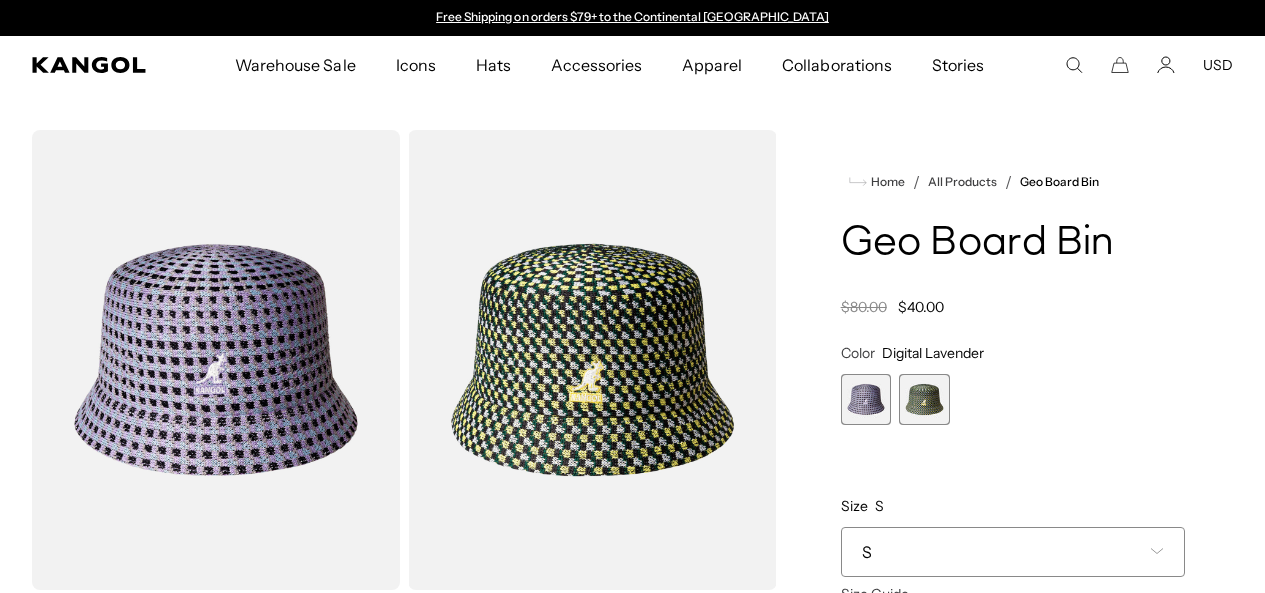 scroll, scrollTop: 0, scrollLeft: 0, axis: both 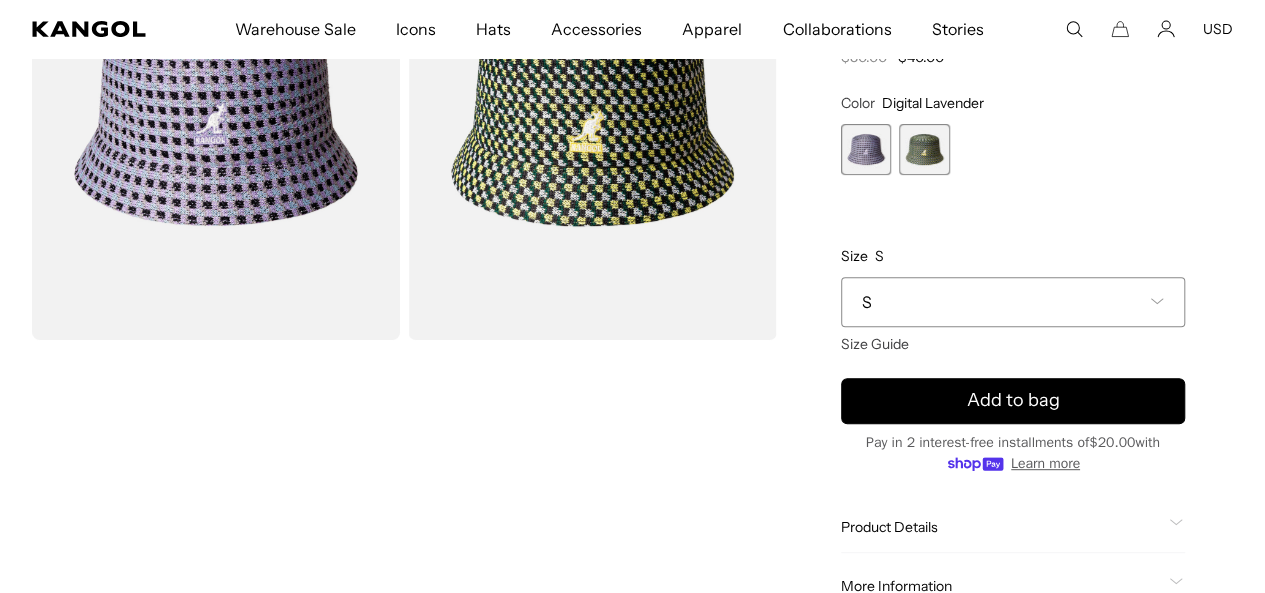 click 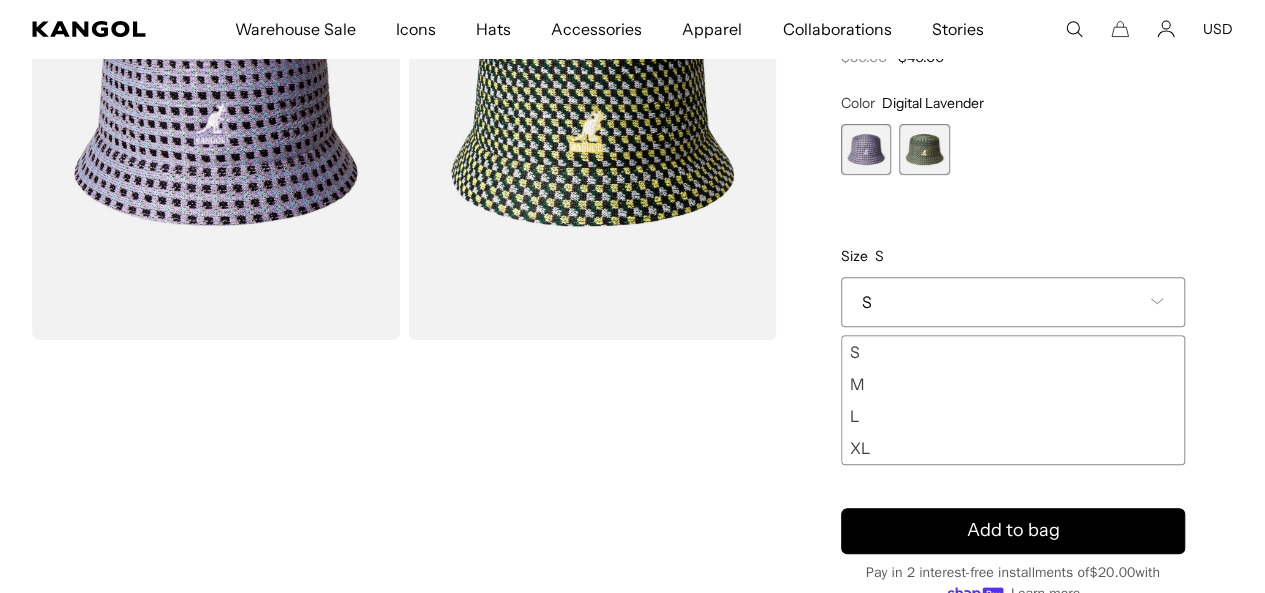 scroll, scrollTop: 0, scrollLeft: 0, axis: both 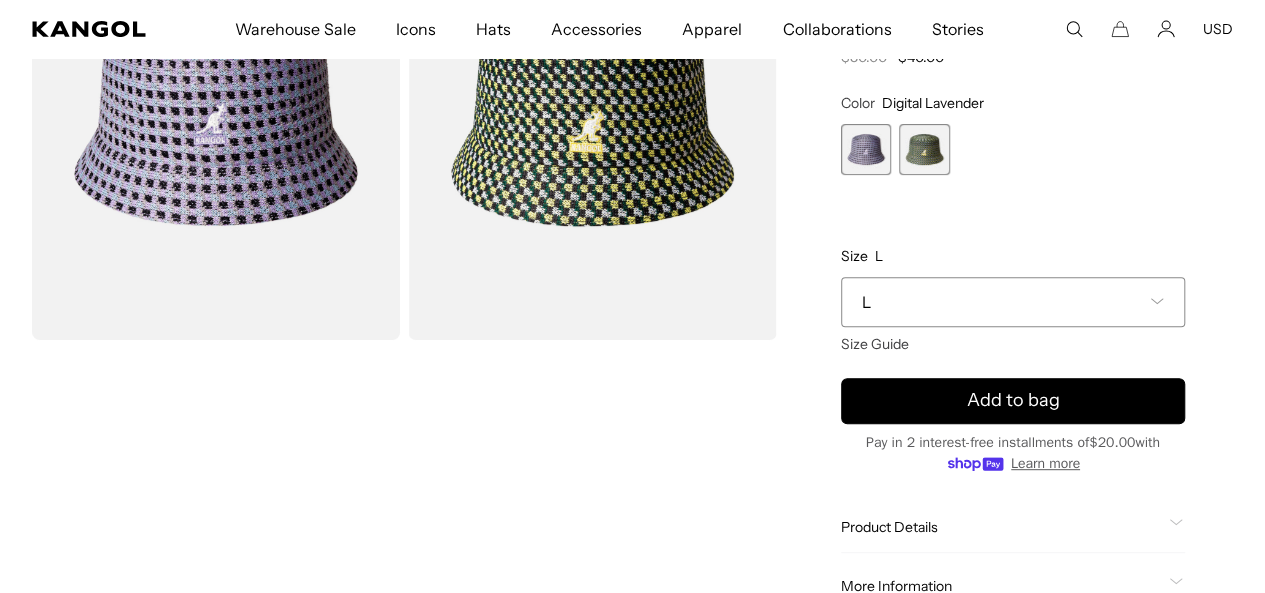 click at bounding box center (866, 149) 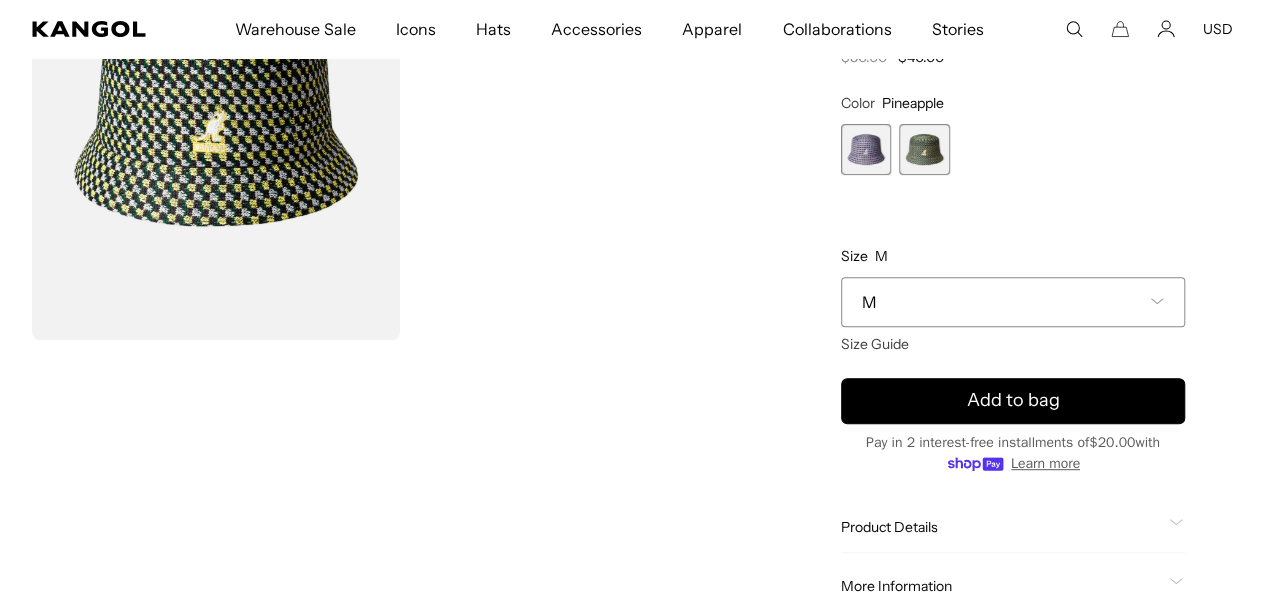 scroll, scrollTop: 0, scrollLeft: 0, axis: both 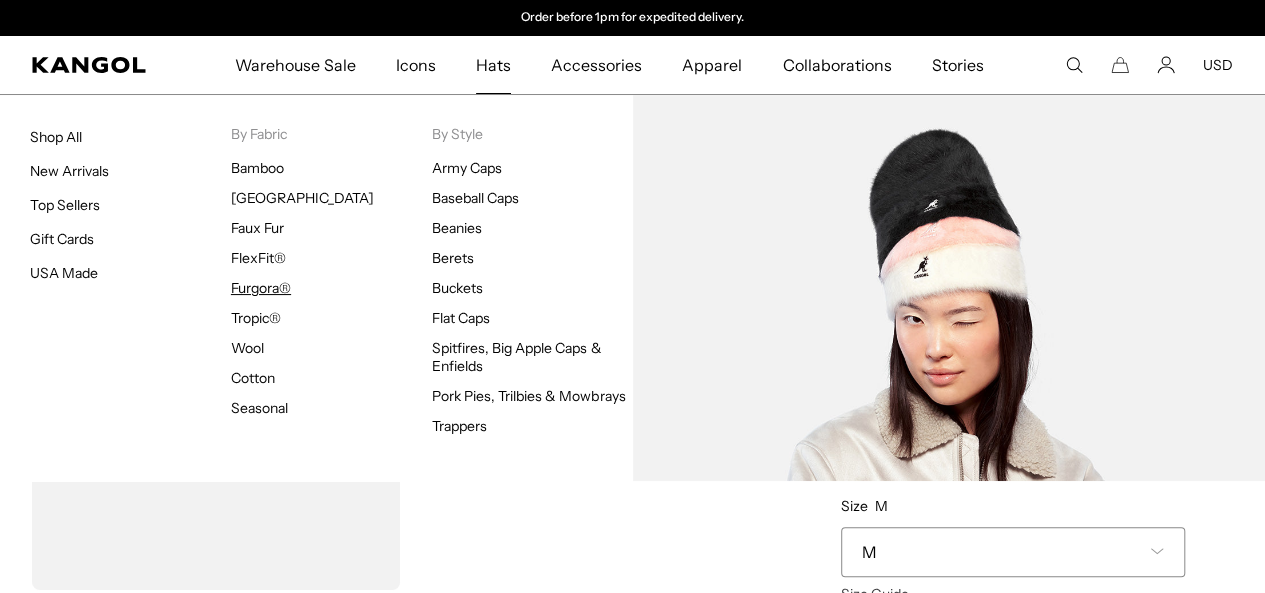 click on "Furgora®" at bounding box center [261, 288] 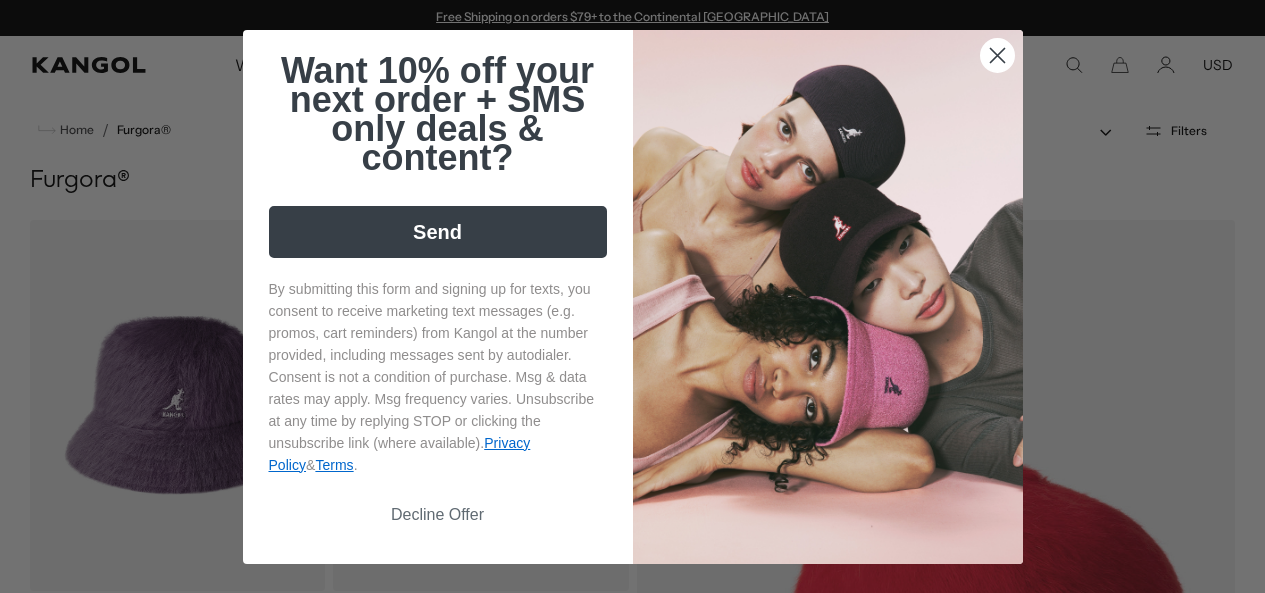 scroll, scrollTop: 0, scrollLeft: 0, axis: both 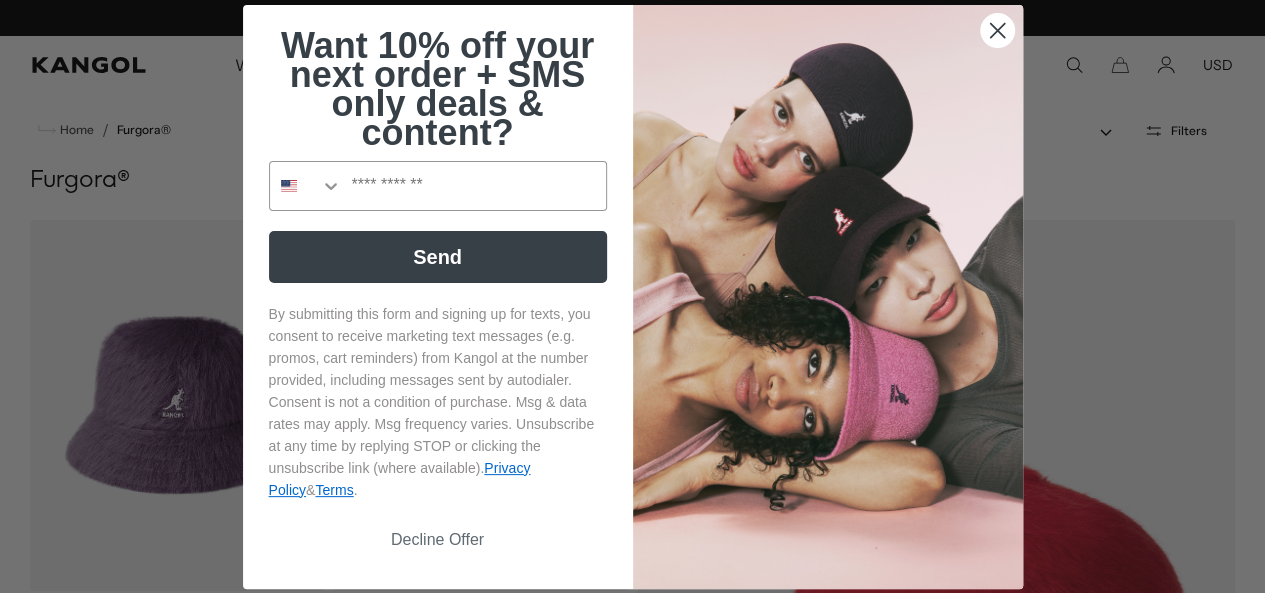 click 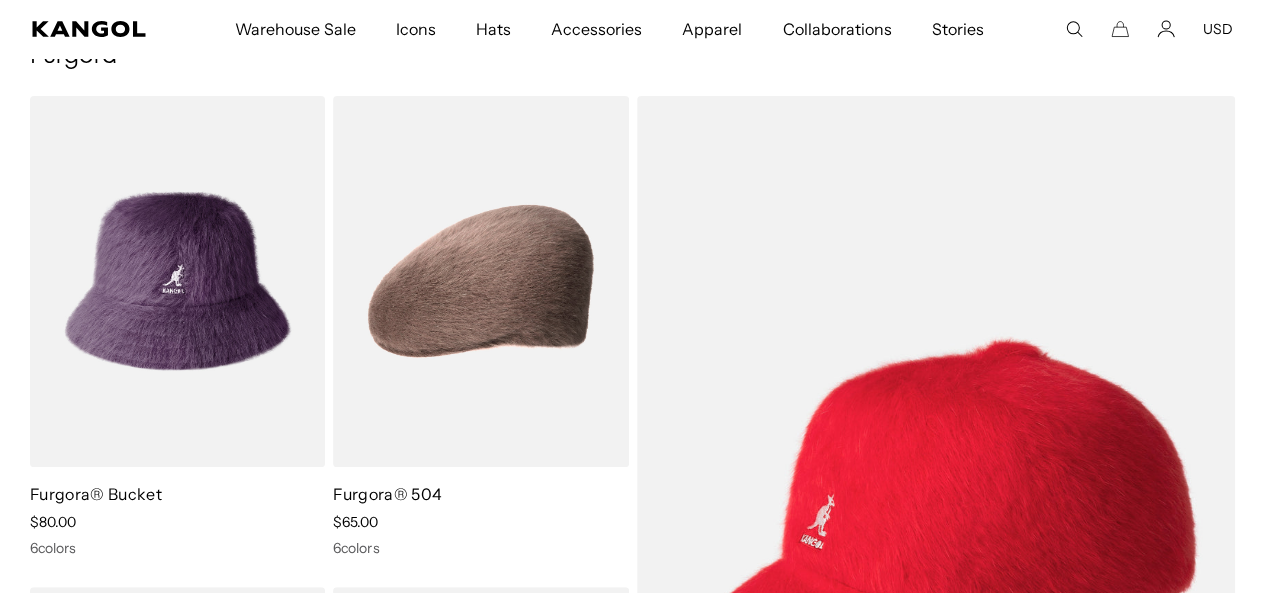 scroll, scrollTop: 181, scrollLeft: 0, axis: vertical 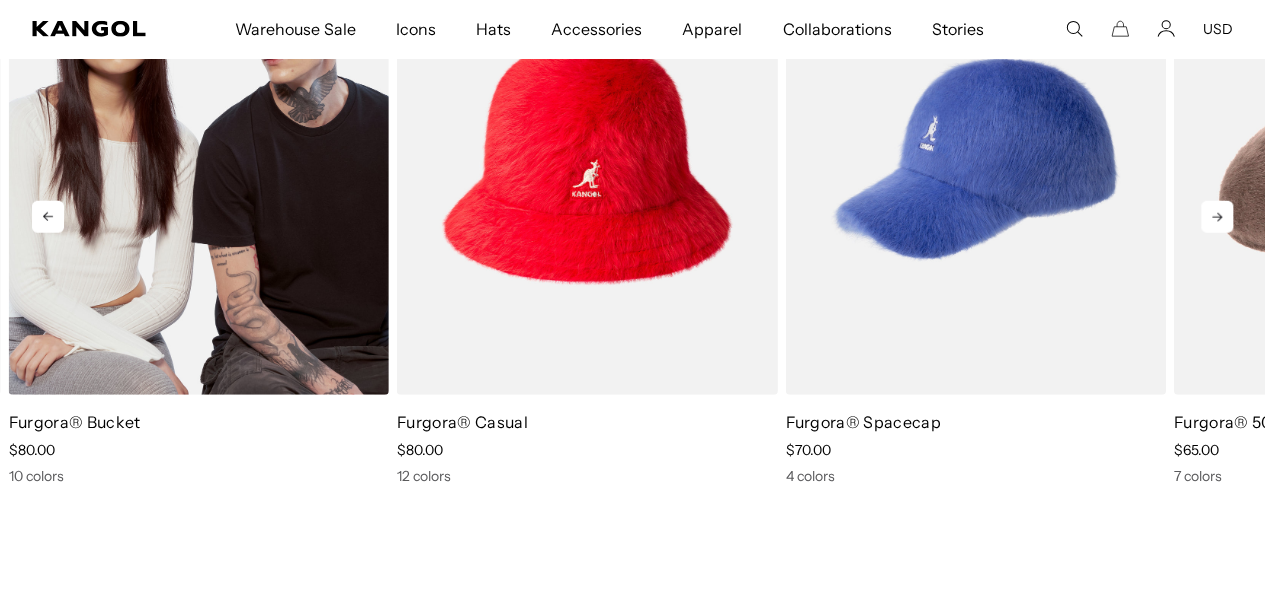 click at bounding box center [199, 156] 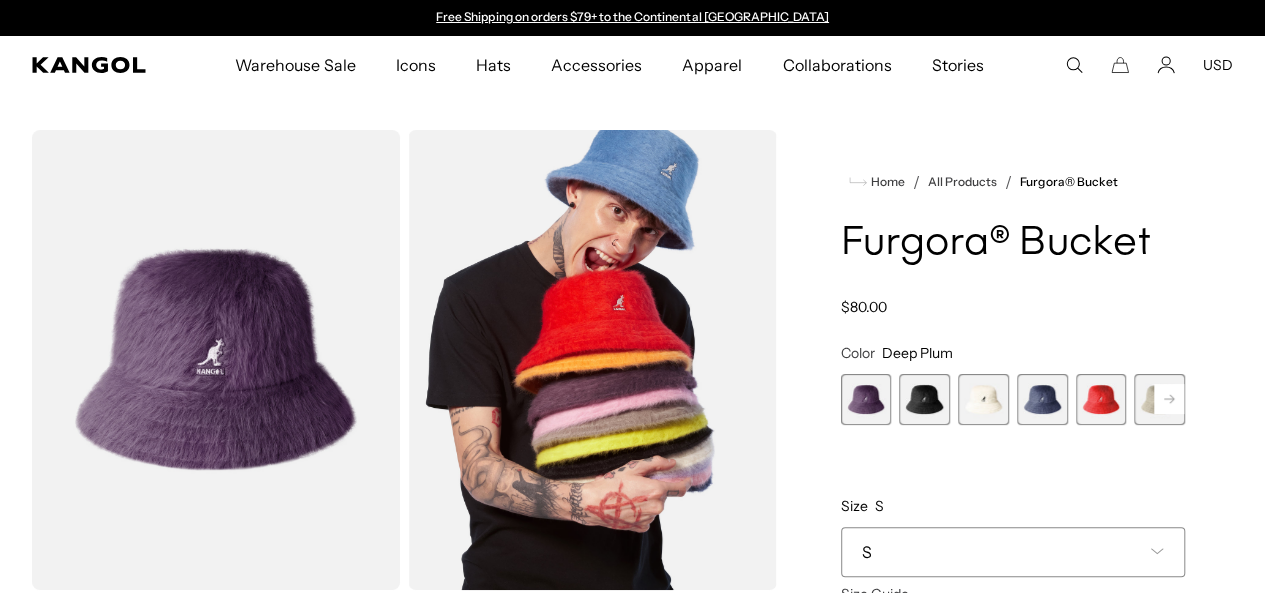 scroll, scrollTop: 0, scrollLeft: 0, axis: both 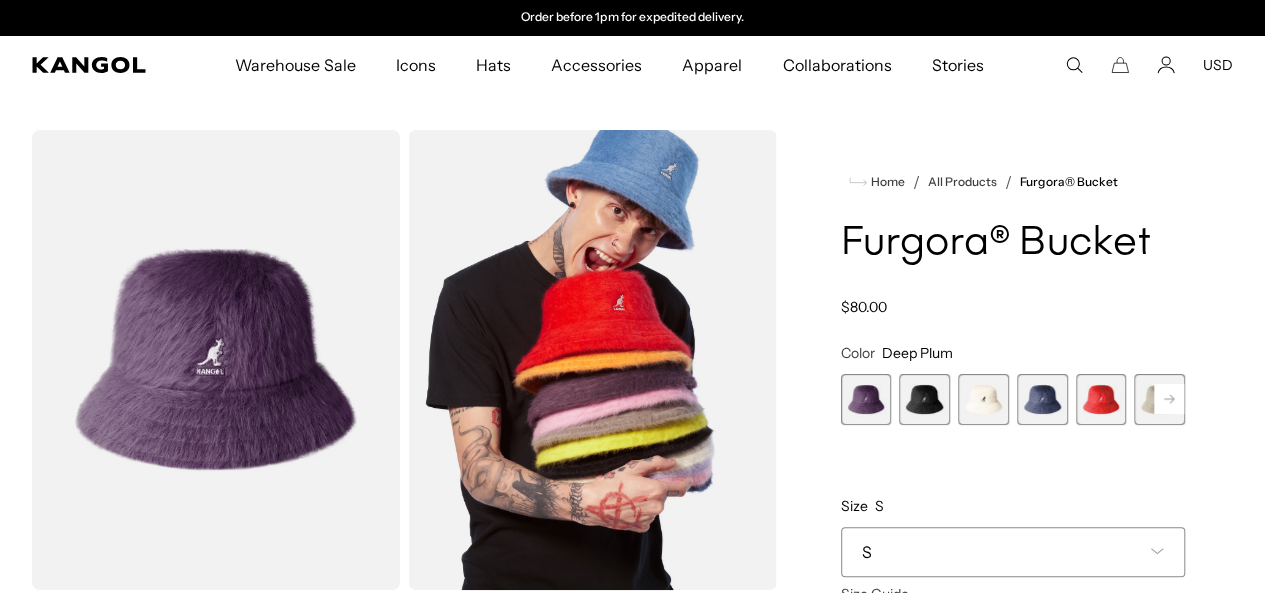 click at bounding box center (866, 399) 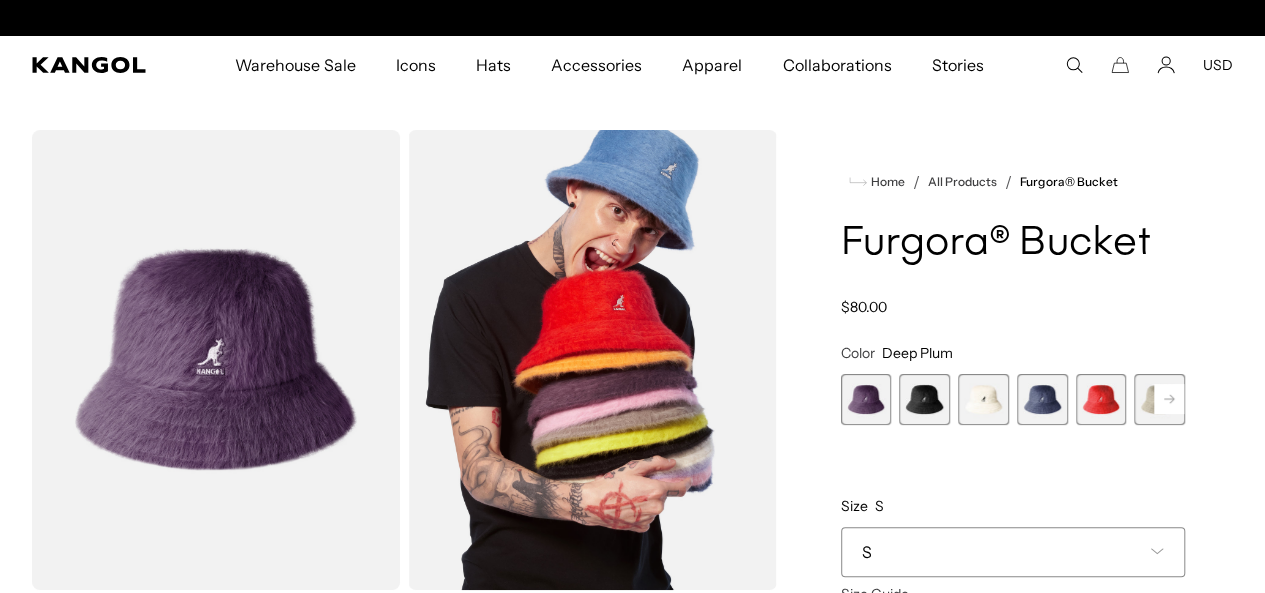 scroll, scrollTop: 0, scrollLeft: 0, axis: both 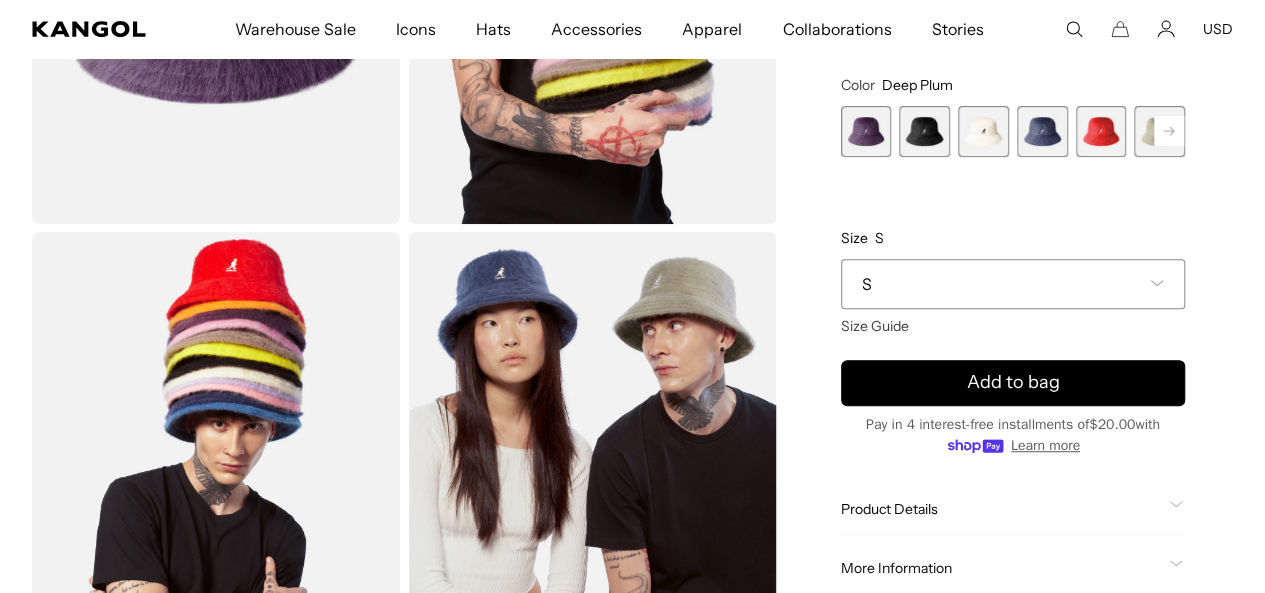click at bounding box center [924, 131] 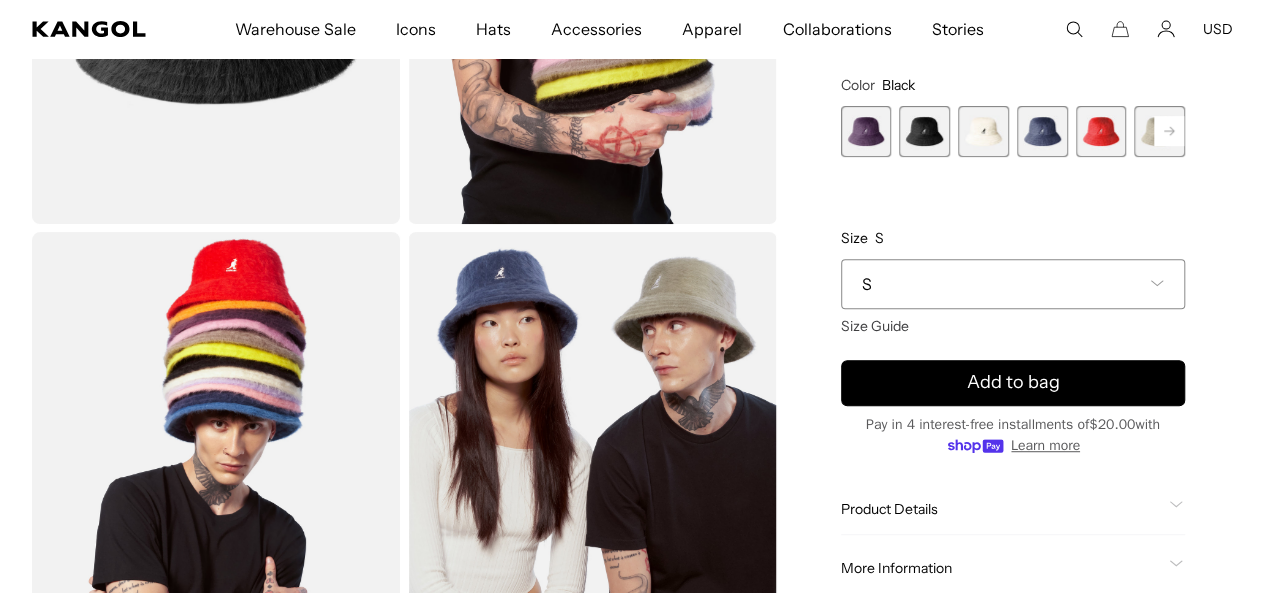 scroll, scrollTop: 0, scrollLeft: 0, axis: both 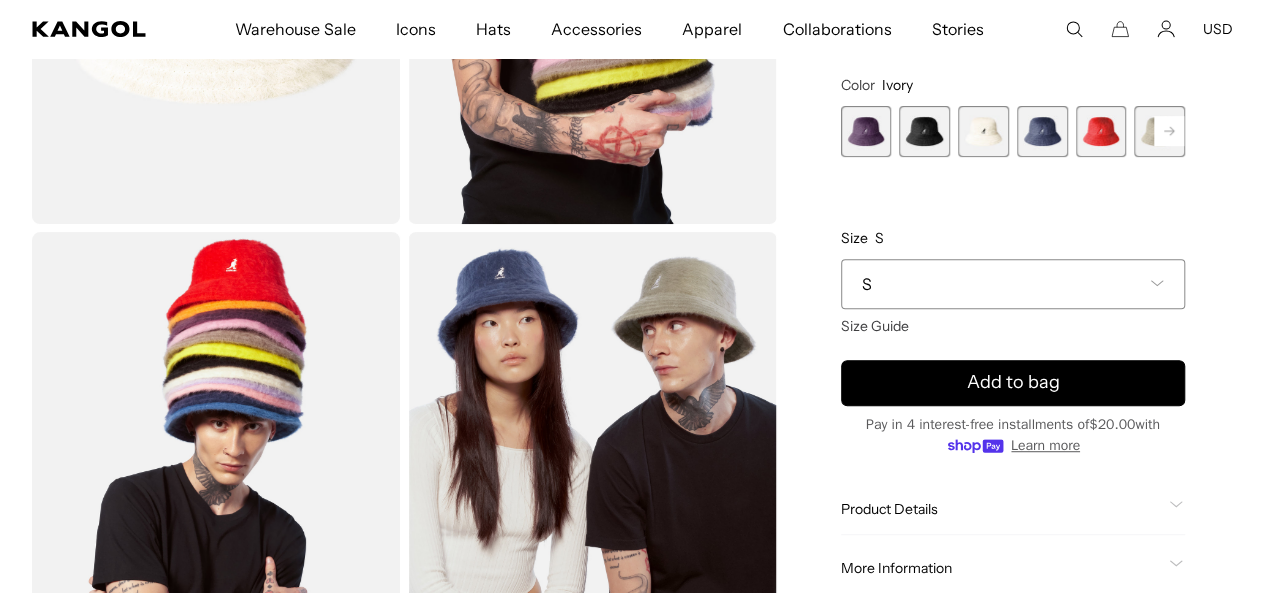 click at bounding box center (1042, 131) 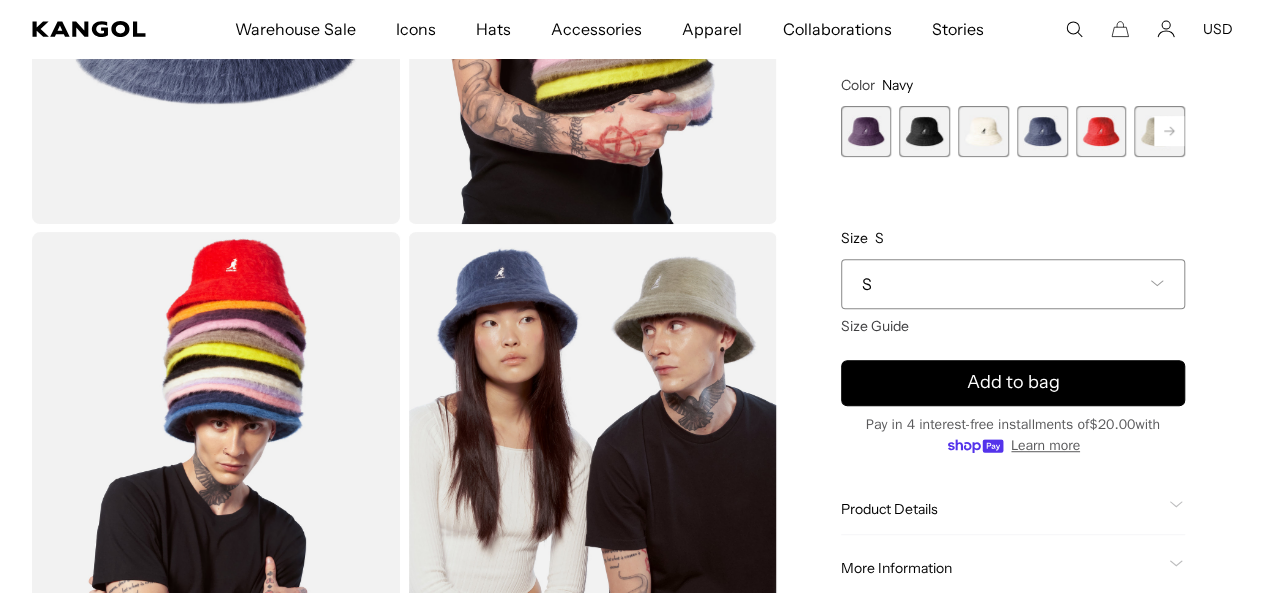 click at bounding box center (1101, 131) 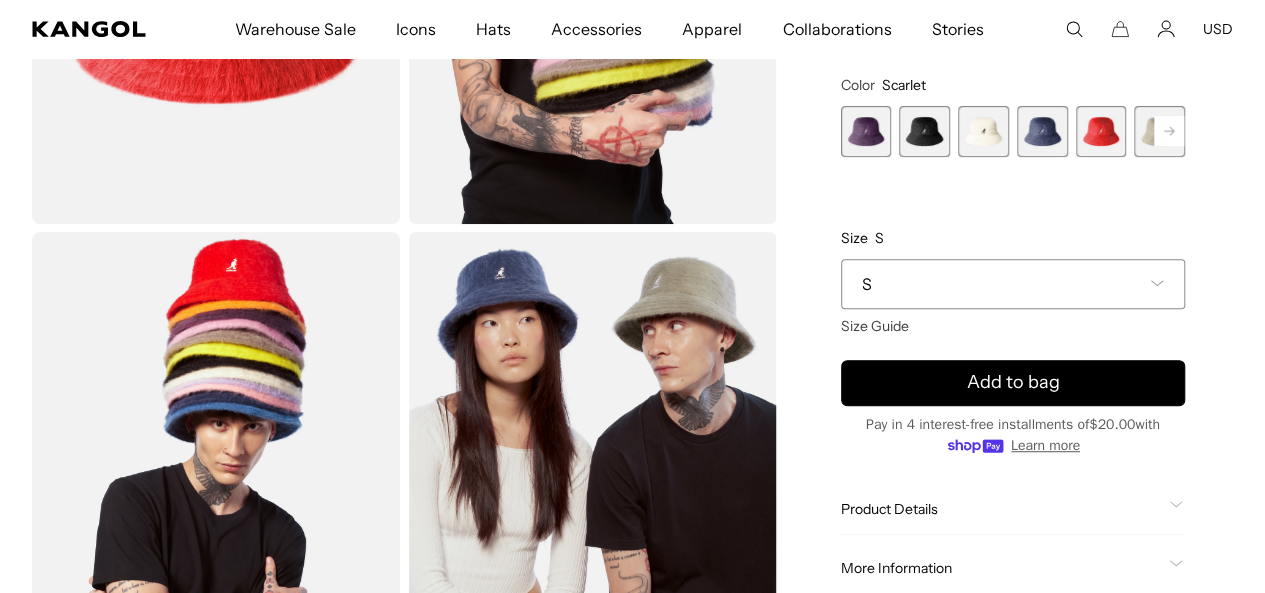 scroll, scrollTop: 0, scrollLeft: 0, axis: both 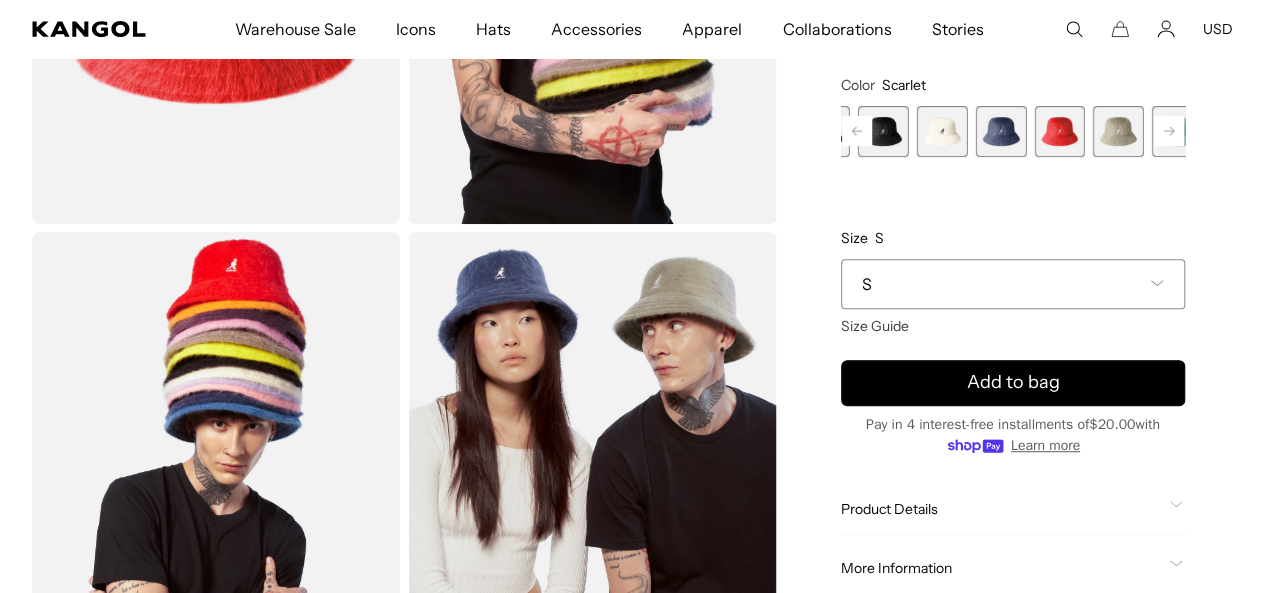 click at bounding box center [1118, 131] 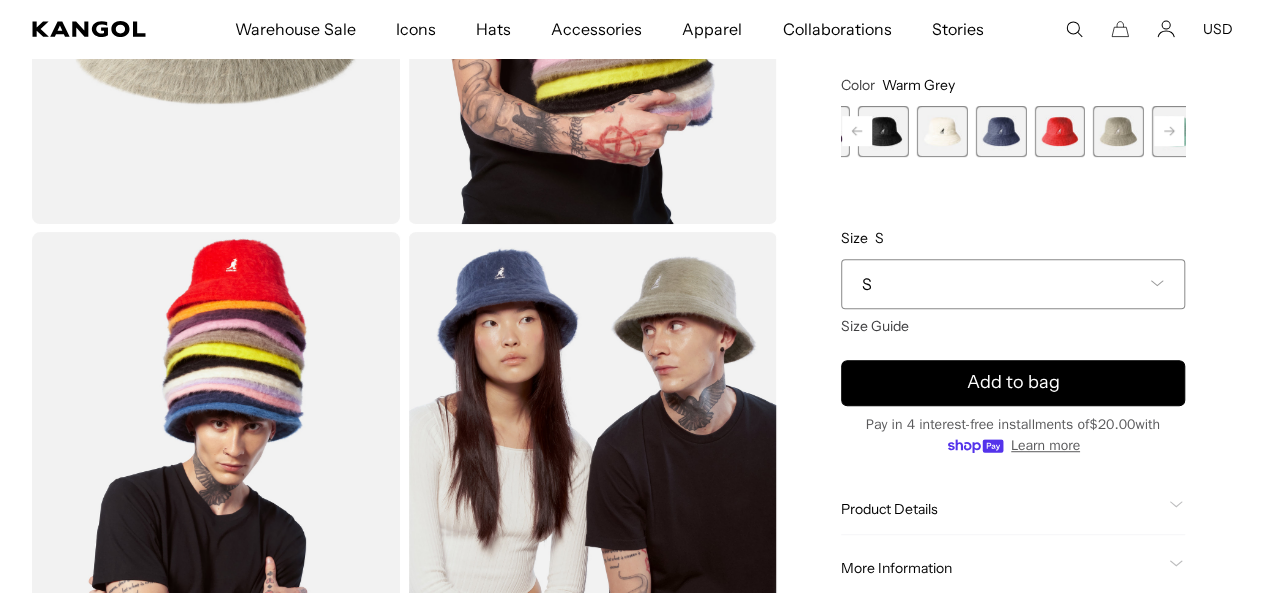 scroll, scrollTop: 0, scrollLeft: 412, axis: horizontal 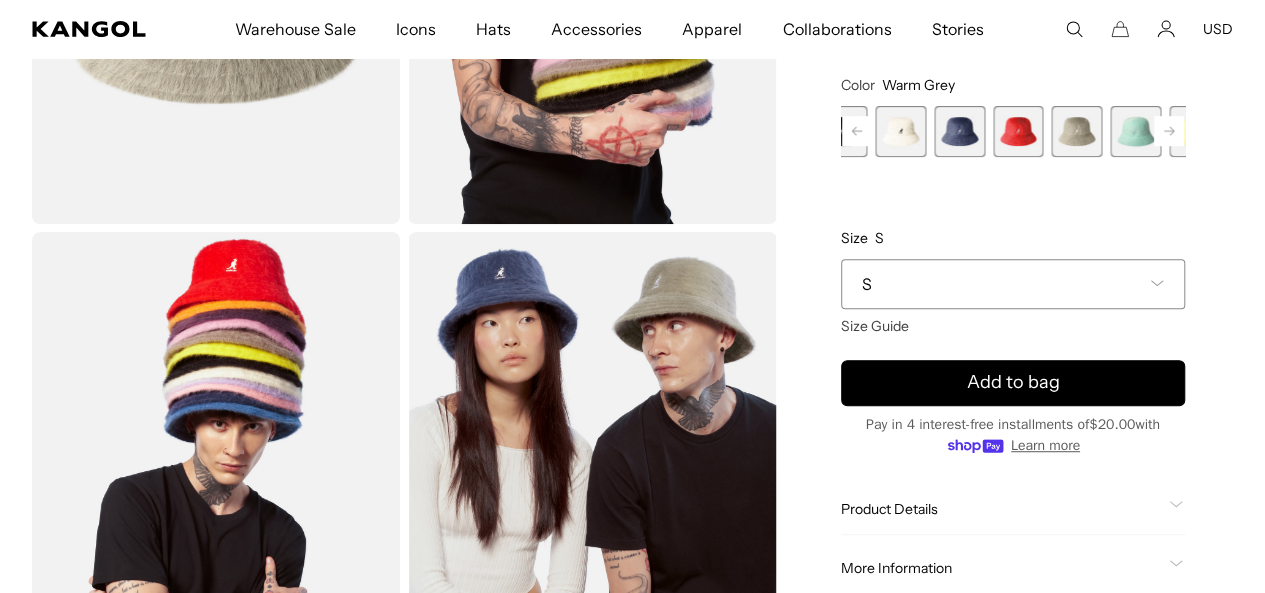 click at bounding box center (1135, 131) 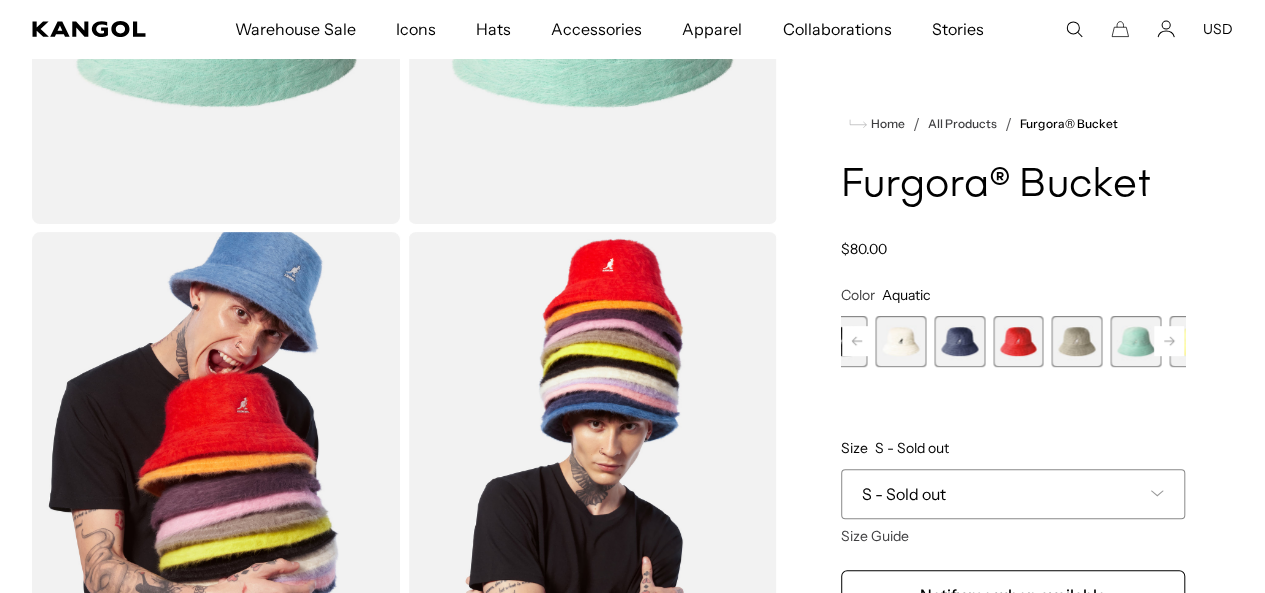 scroll, scrollTop: 0, scrollLeft: 412, axis: horizontal 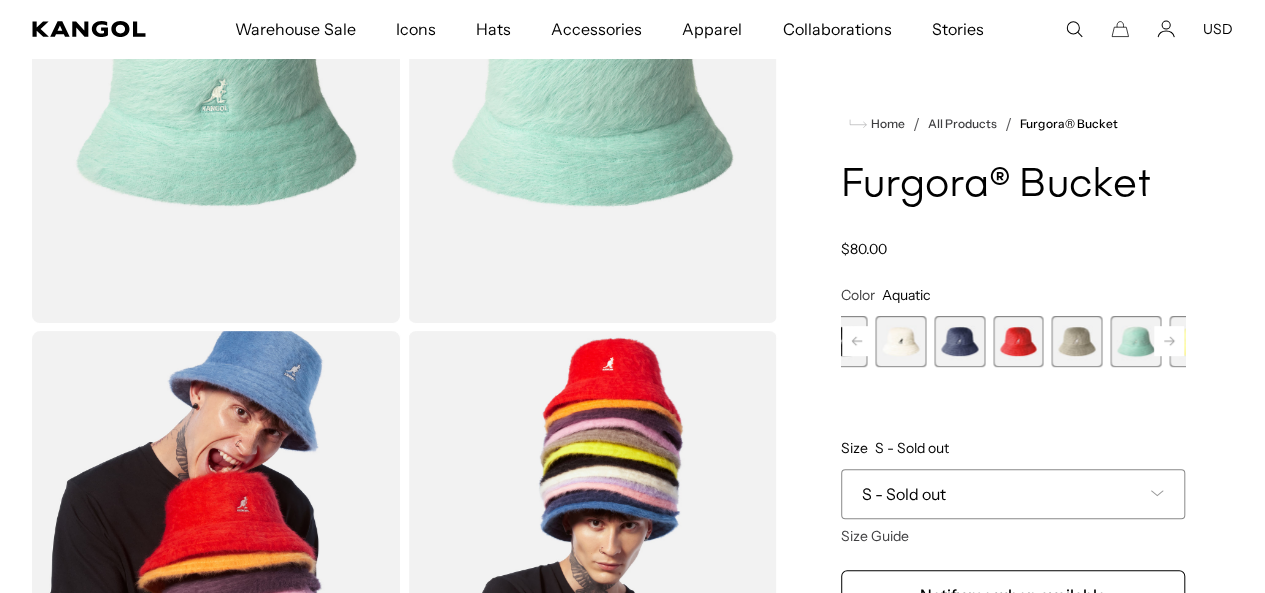 click 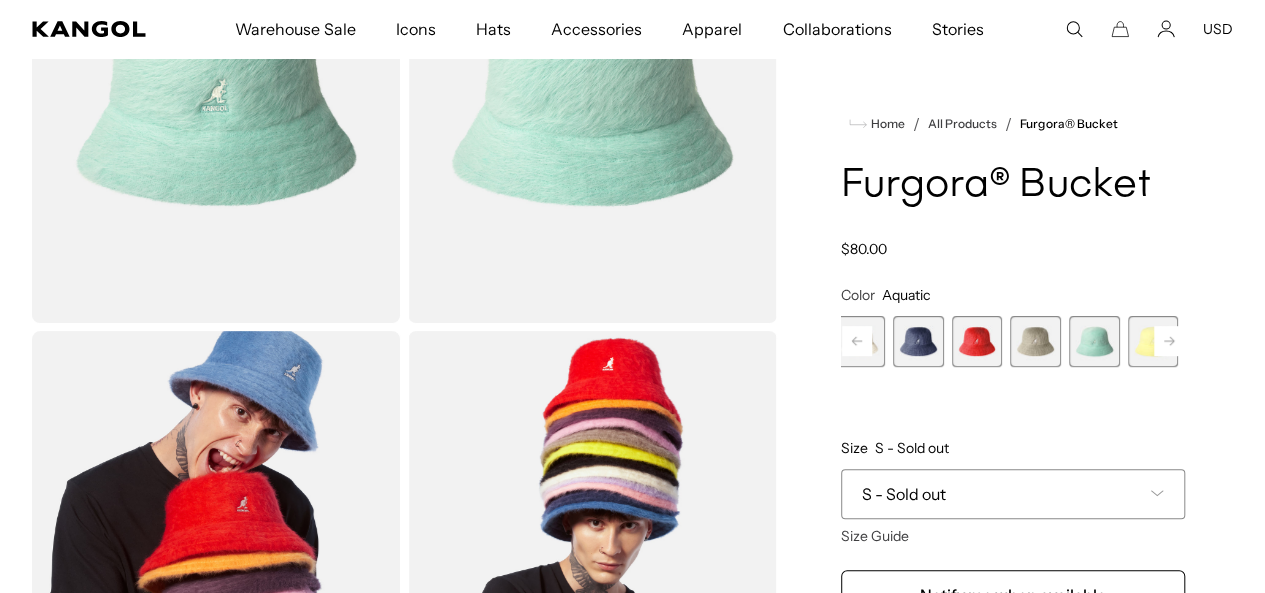 click at bounding box center [1153, 341] 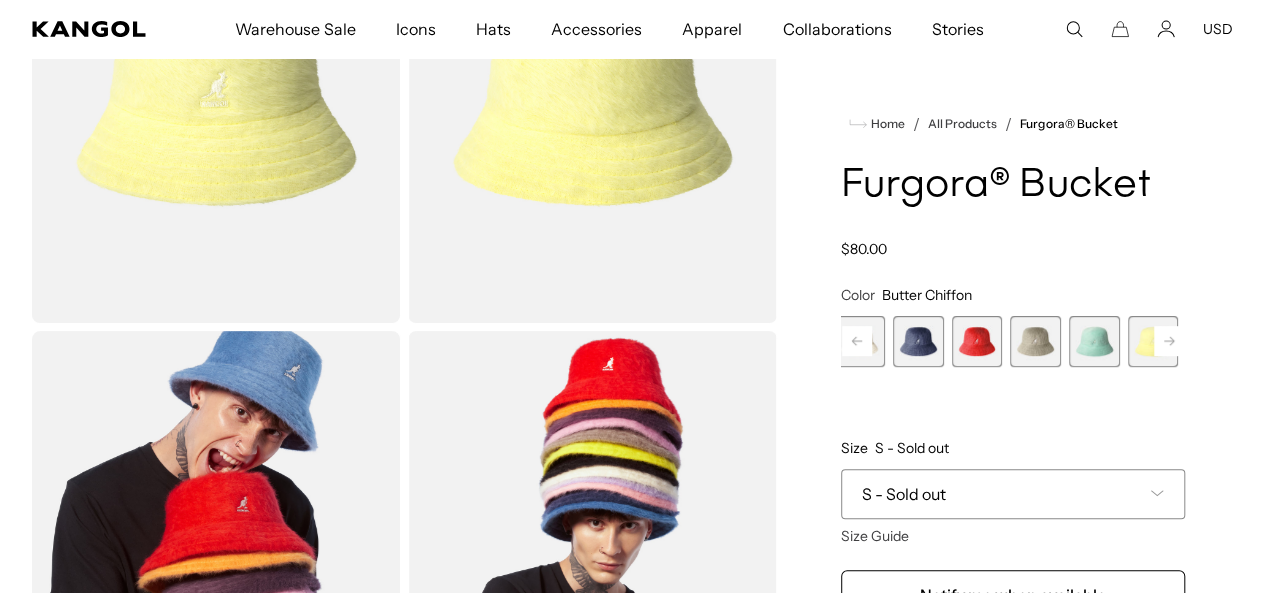 scroll, scrollTop: 0, scrollLeft: 412, axis: horizontal 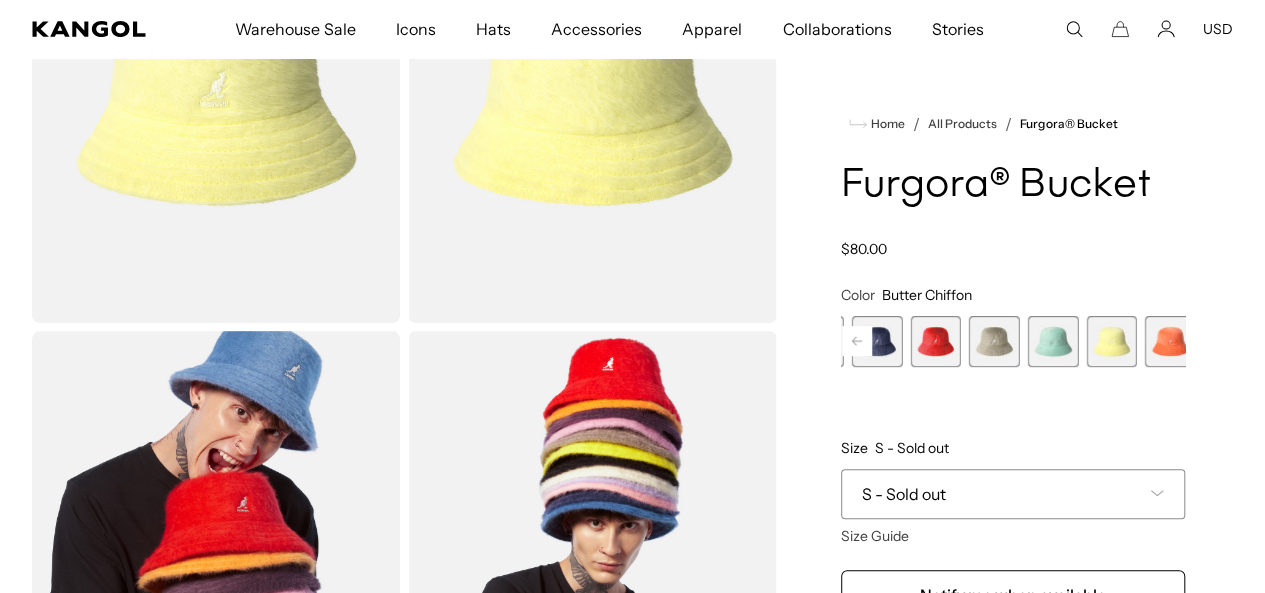 click at bounding box center (1170, 341) 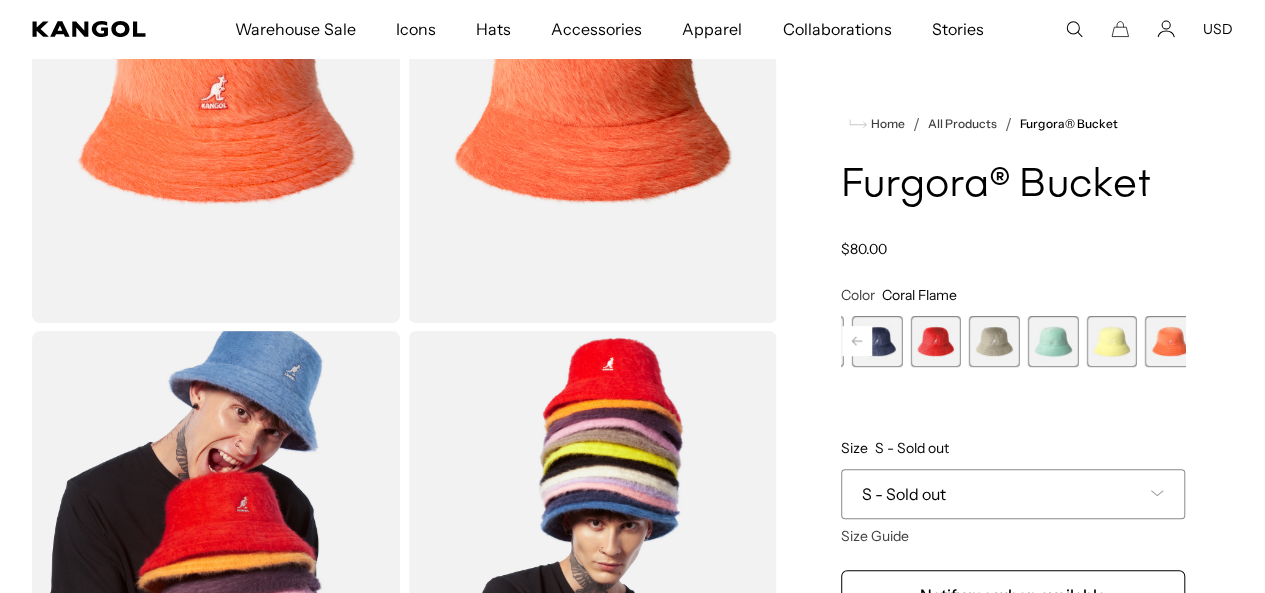 click at bounding box center (1229, 341) 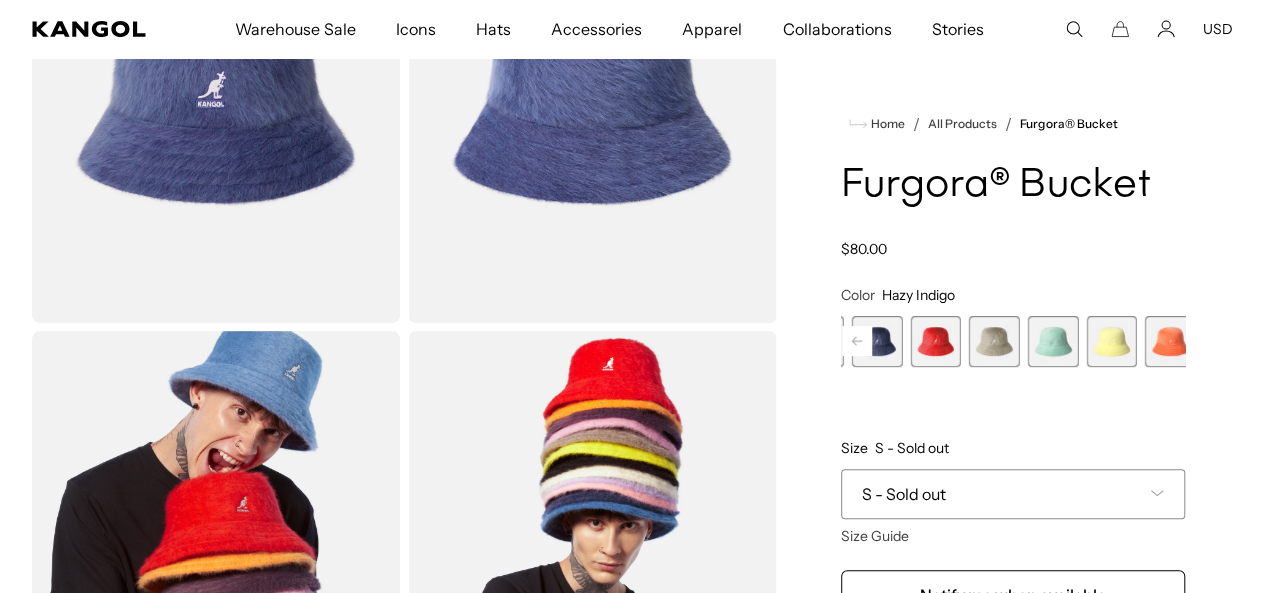 scroll, scrollTop: 0, scrollLeft: 412, axis: horizontal 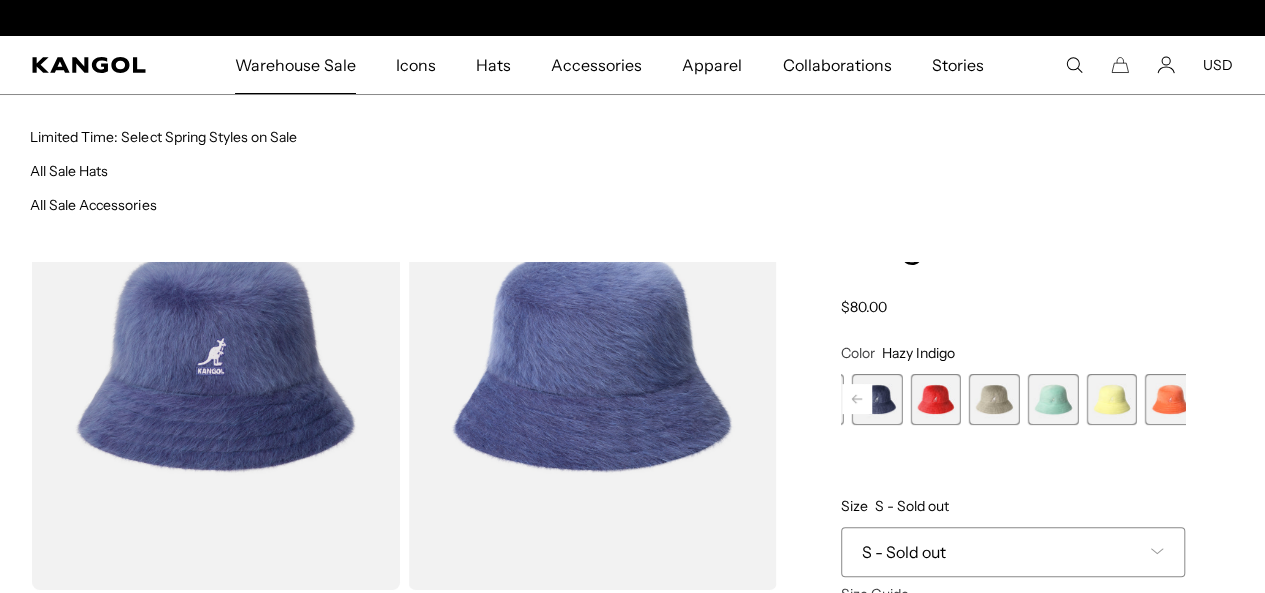 click on "Warehouse Sale" at bounding box center (295, 65) 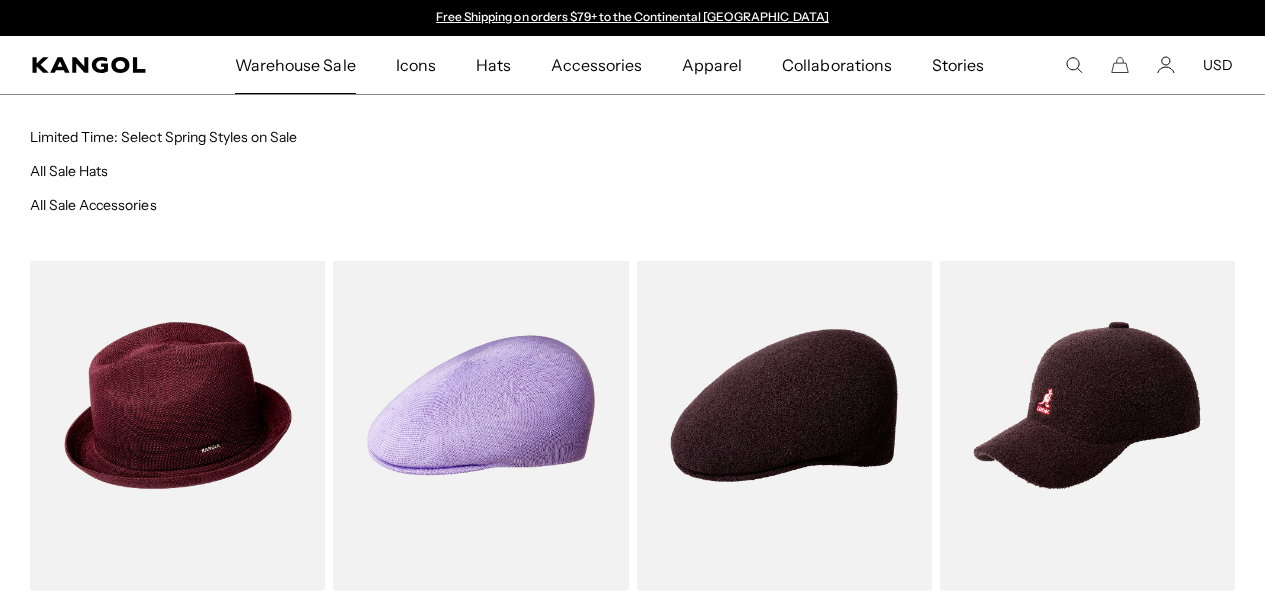 scroll, scrollTop: 0, scrollLeft: 0, axis: both 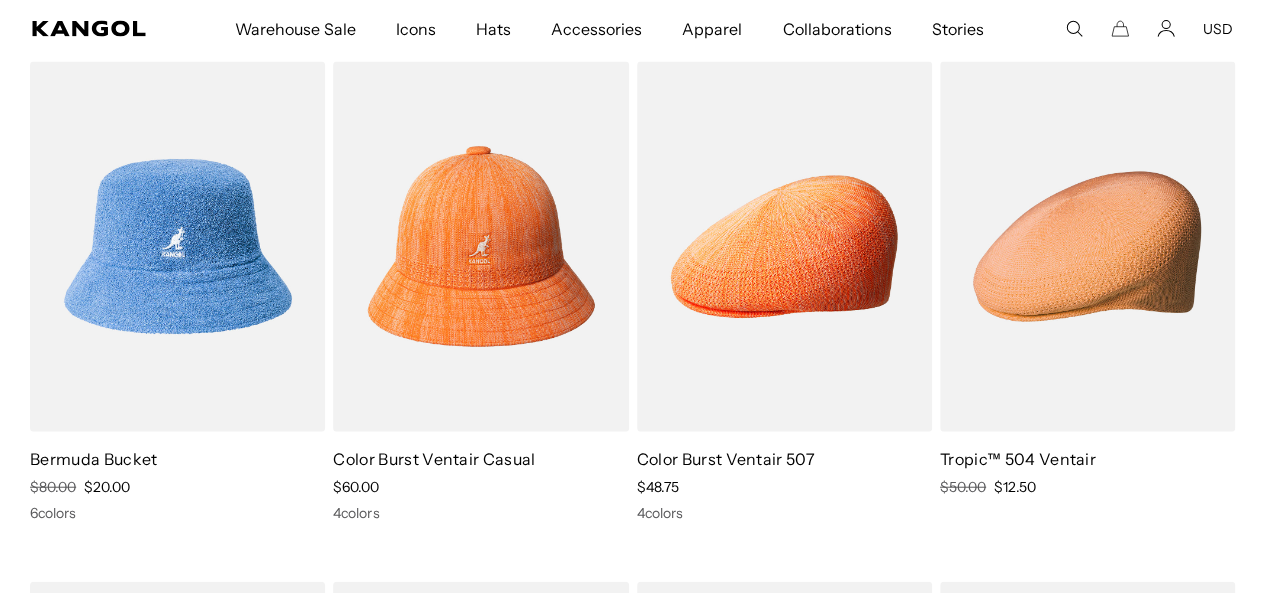 click on "Bermuda Bucket" at bounding box center [177, 459] 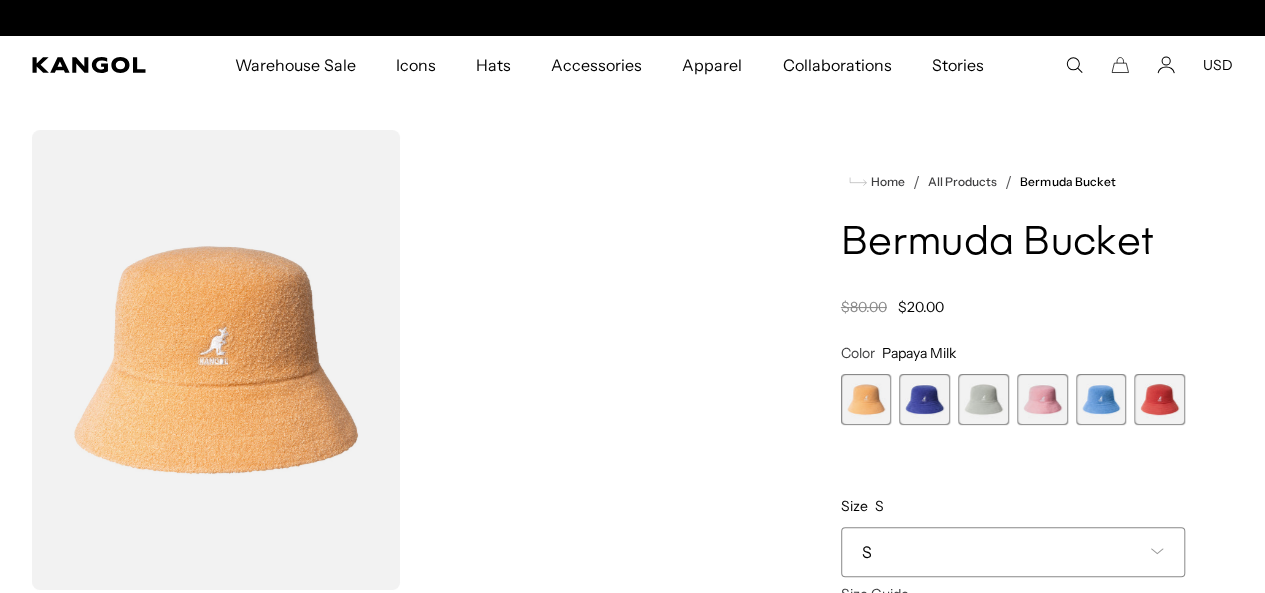 scroll, scrollTop: 0, scrollLeft: 0, axis: both 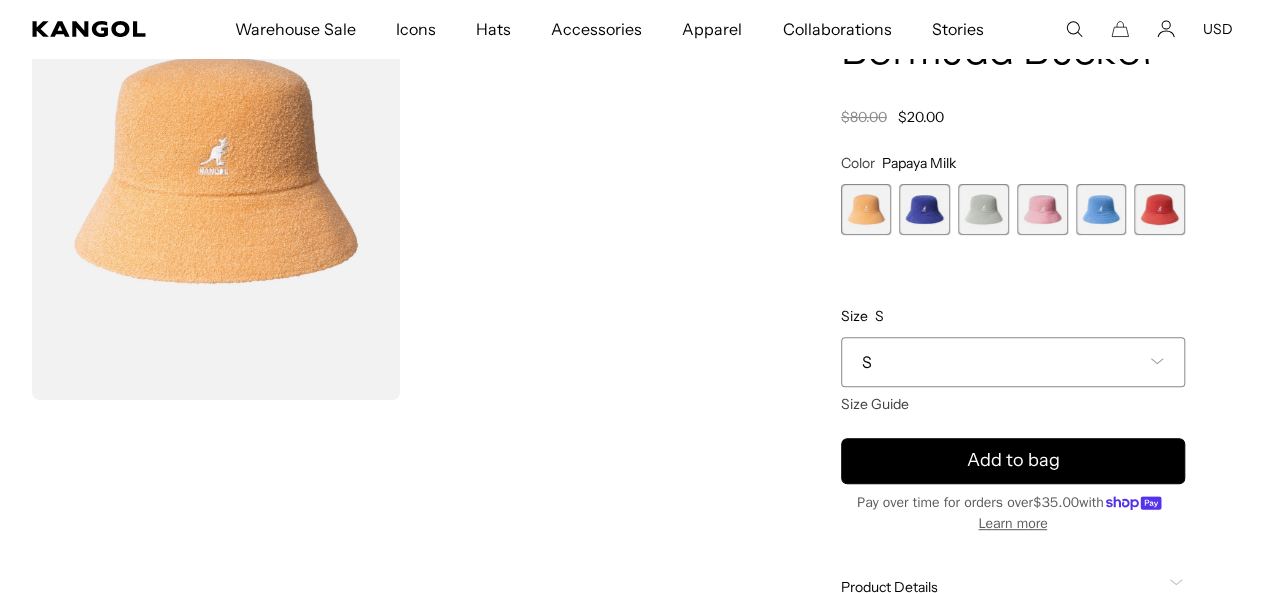 click 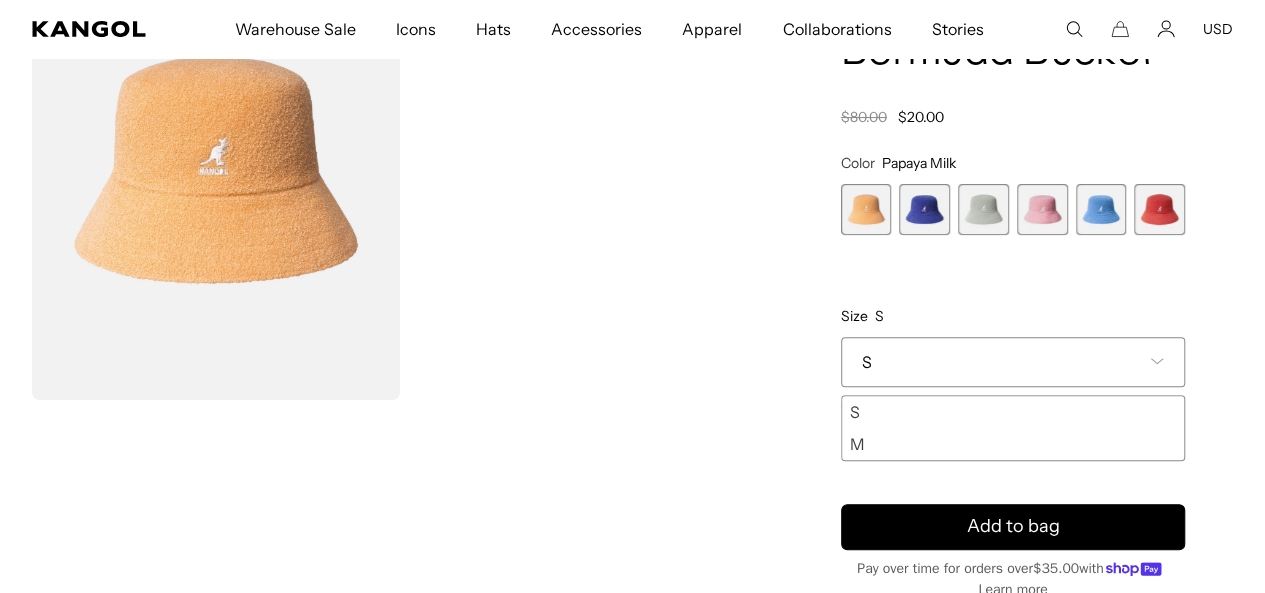 click on "M" at bounding box center [1013, 444] 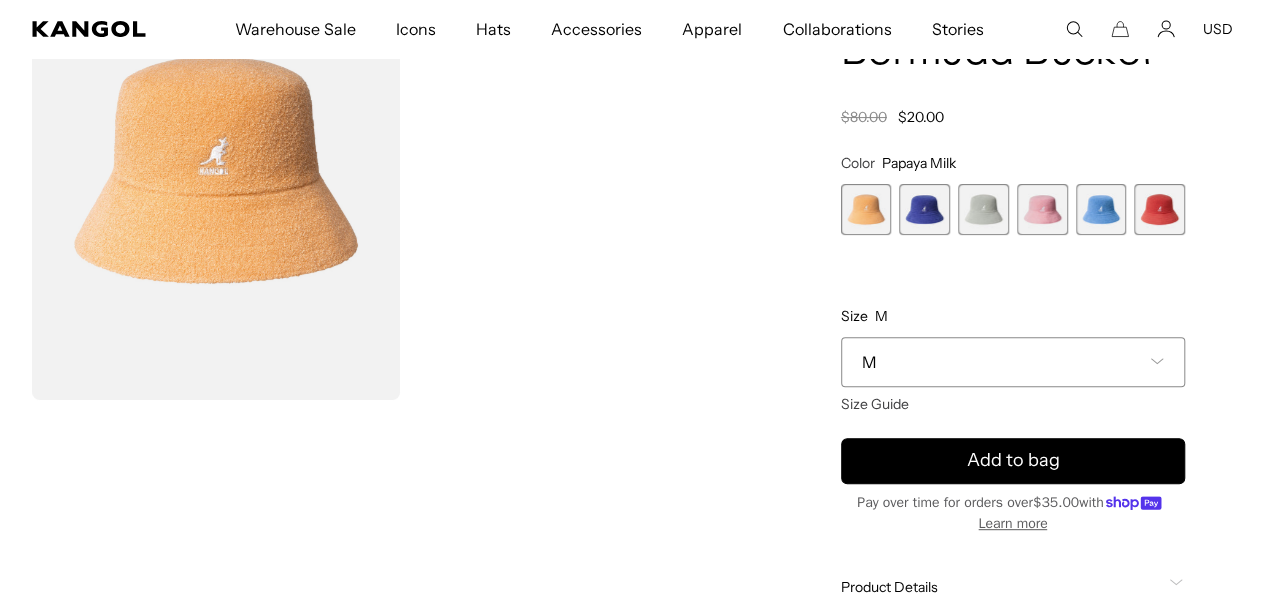 scroll, scrollTop: 0, scrollLeft: 412, axis: horizontal 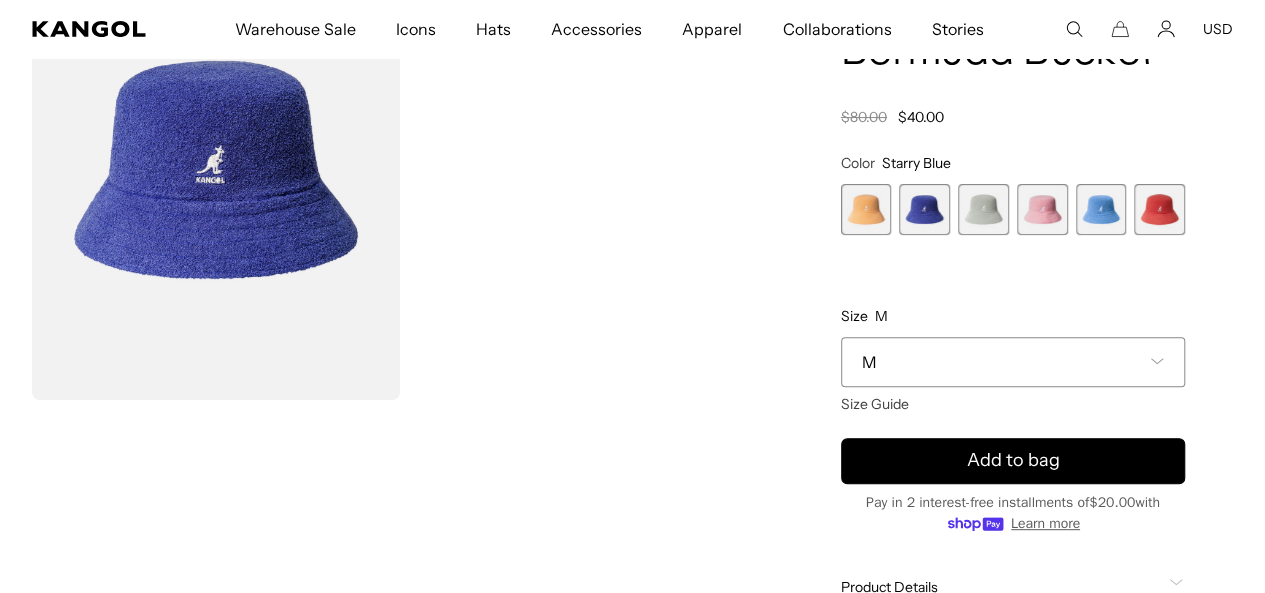 click at bounding box center (983, 209) 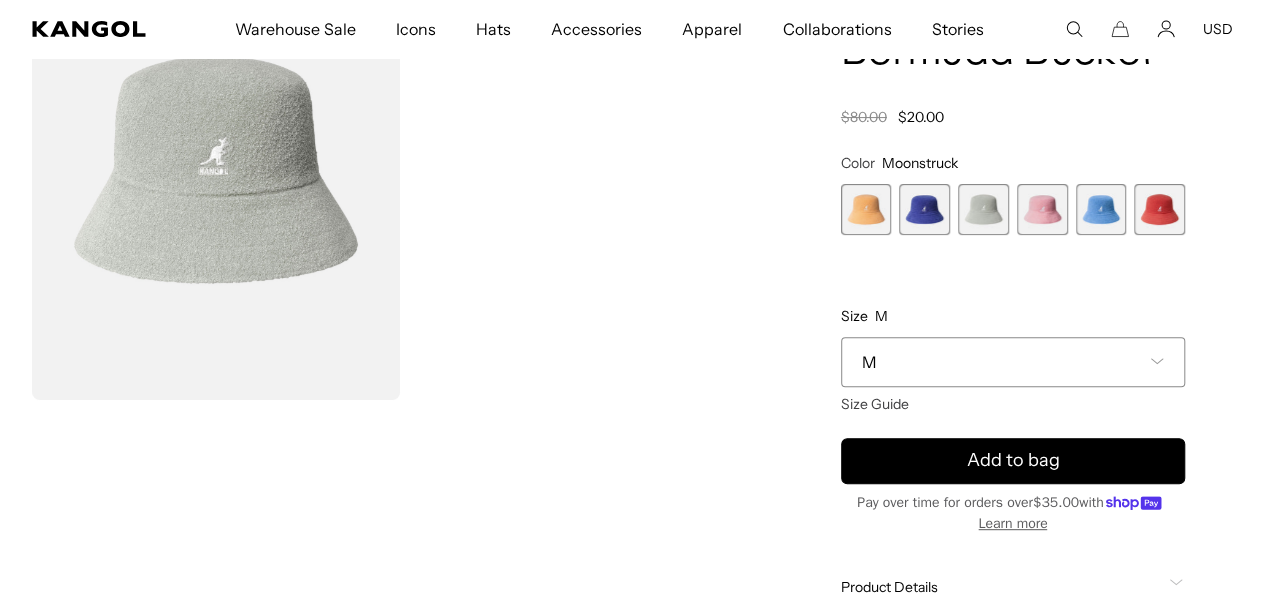 scroll, scrollTop: 0, scrollLeft: 412, axis: horizontal 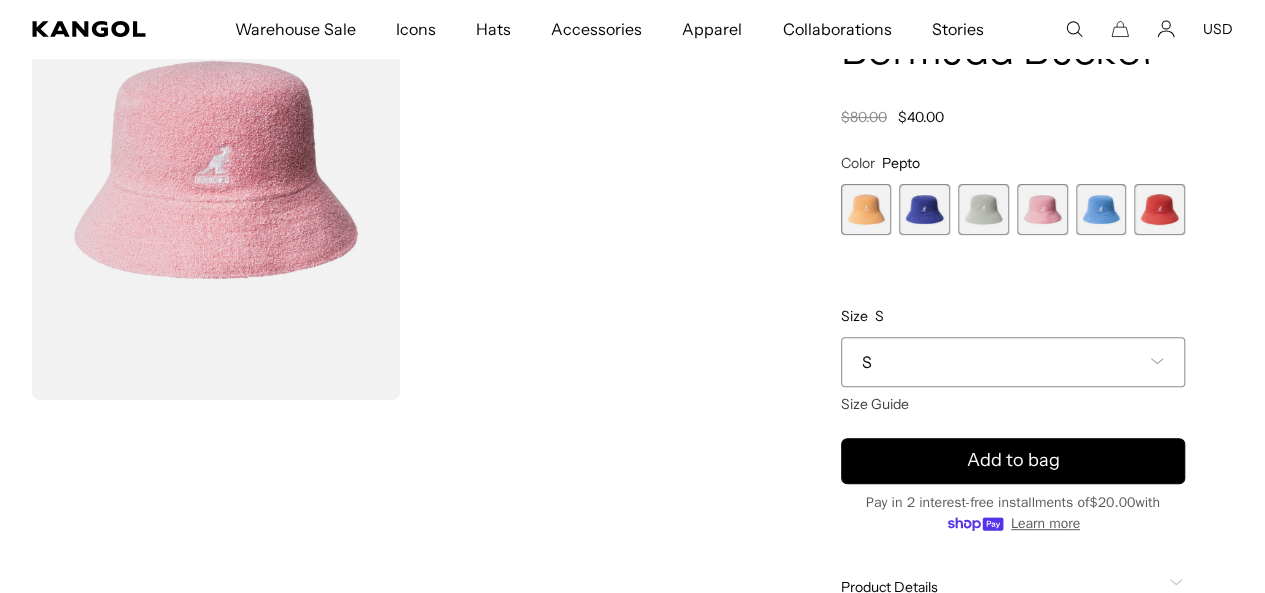 click at bounding box center [1101, 209] 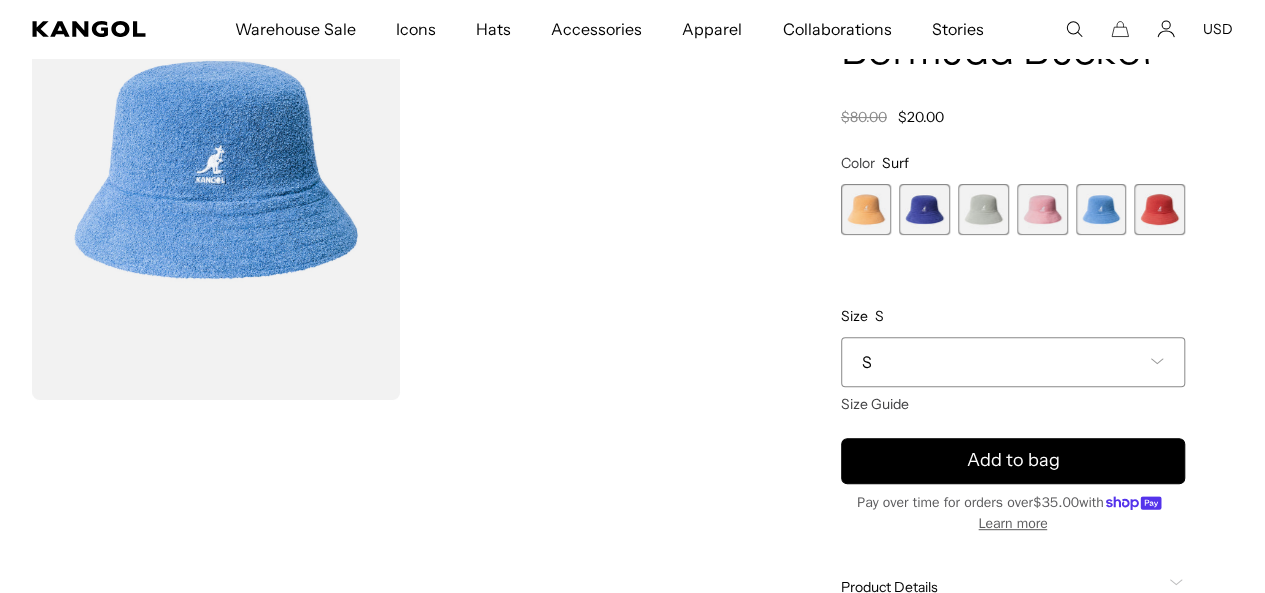 scroll, scrollTop: 0, scrollLeft: 412, axis: horizontal 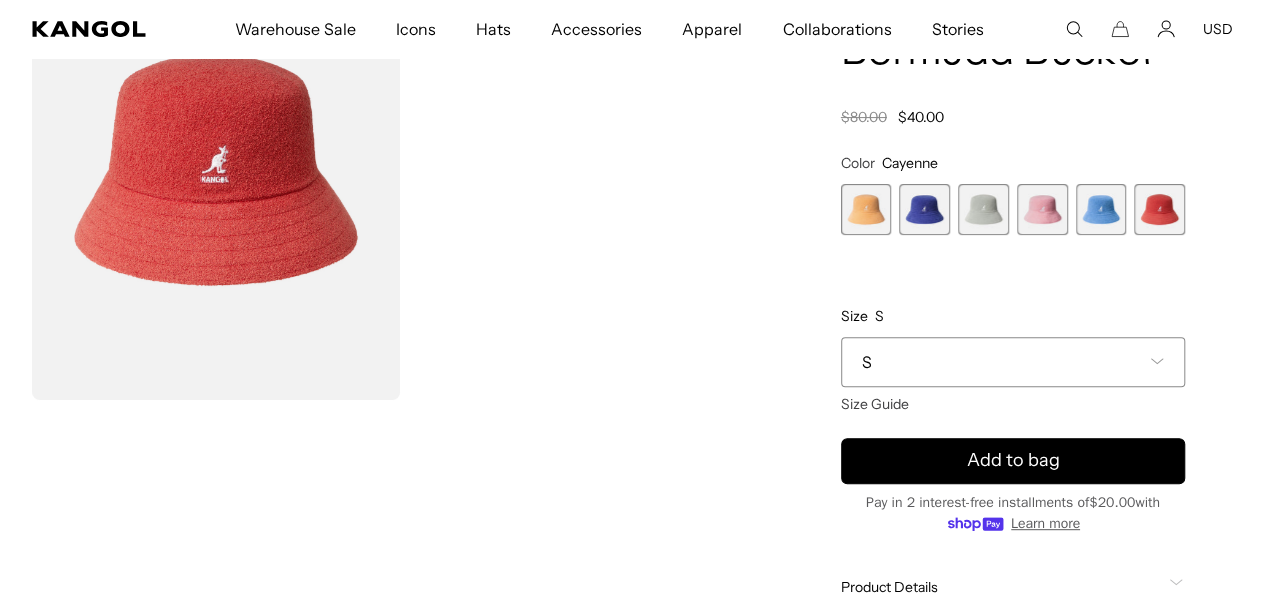 click on "S" at bounding box center [1013, 362] 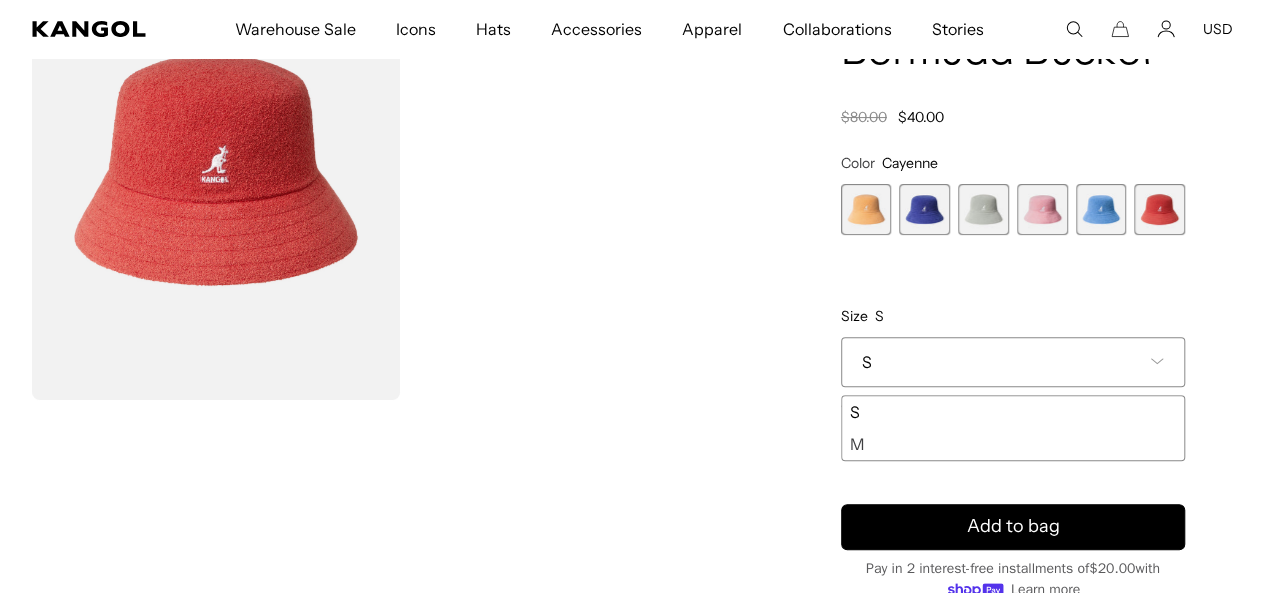 click on "M" at bounding box center (1013, 444) 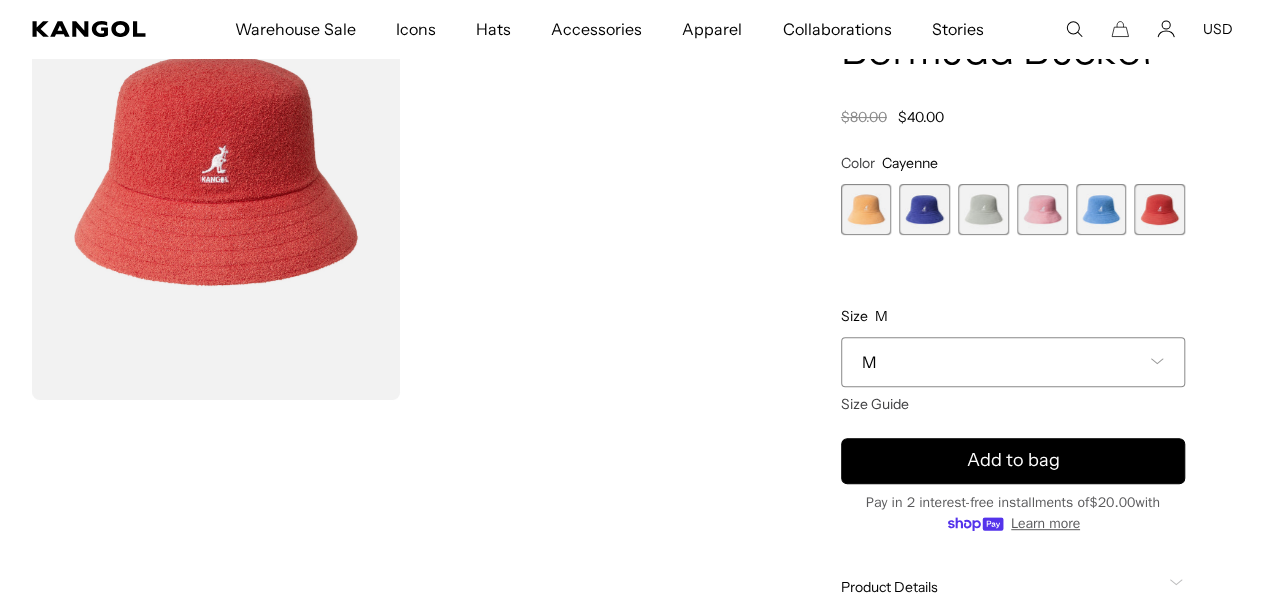 scroll, scrollTop: 0, scrollLeft: 0, axis: both 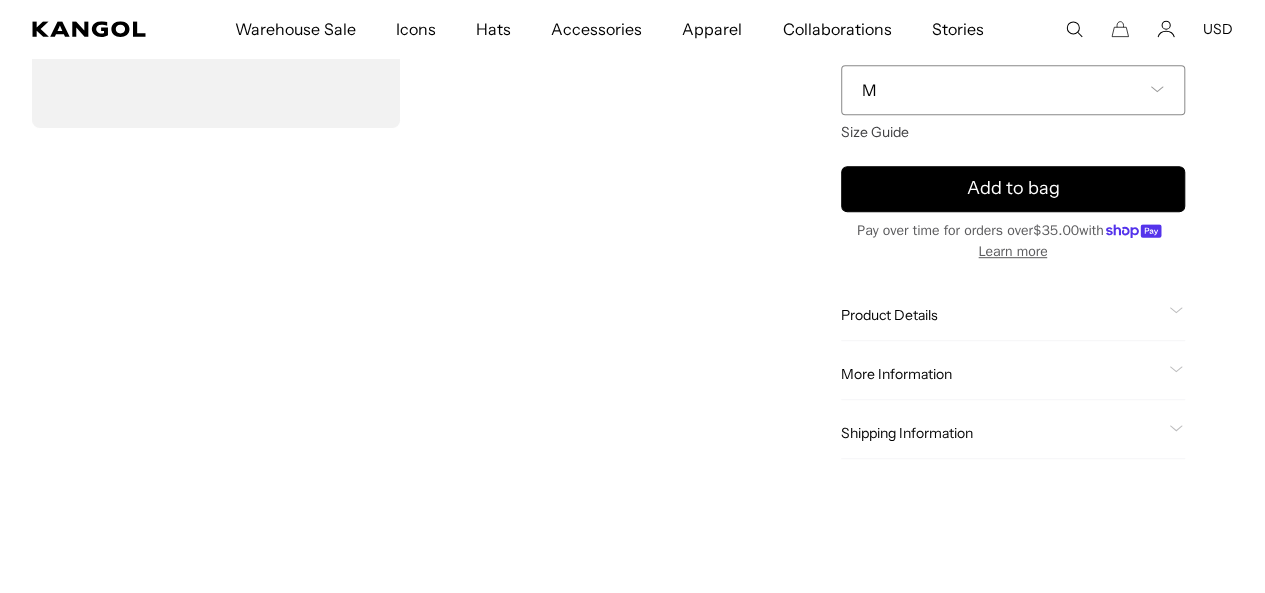 click 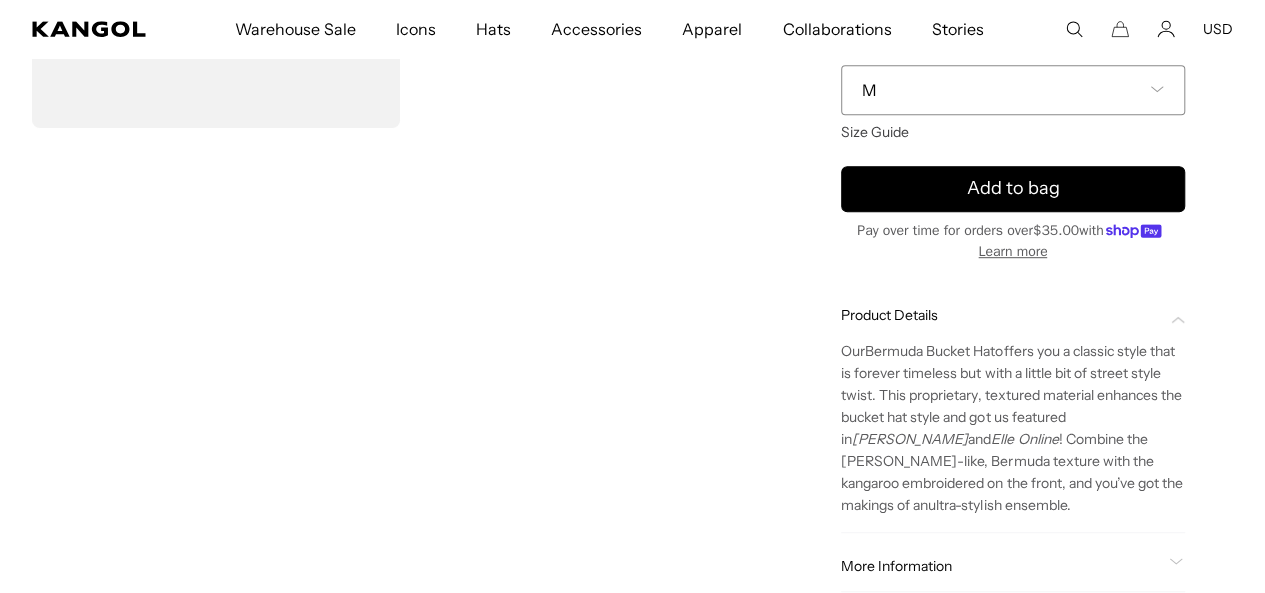scroll, scrollTop: 0, scrollLeft: 0, axis: both 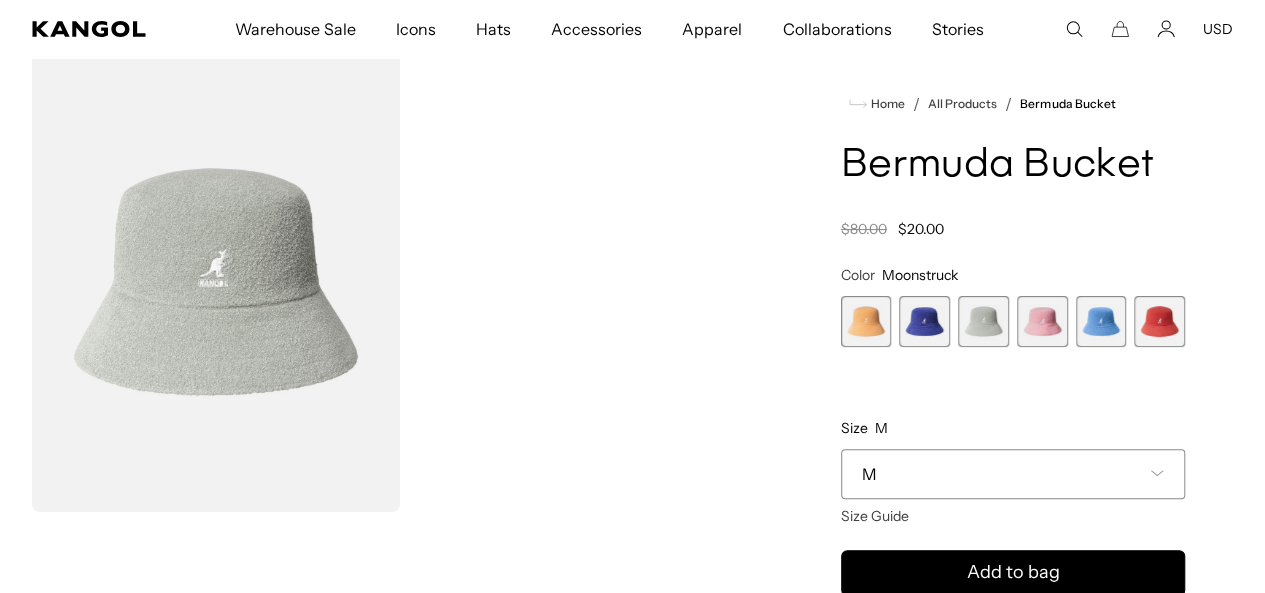 click at bounding box center (866, 321) 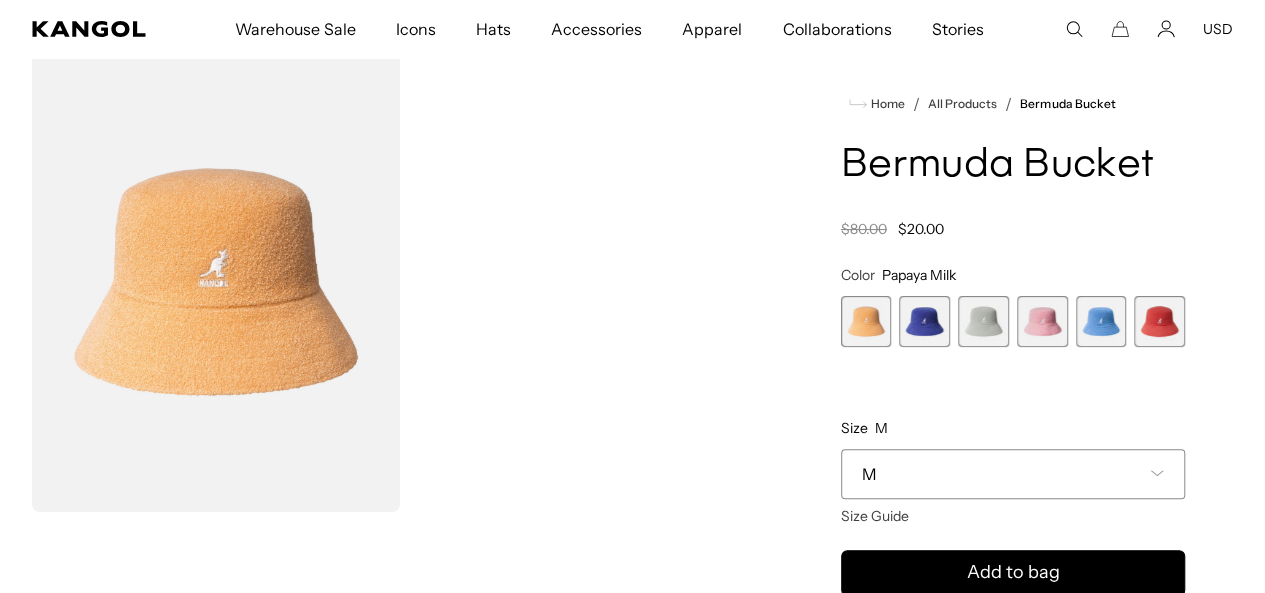 scroll, scrollTop: 0, scrollLeft: 412, axis: horizontal 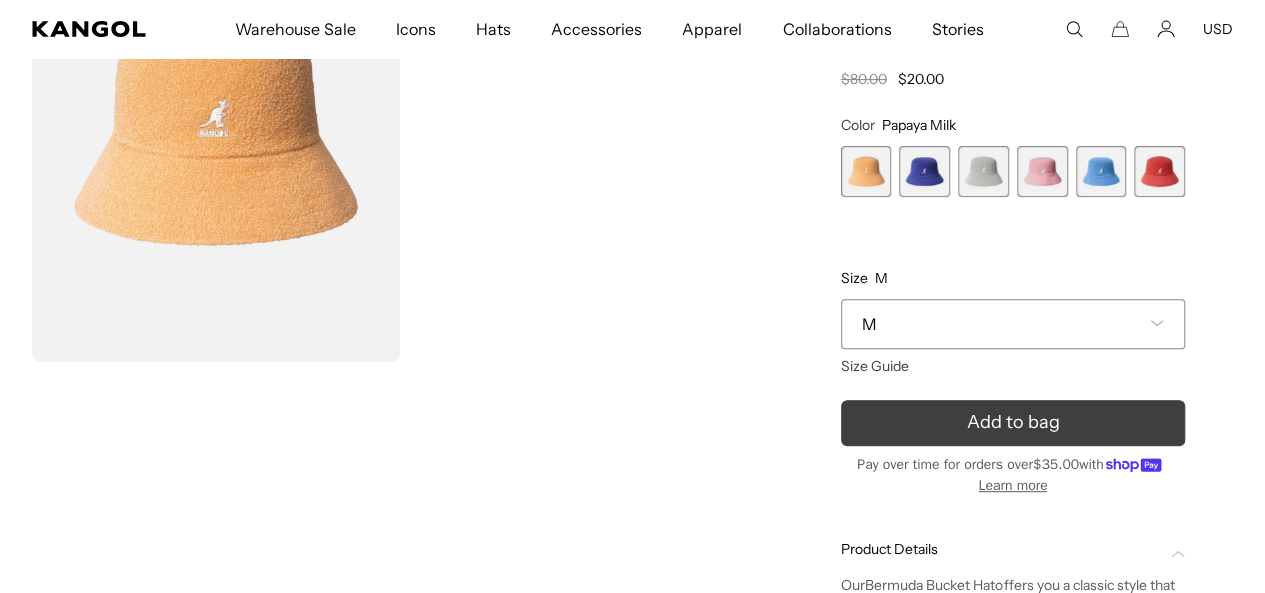 click 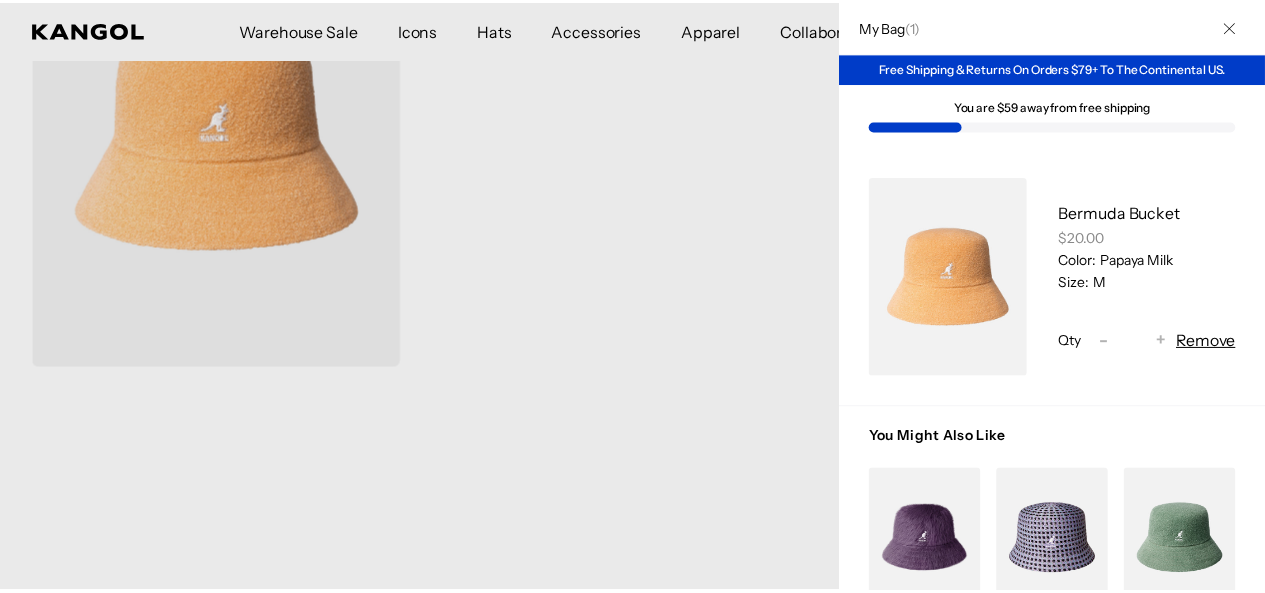 scroll, scrollTop: 0, scrollLeft: 0, axis: both 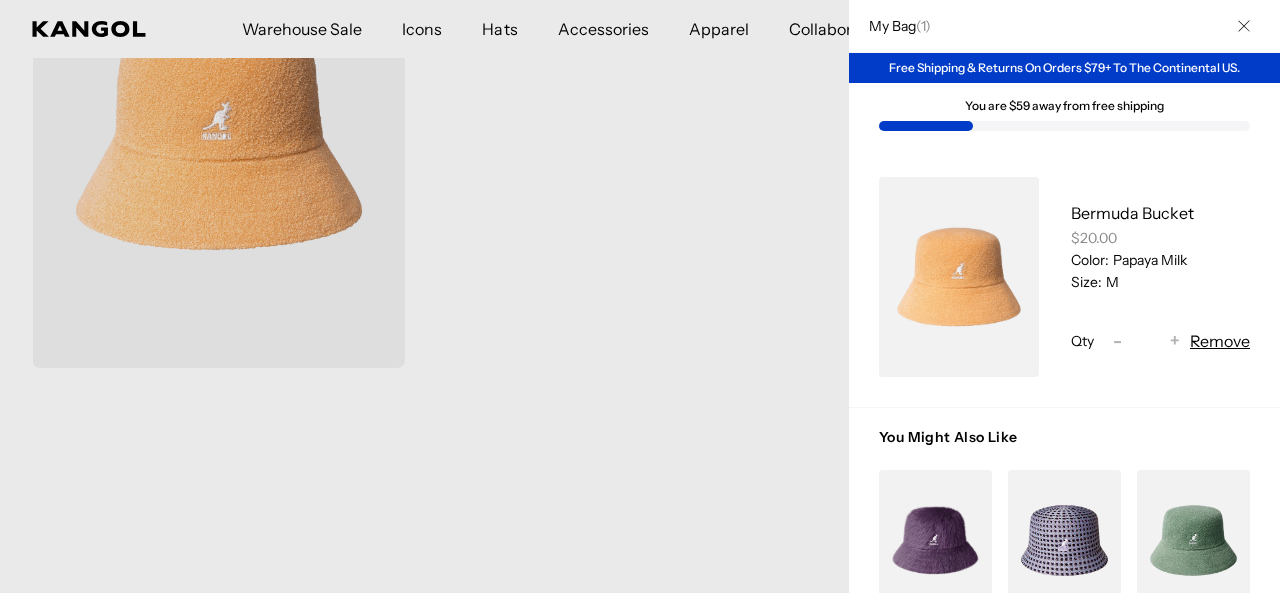 click 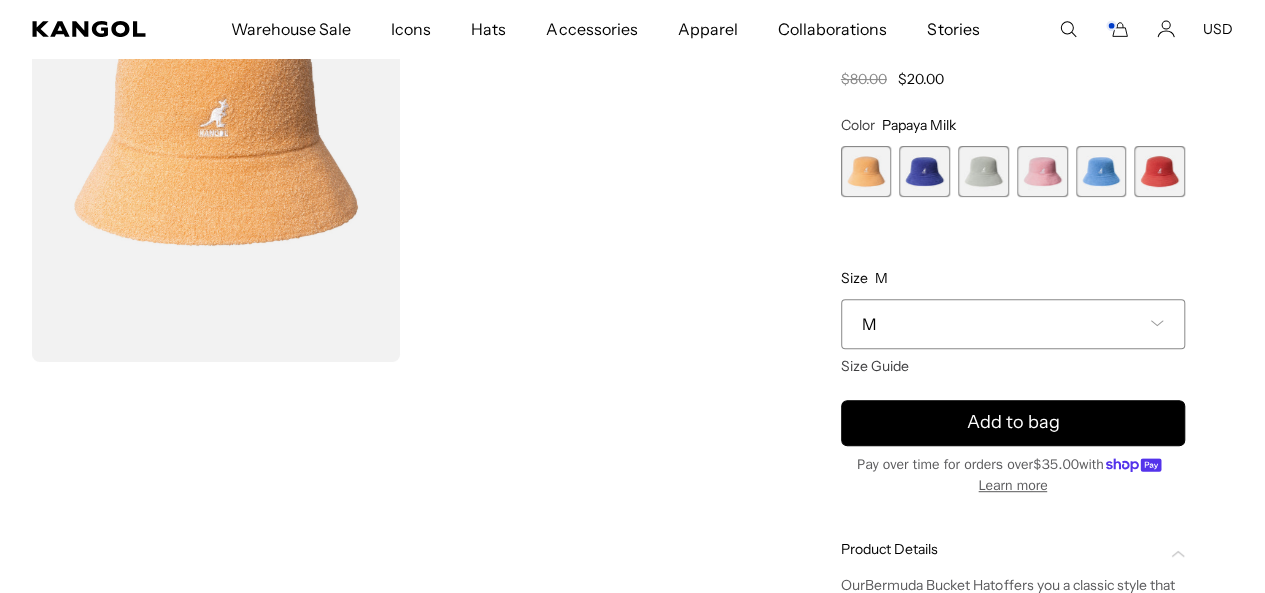 click at bounding box center [924, 171] 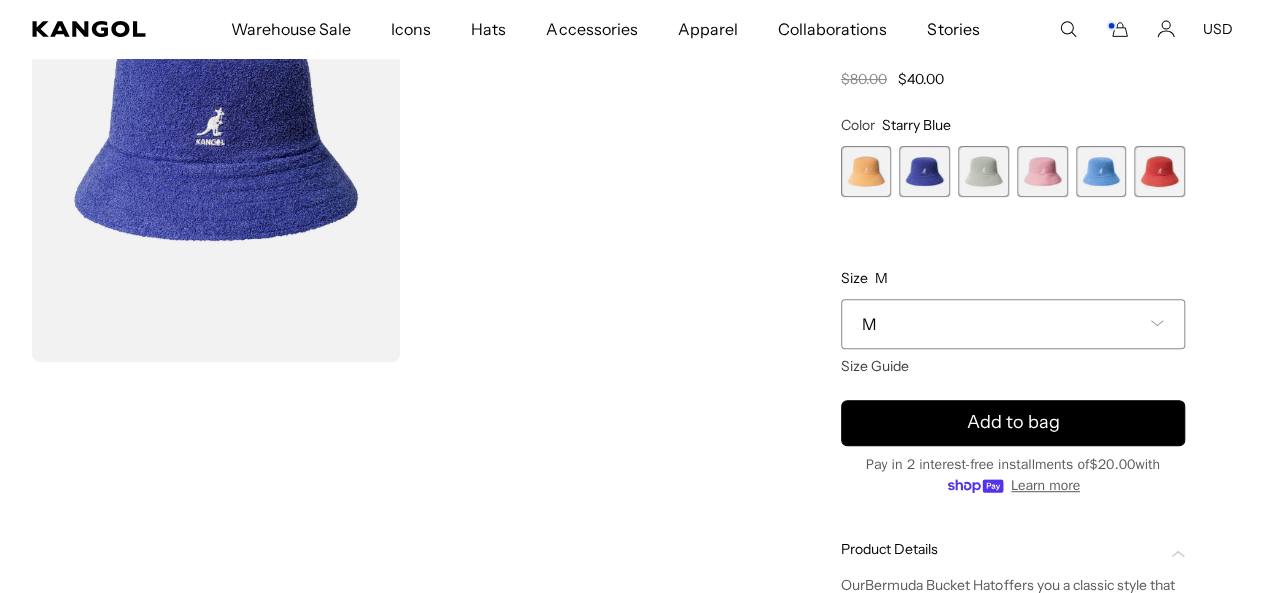 scroll, scrollTop: 0, scrollLeft: 412, axis: horizontal 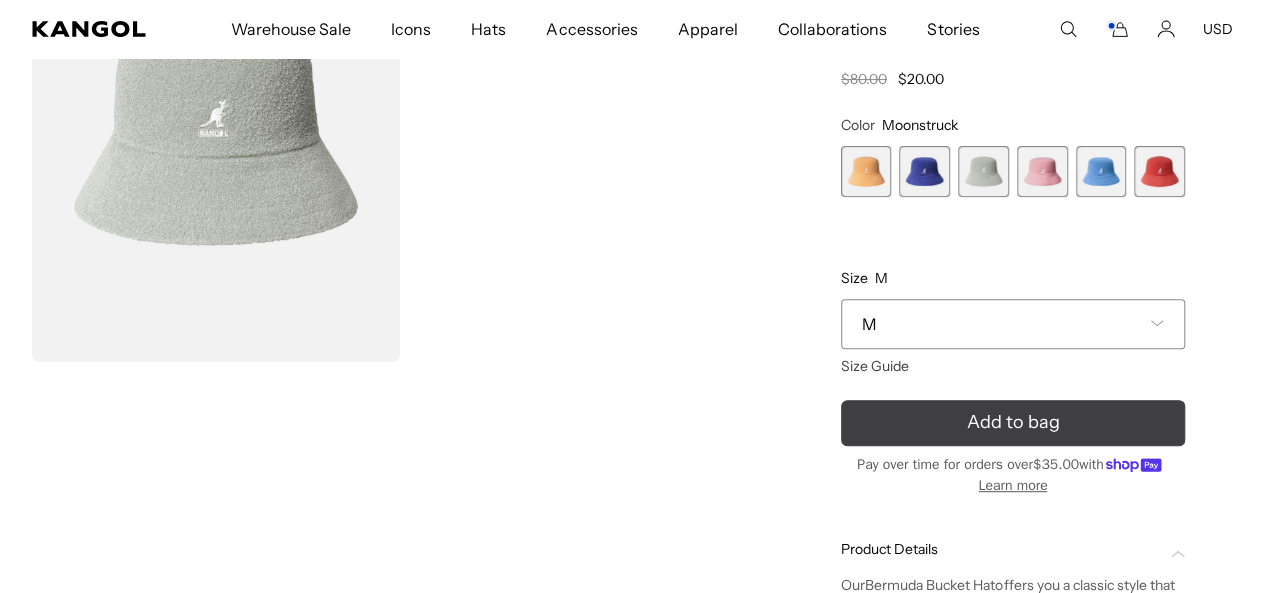 click 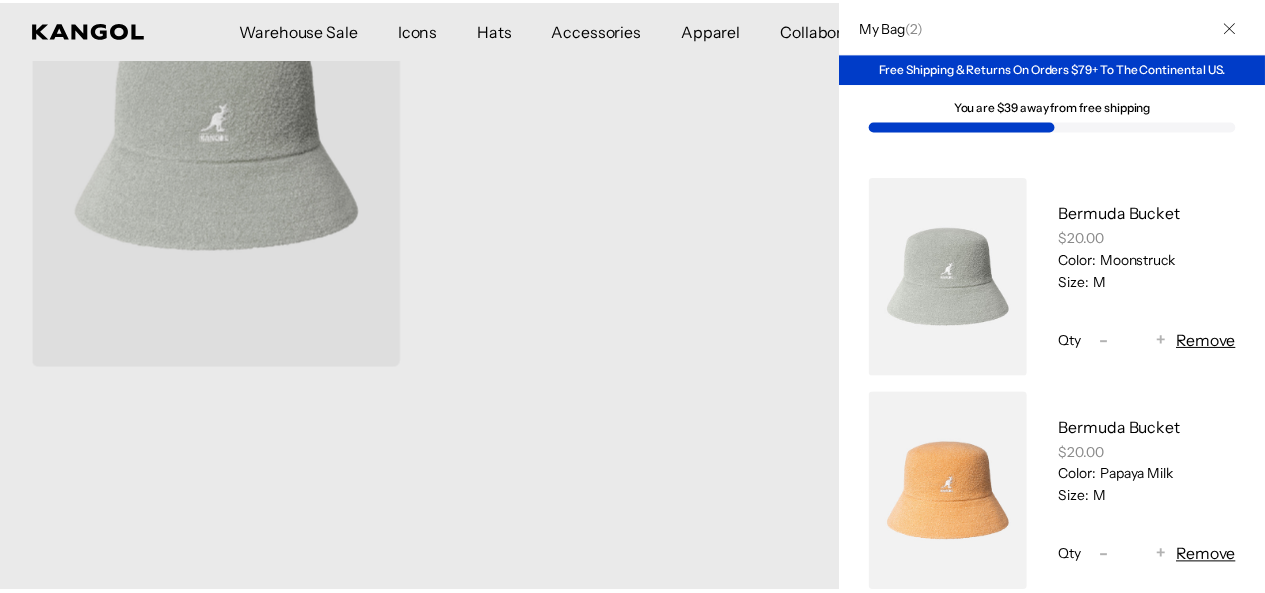 scroll, scrollTop: 0, scrollLeft: 0, axis: both 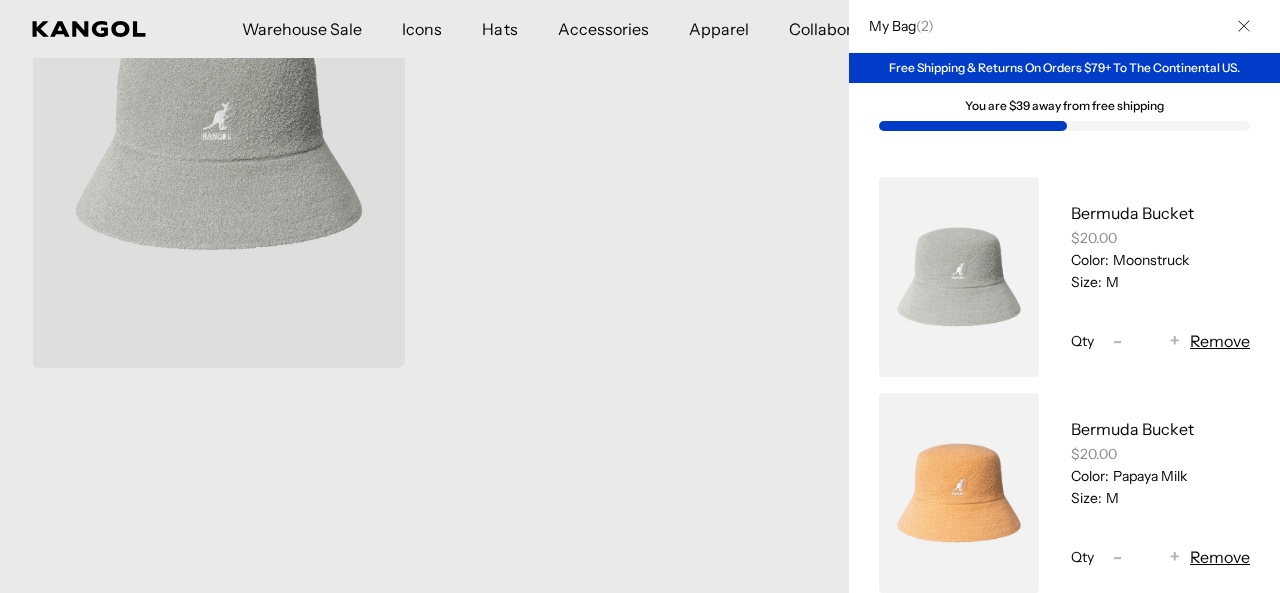 click 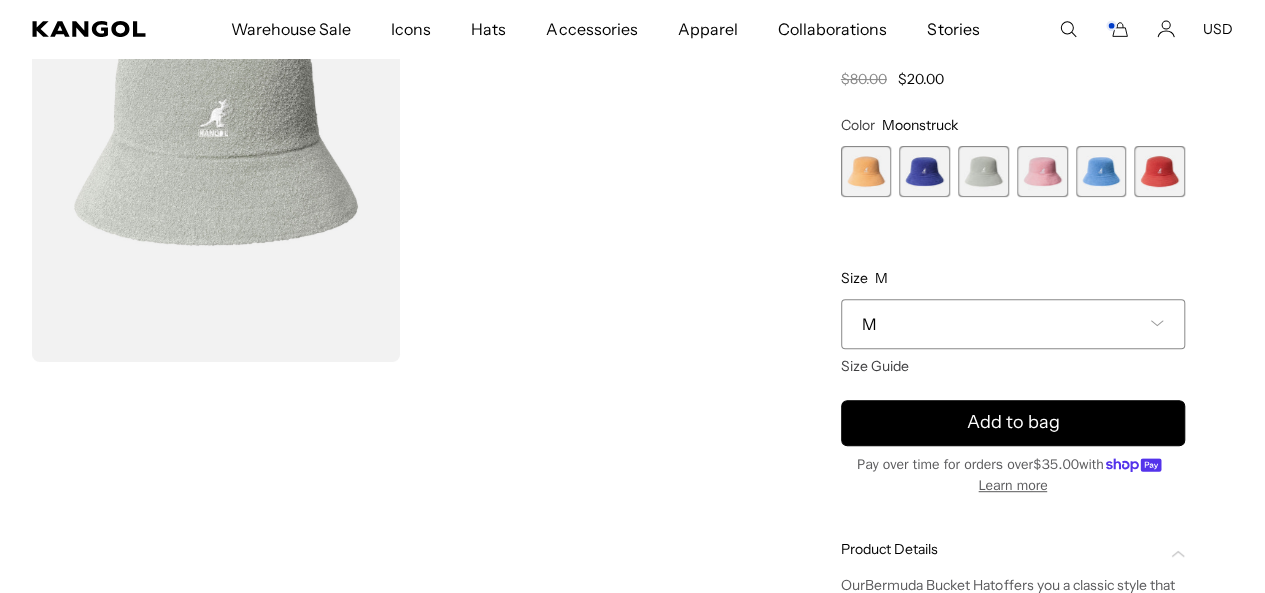 click at bounding box center [1042, 171] 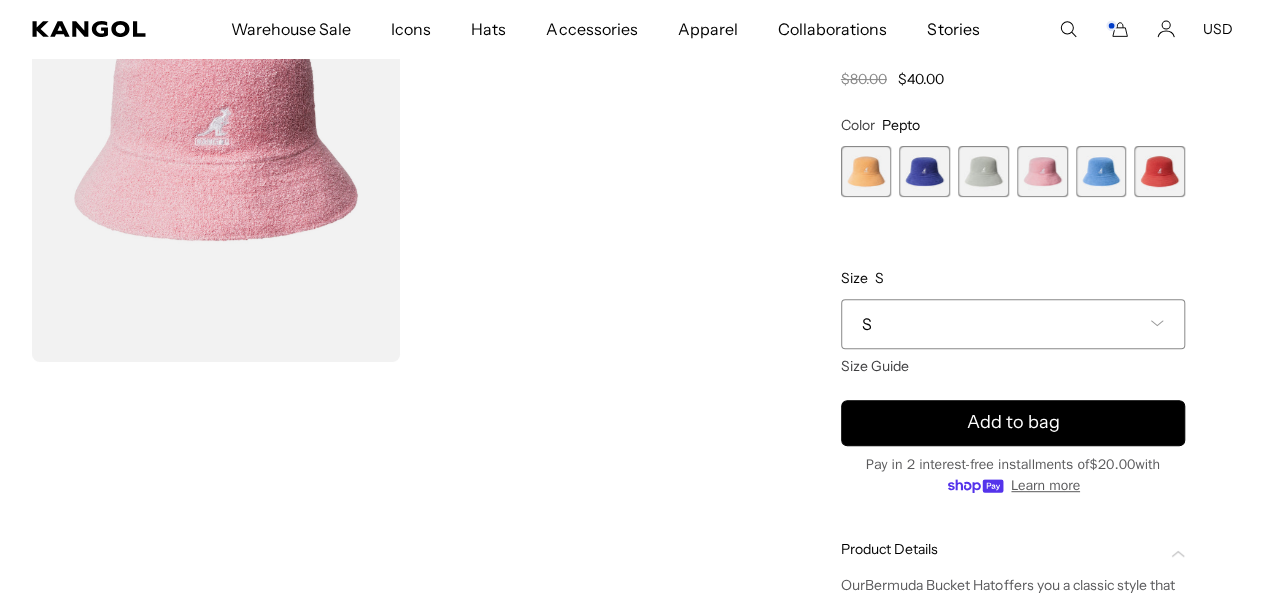 scroll, scrollTop: 0, scrollLeft: 0, axis: both 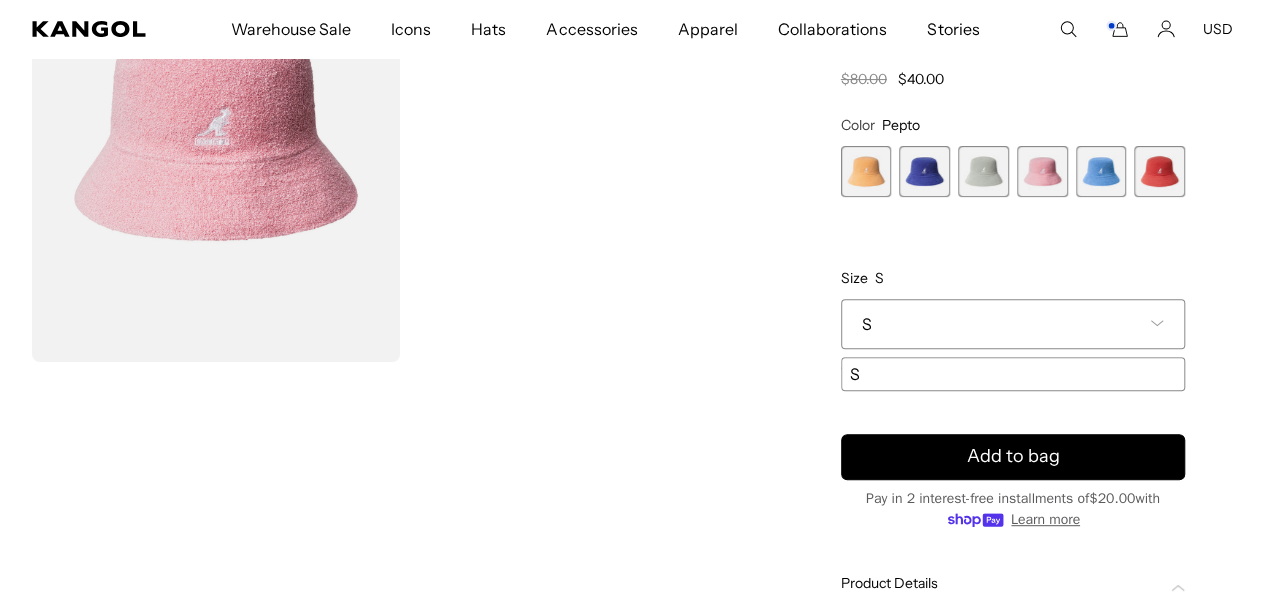 click on "Home
/
All Products
/
Bermuda Bucket
Bermuda Bucket
Regular price
$40.00
Regular price
$80.00
Sale price
$40.00
Color
Pepto
Previous
Next
Papaya Milk
Variant sold out or unavailable
Starry Blue
Variant sold out or unavailable" at bounding box center [1013, 430] 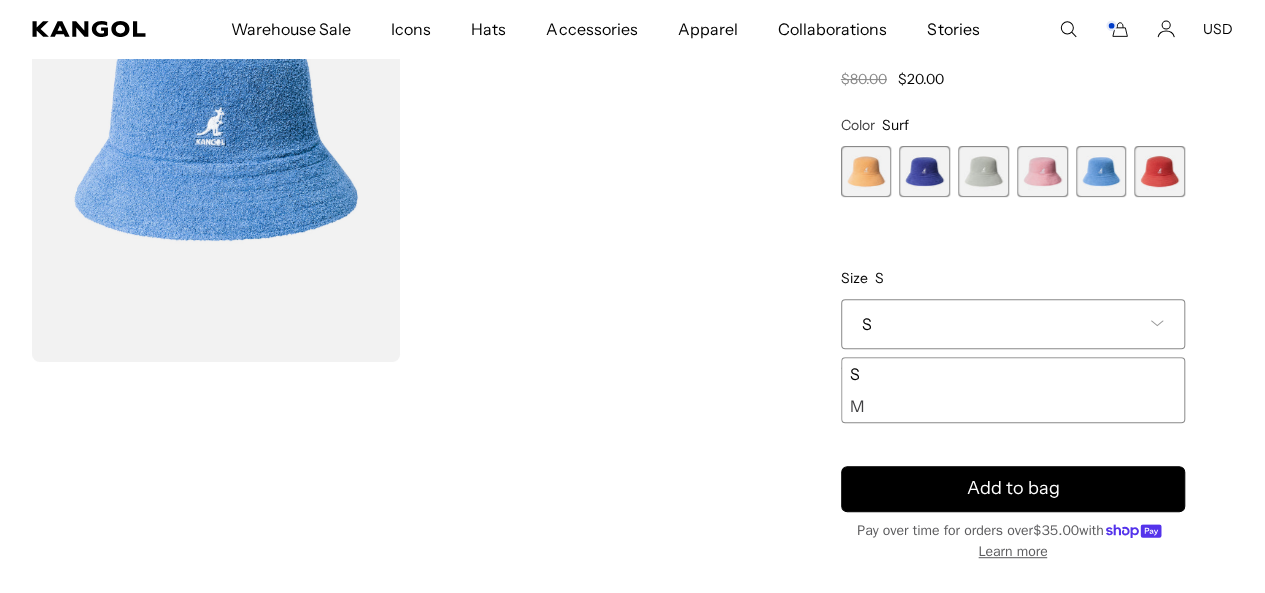 scroll, scrollTop: 0, scrollLeft: 412, axis: horizontal 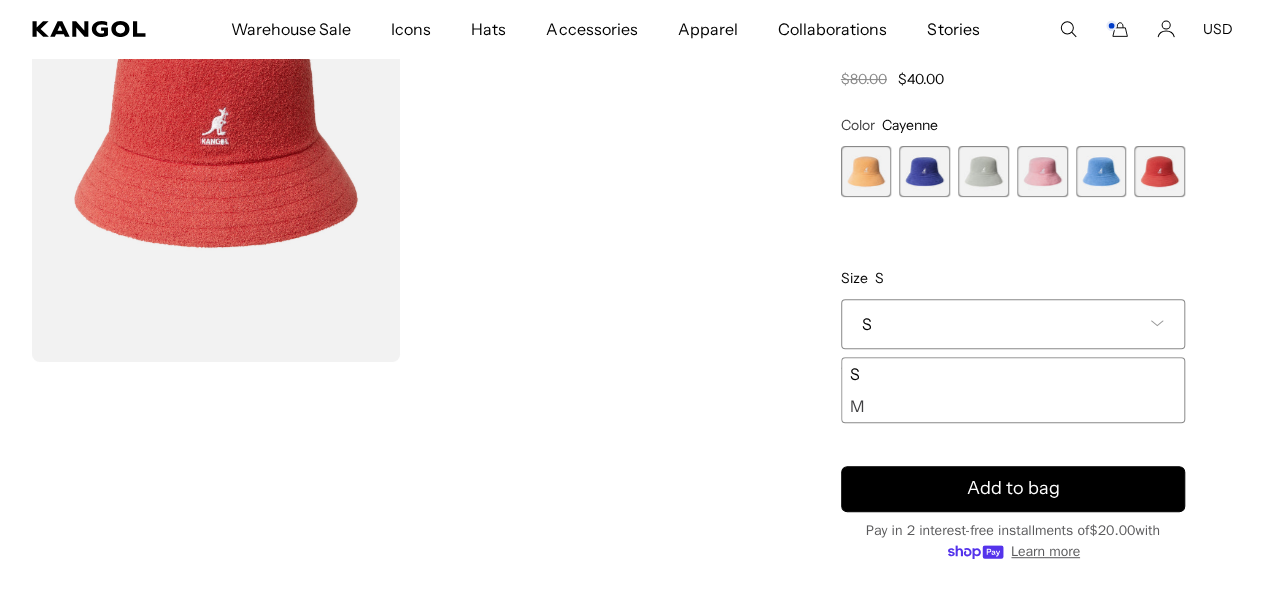 click at bounding box center (1101, 171) 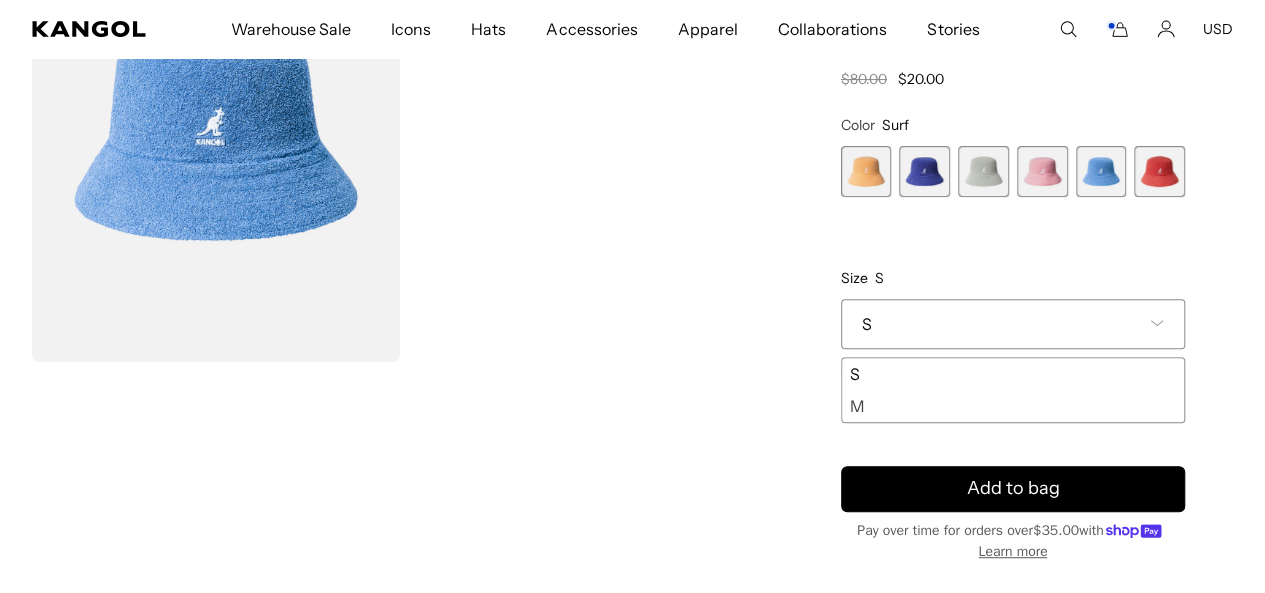 scroll, scrollTop: 0, scrollLeft: 412, axis: horizontal 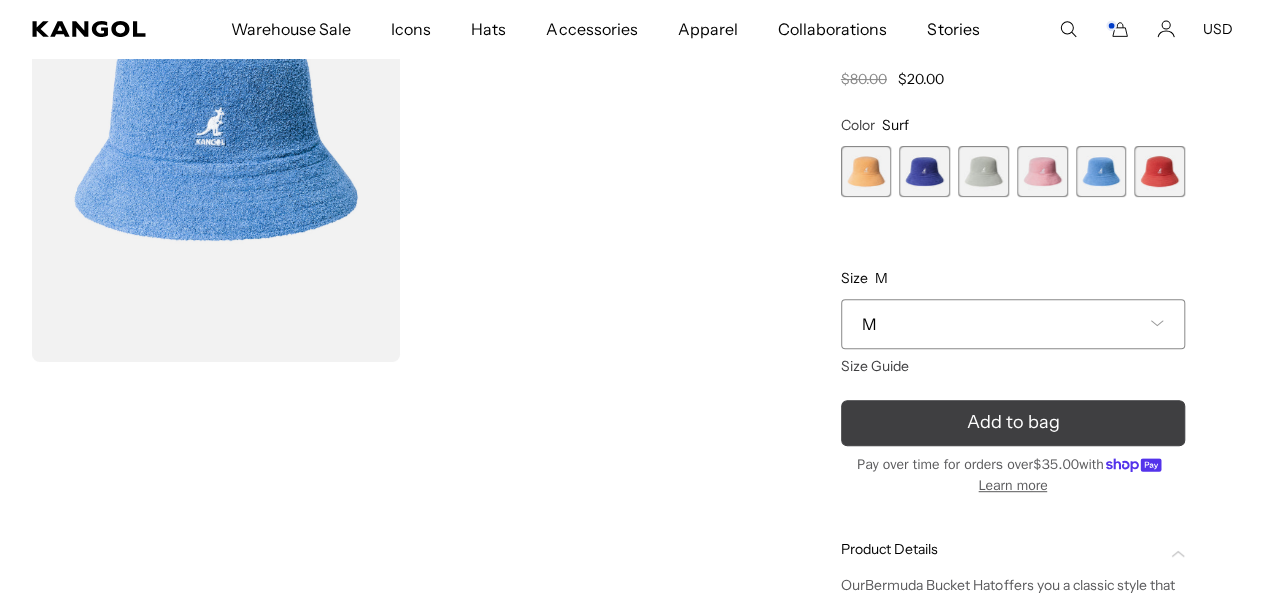 click 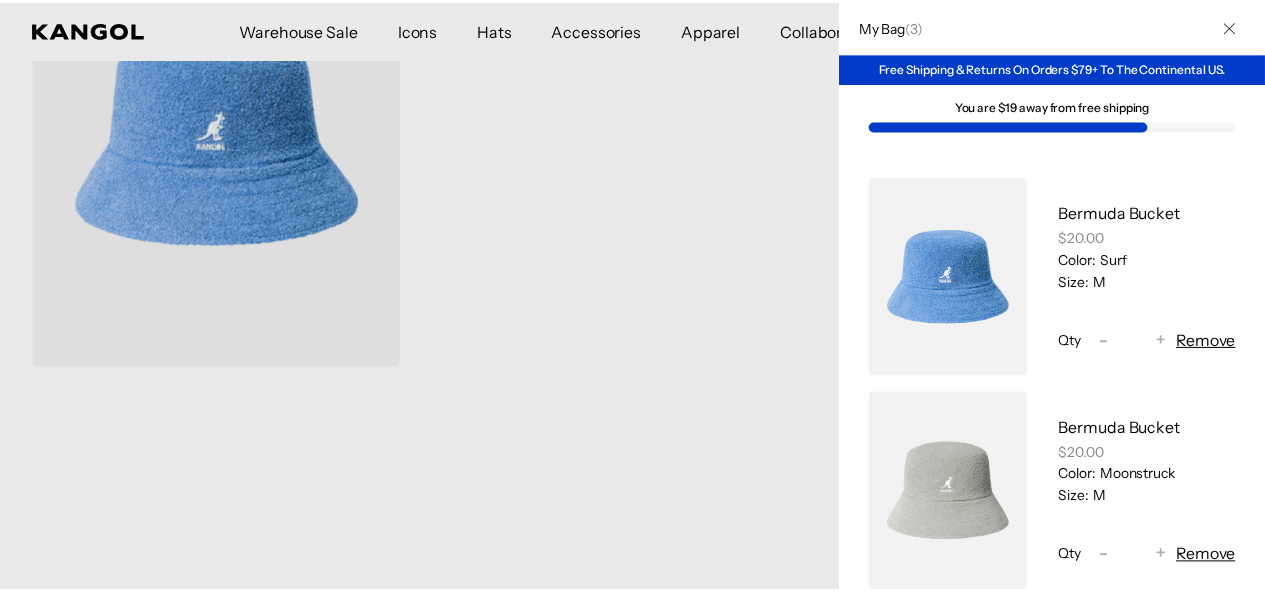 scroll, scrollTop: 0, scrollLeft: 412, axis: horizontal 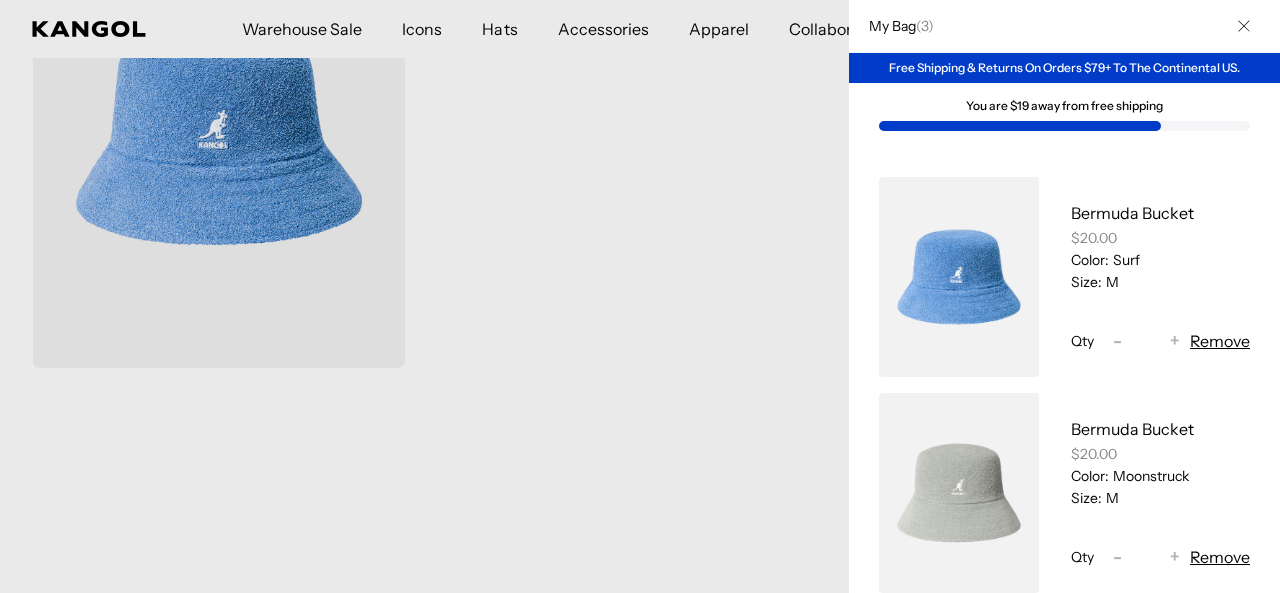 click 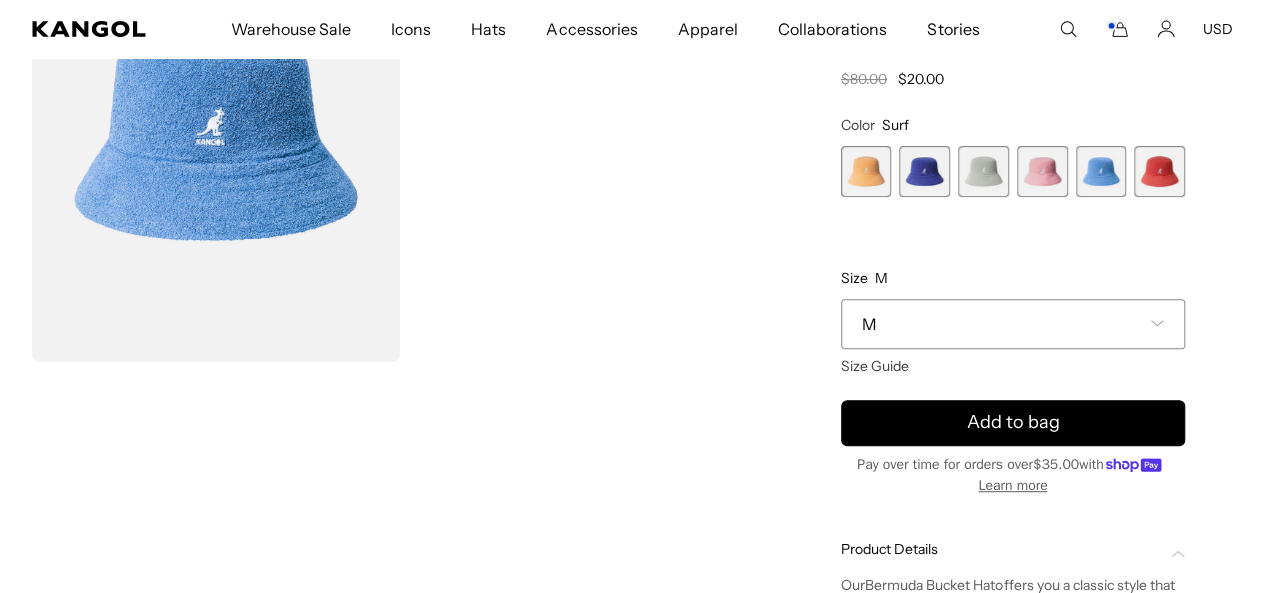 scroll, scrollTop: 0, scrollLeft: 0, axis: both 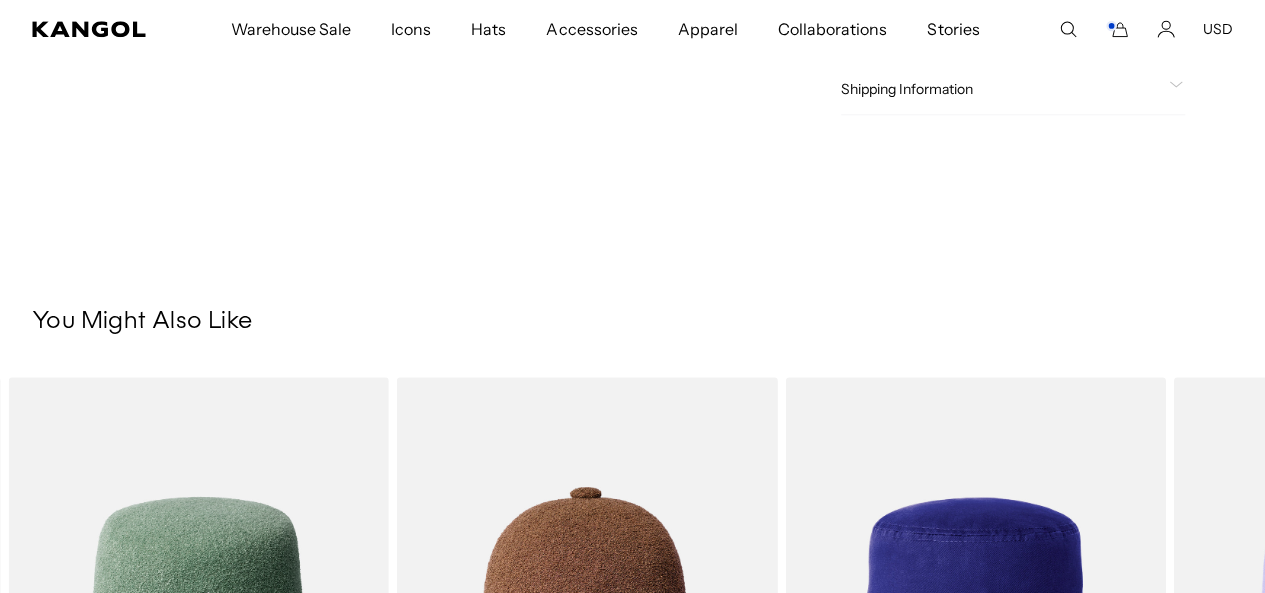 click on "Home
/
All Products
/
Bermuda Bucket
Bermuda Bucket
Regular price
$20.00
Regular price
$80.00
Sale price
$20.00
Color
Surf
Previous
Next
Papaya Milk
Variant sold out or unavailable
Starry Blue
Variant sold out or unavailable" at bounding box center [1013, -357] 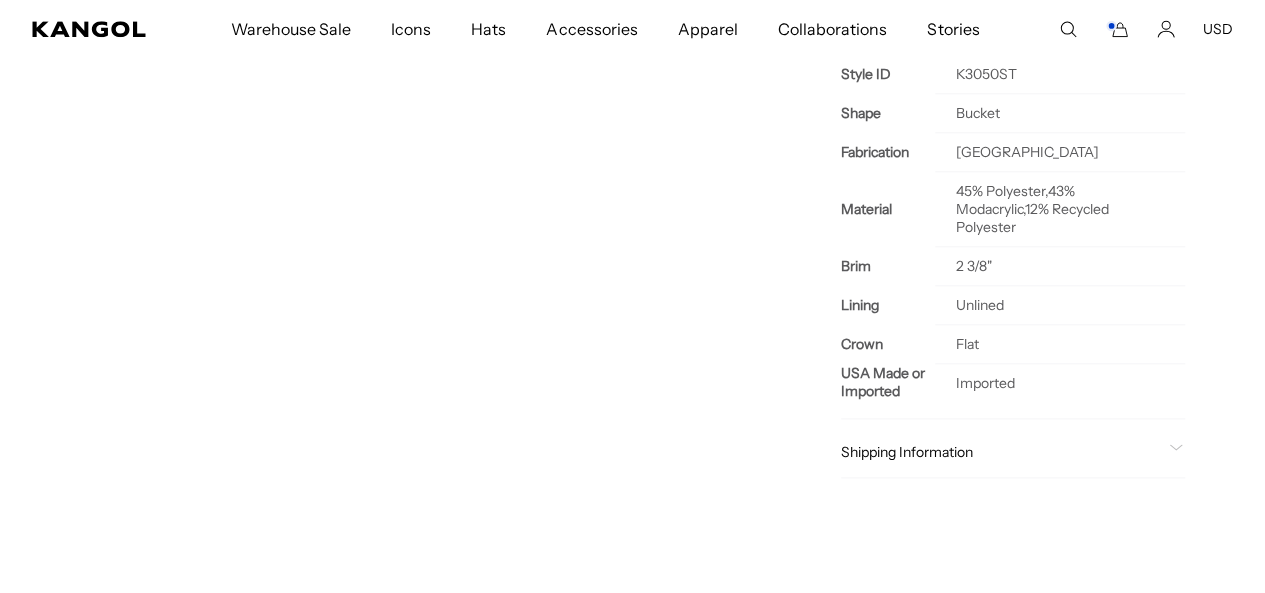 scroll, scrollTop: 0, scrollLeft: 0, axis: both 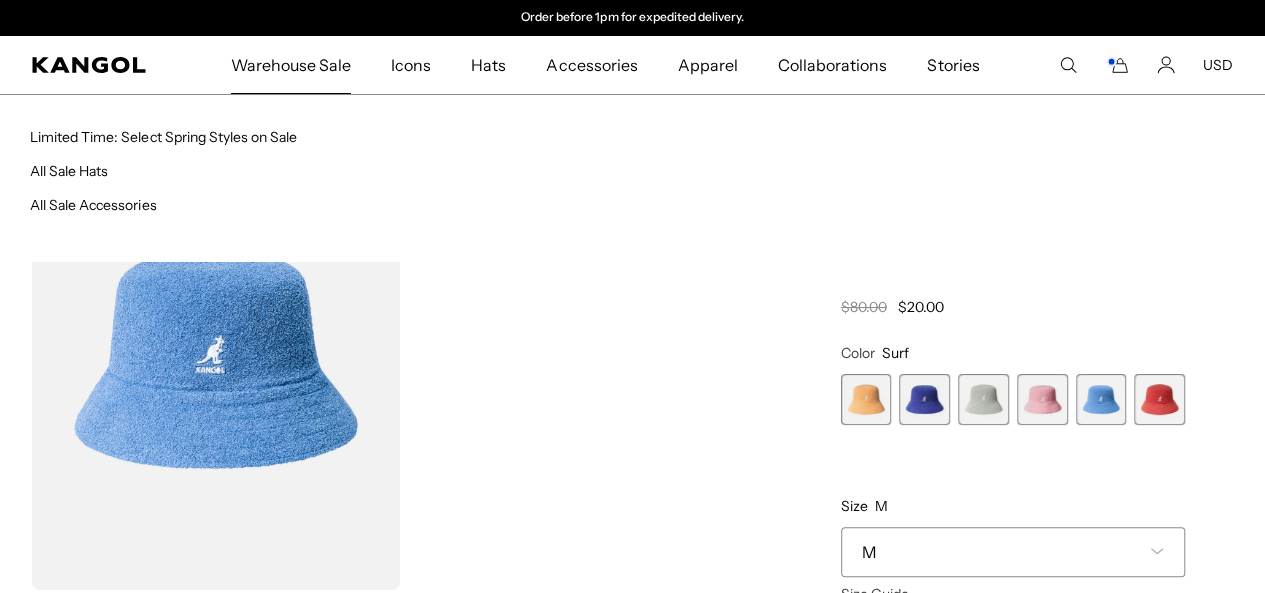 click on "Warehouse Sale" at bounding box center (291, 65) 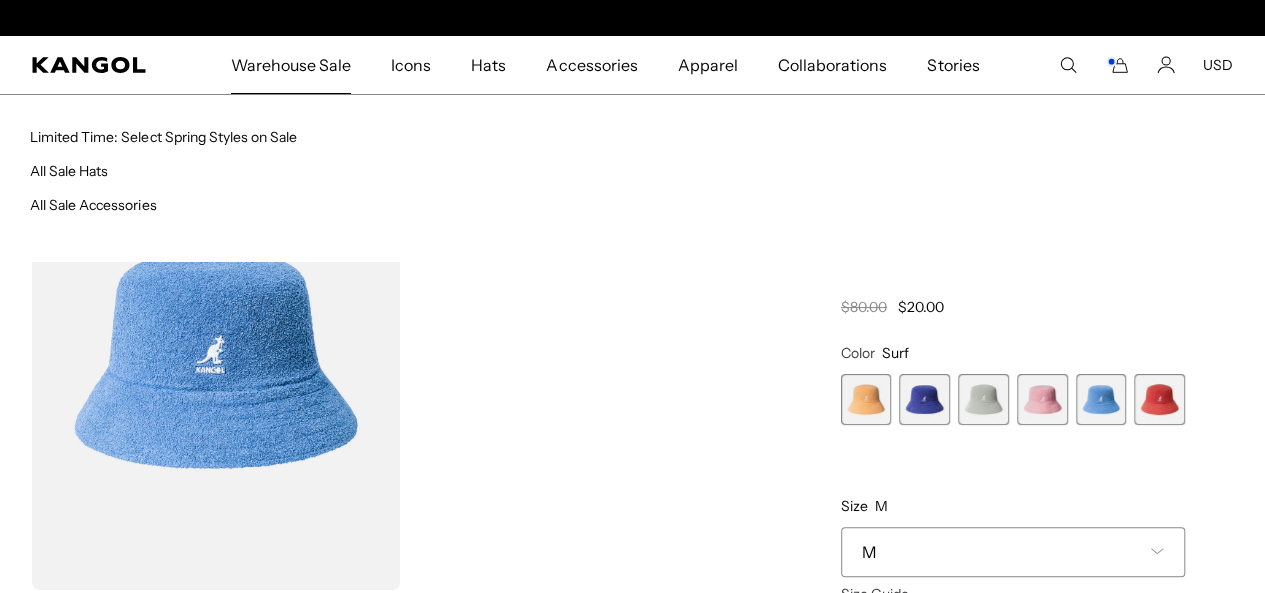 scroll, scrollTop: 0, scrollLeft: 0, axis: both 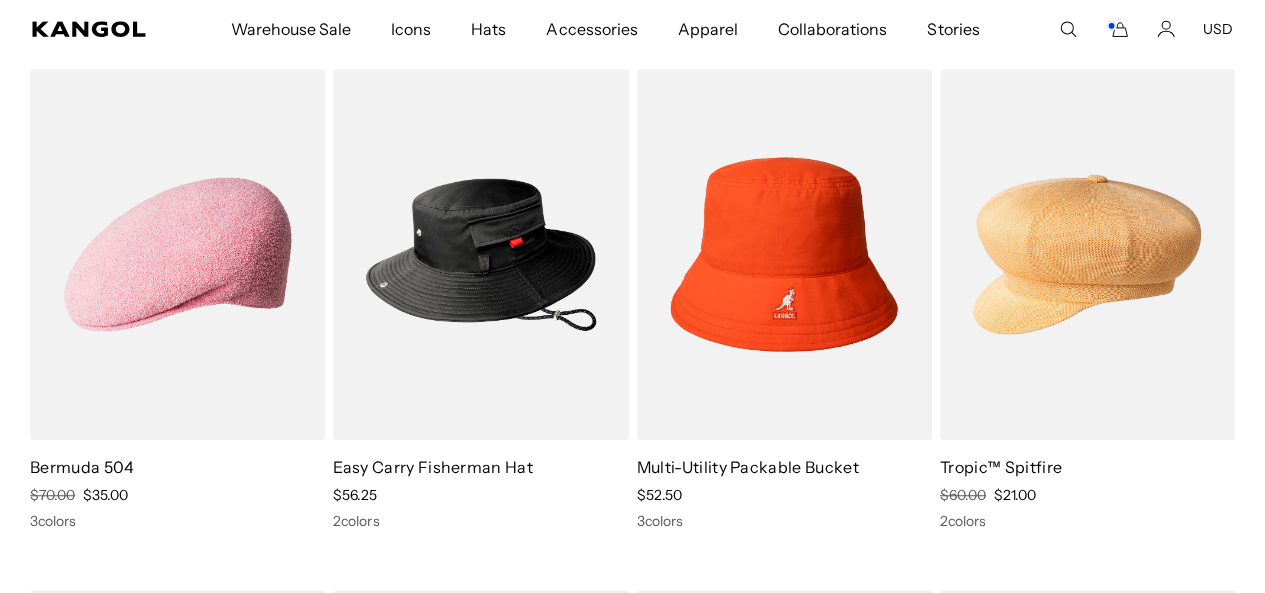 click on "Tropic™ Spitfire Regular Price $60.00 Sale Price $21.00 2  colors" at bounding box center (1087, 493) 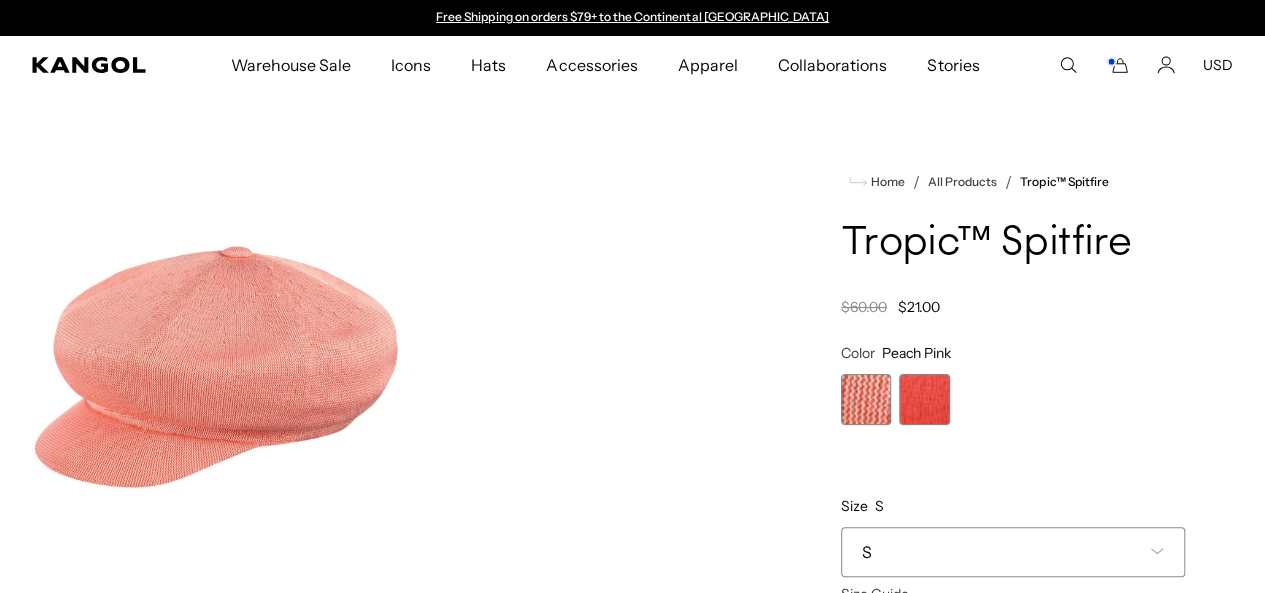 scroll, scrollTop: 0, scrollLeft: 0, axis: both 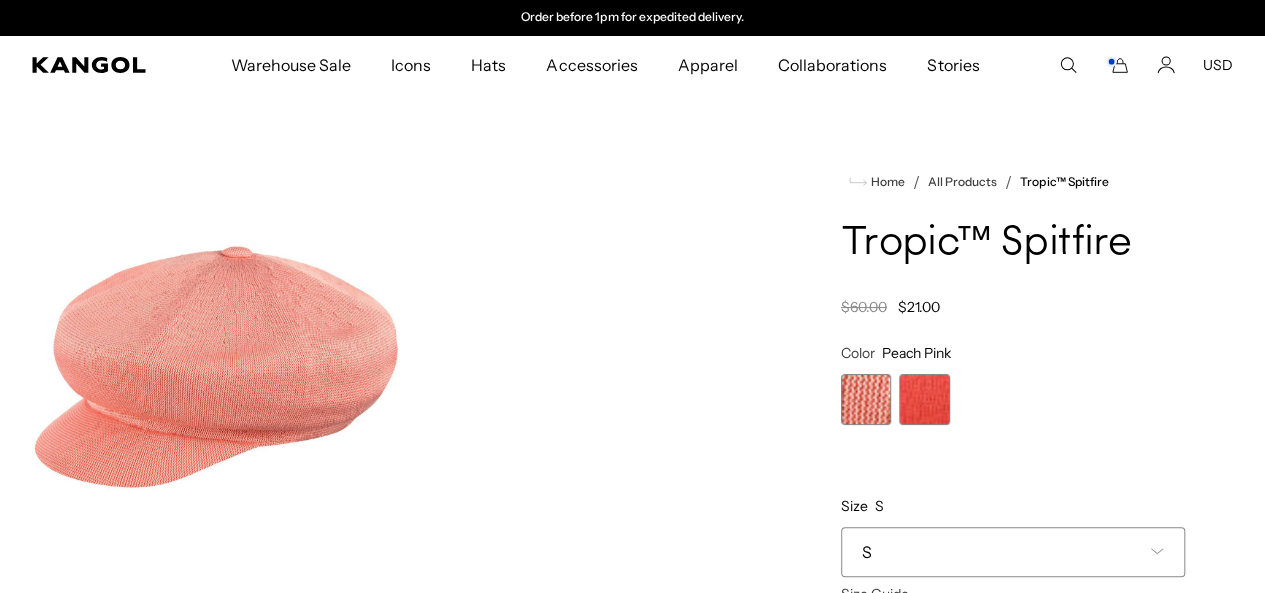click at bounding box center [866, 399] 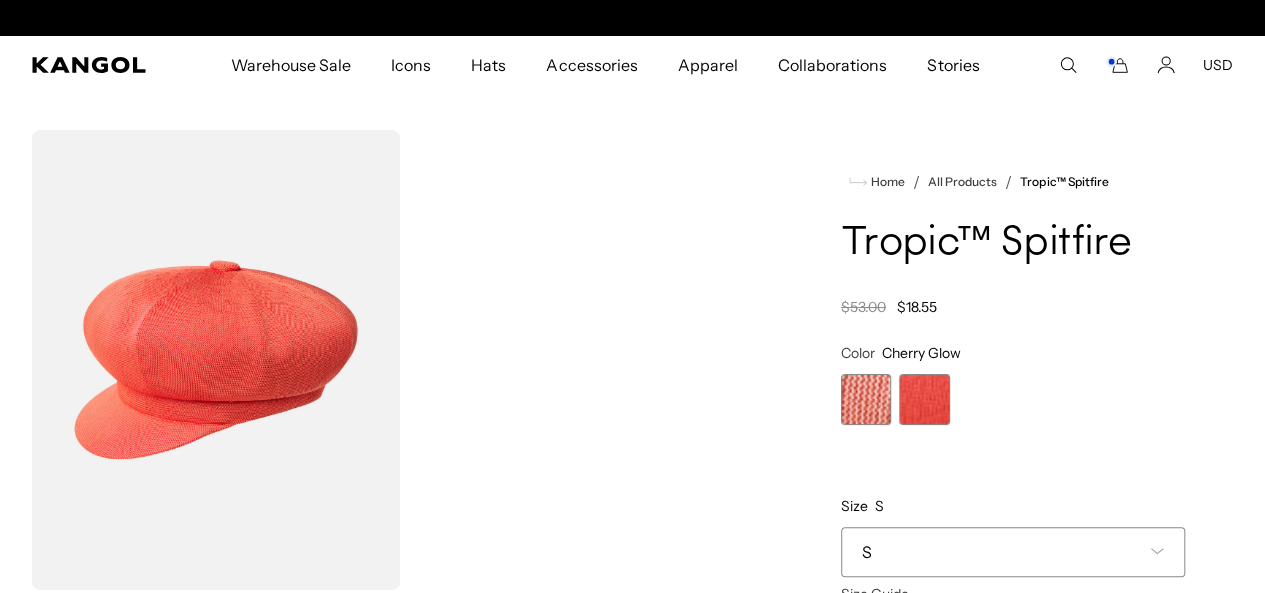 scroll, scrollTop: 0, scrollLeft: 0, axis: both 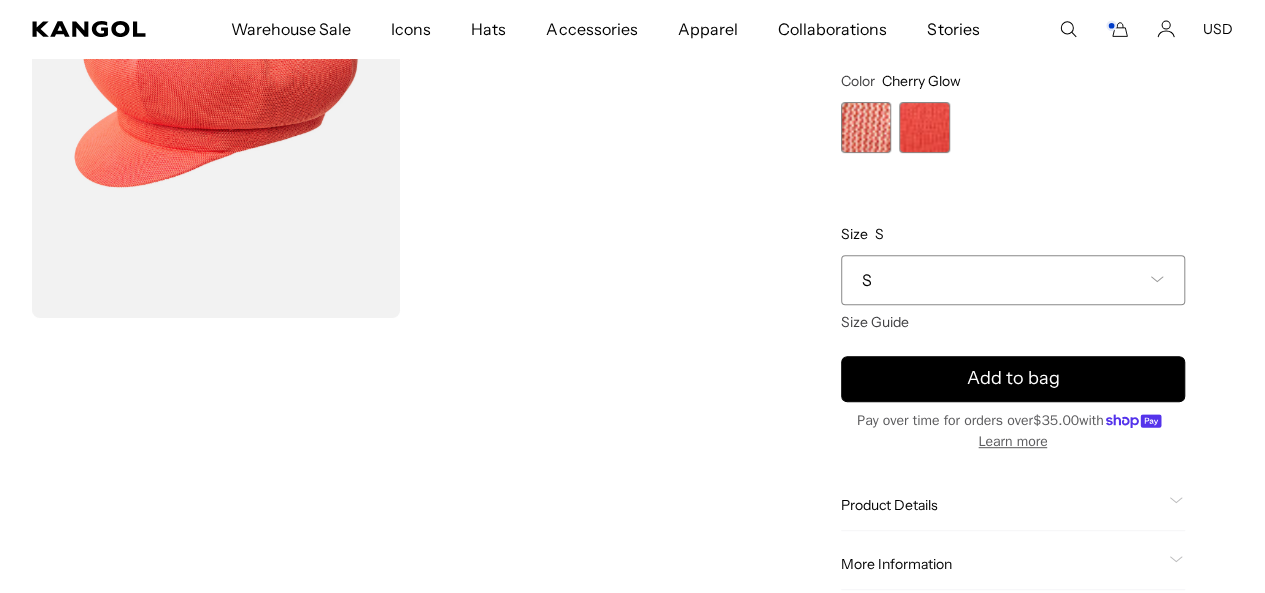 click on "S" at bounding box center [1013, 280] 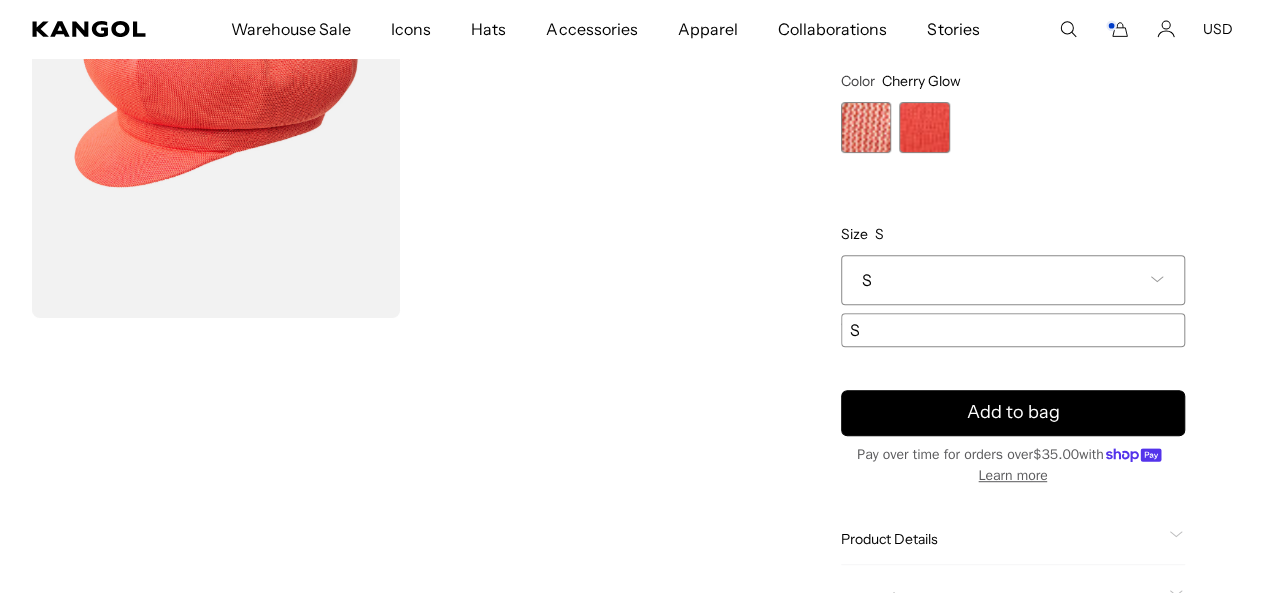 click on "S" at bounding box center (1013, 280) 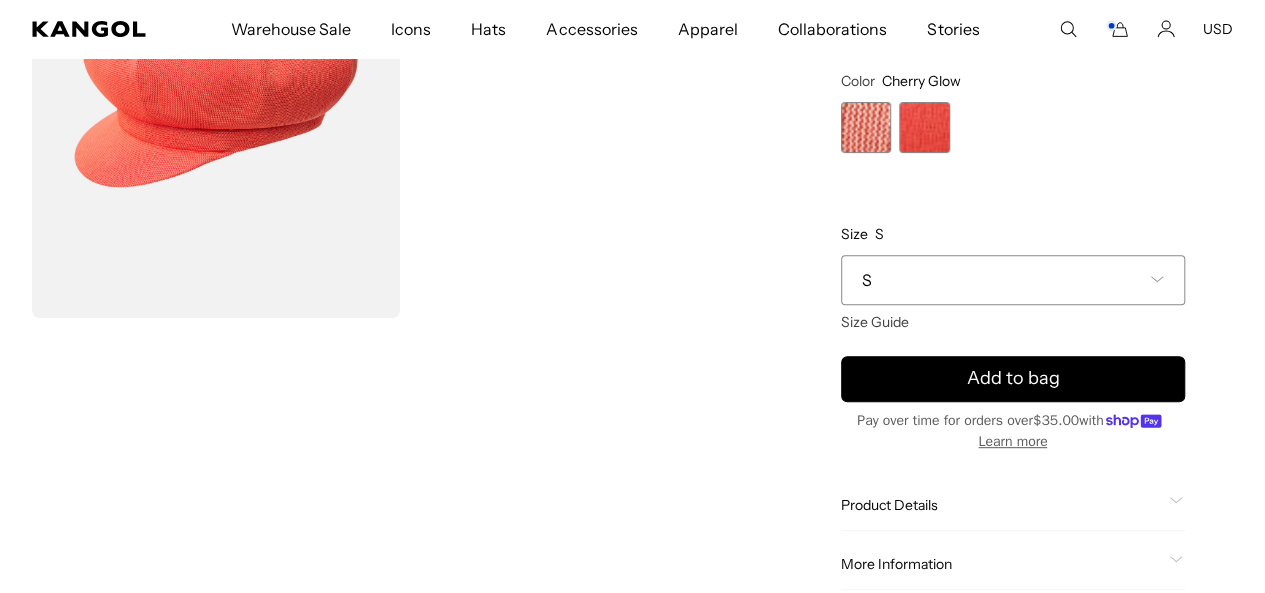 scroll, scrollTop: 0, scrollLeft: 0, axis: both 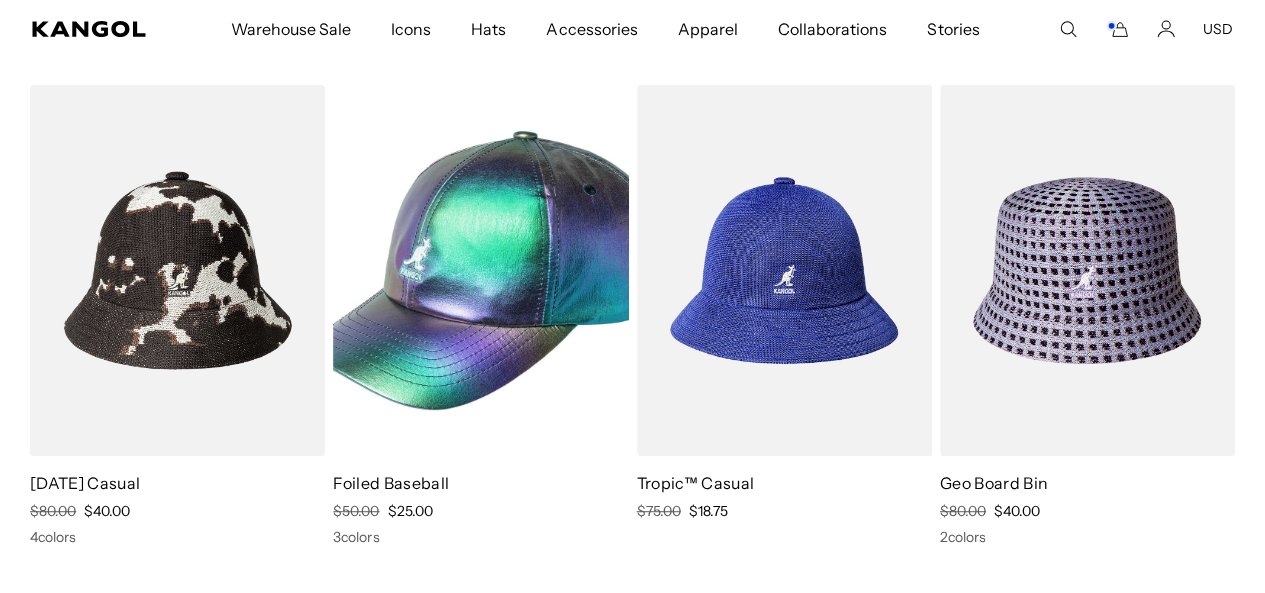 click at bounding box center [784, 270] 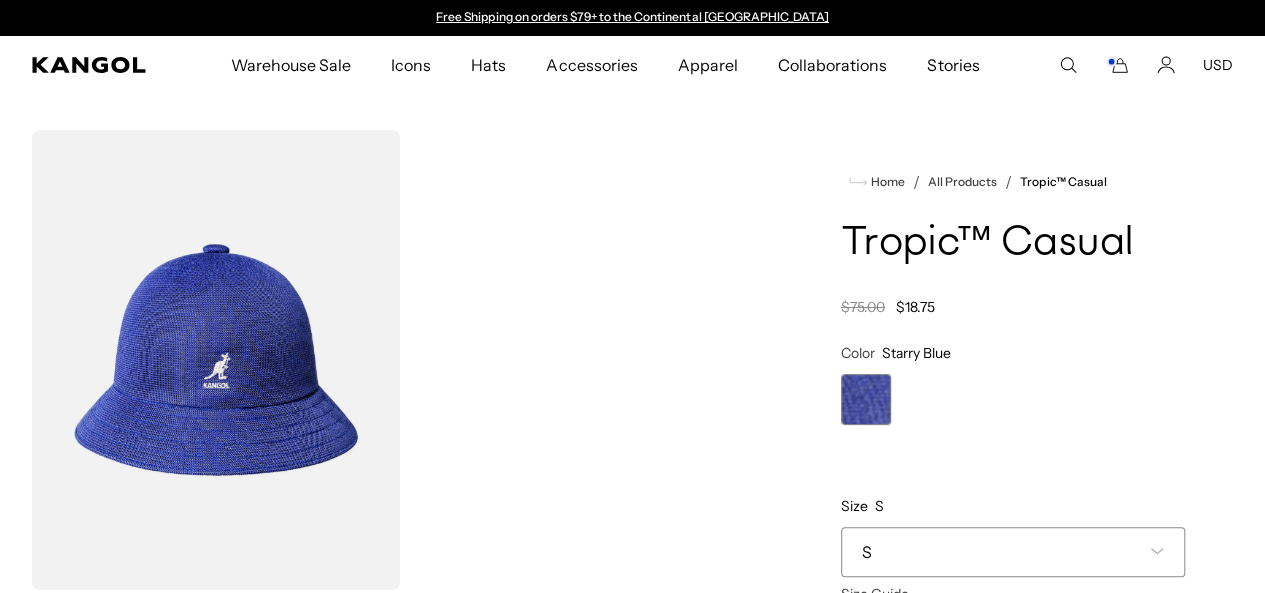 scroll, scrollTop: 0, scrollLeft: 0, axis: both 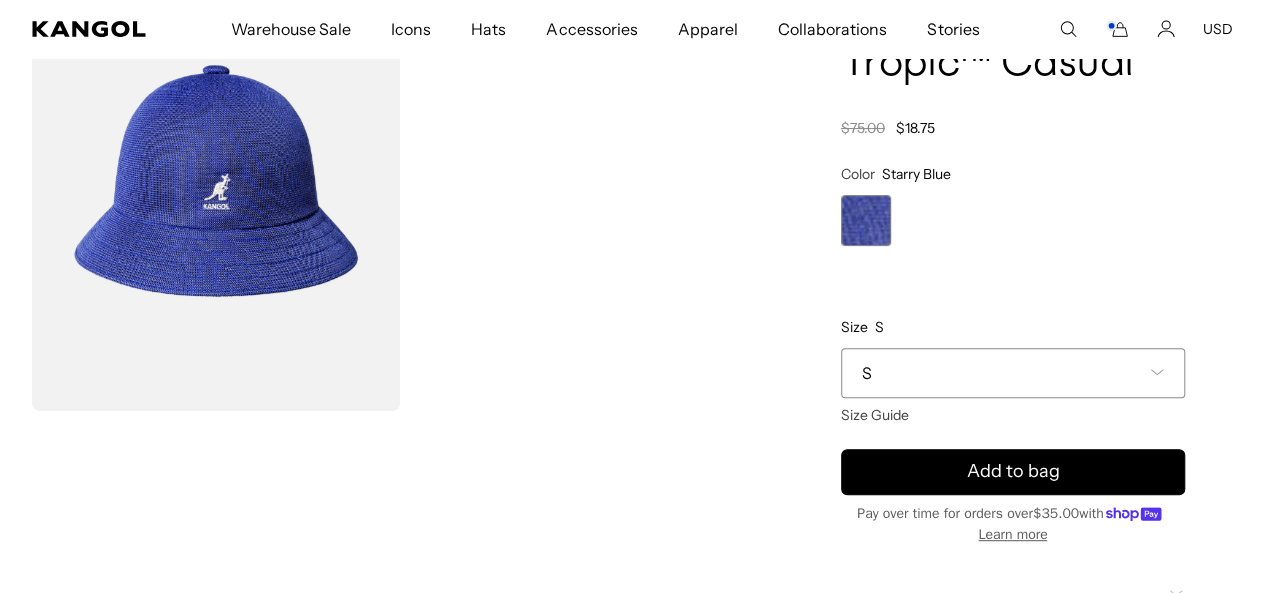 click 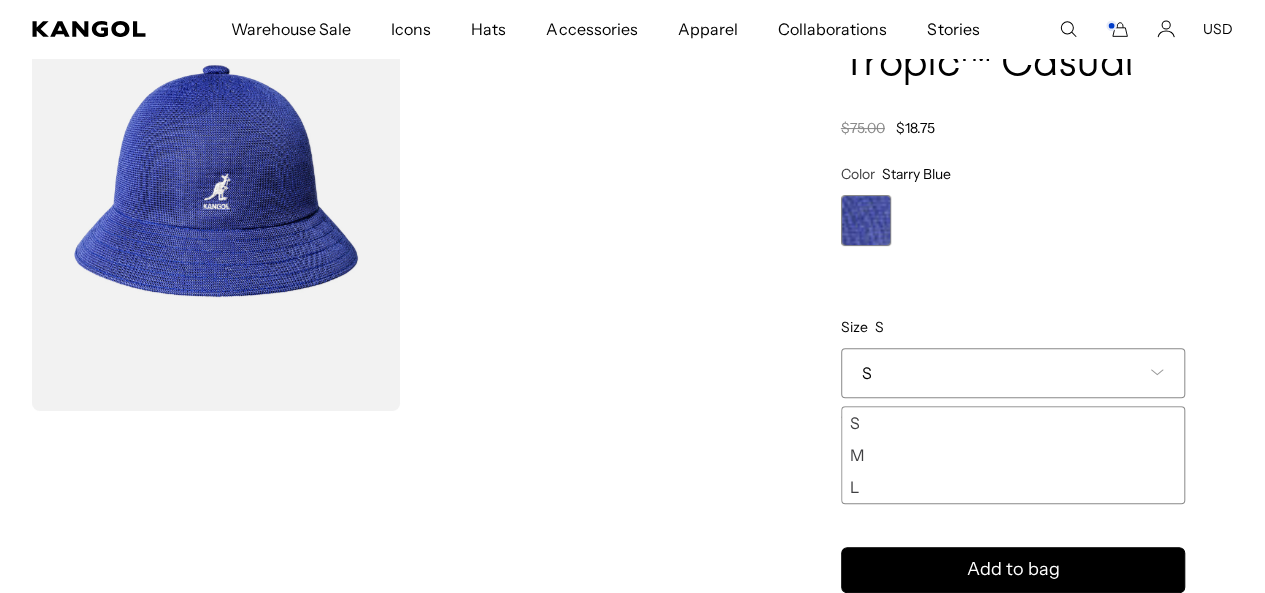 scroll, scrollTop: 0, scrollLeft: 412, axis: horizontal 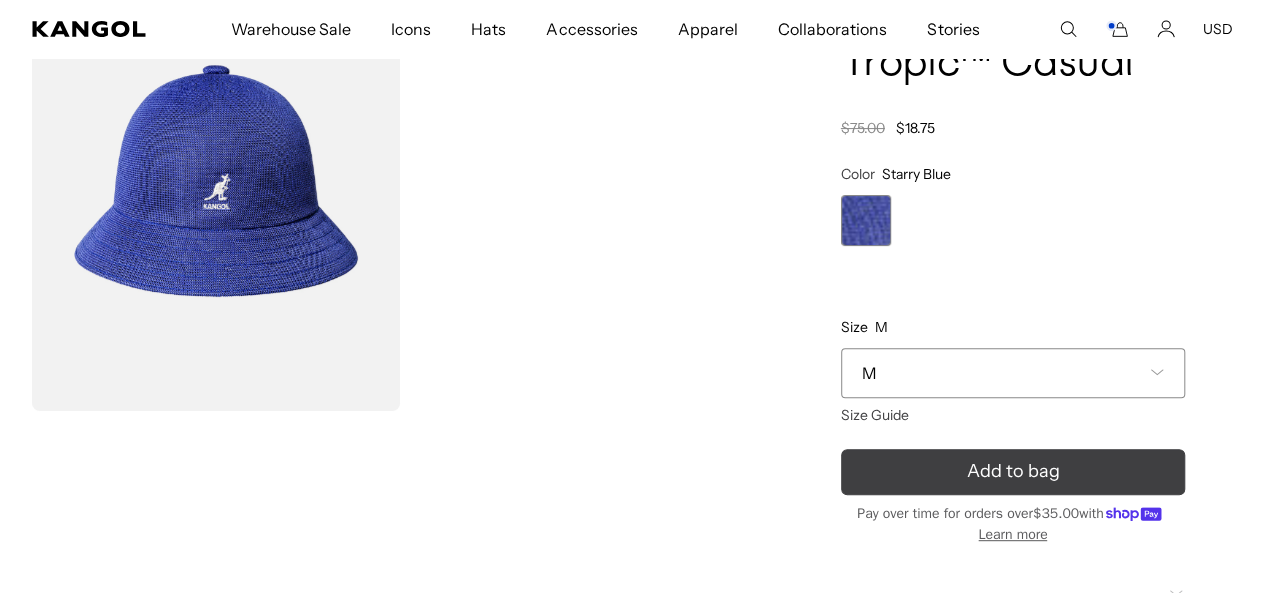 click on "Add to bag" at bounding box center [1012, 471] 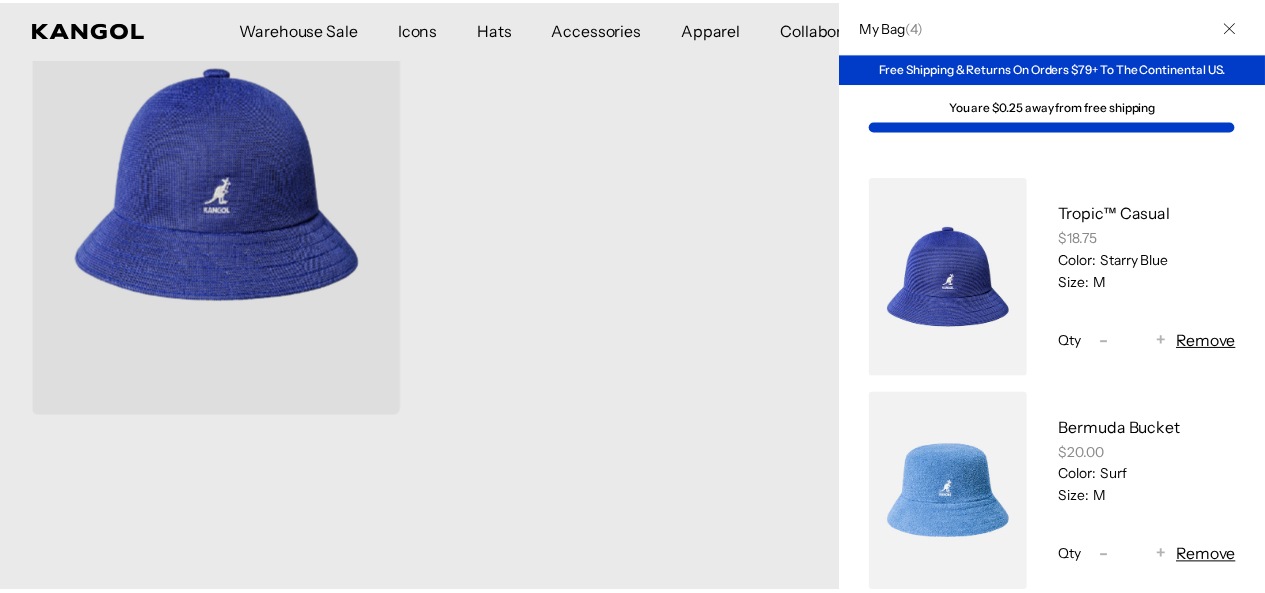 scroll, scrollTop: 0, scrollLeft: 0, axis: both 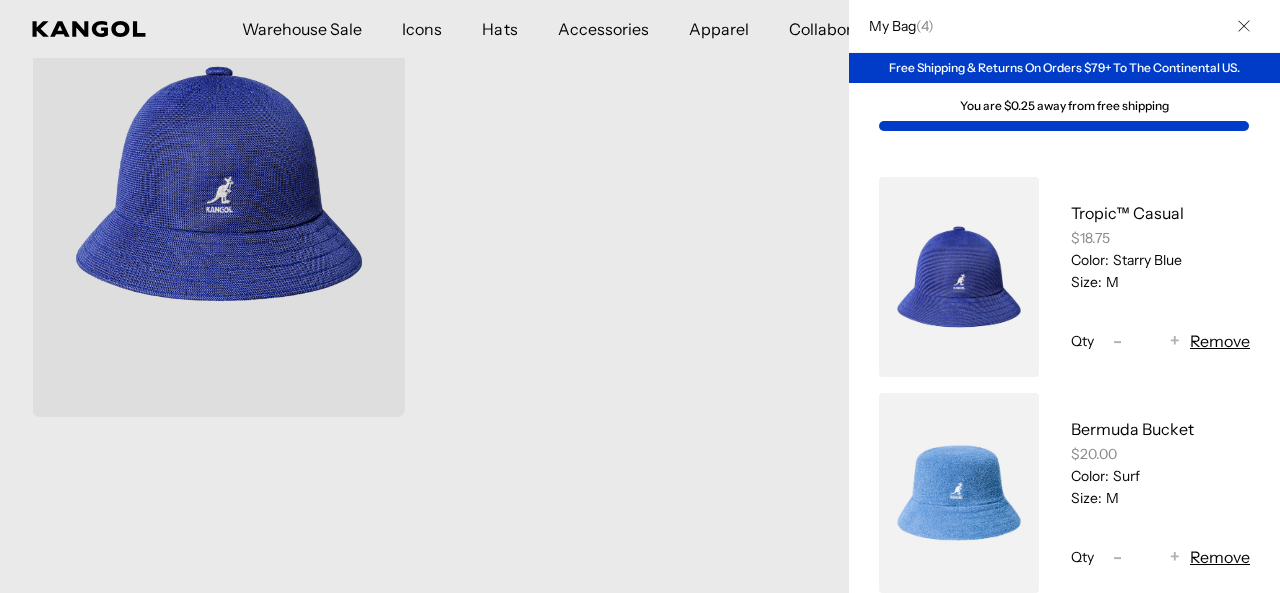 click 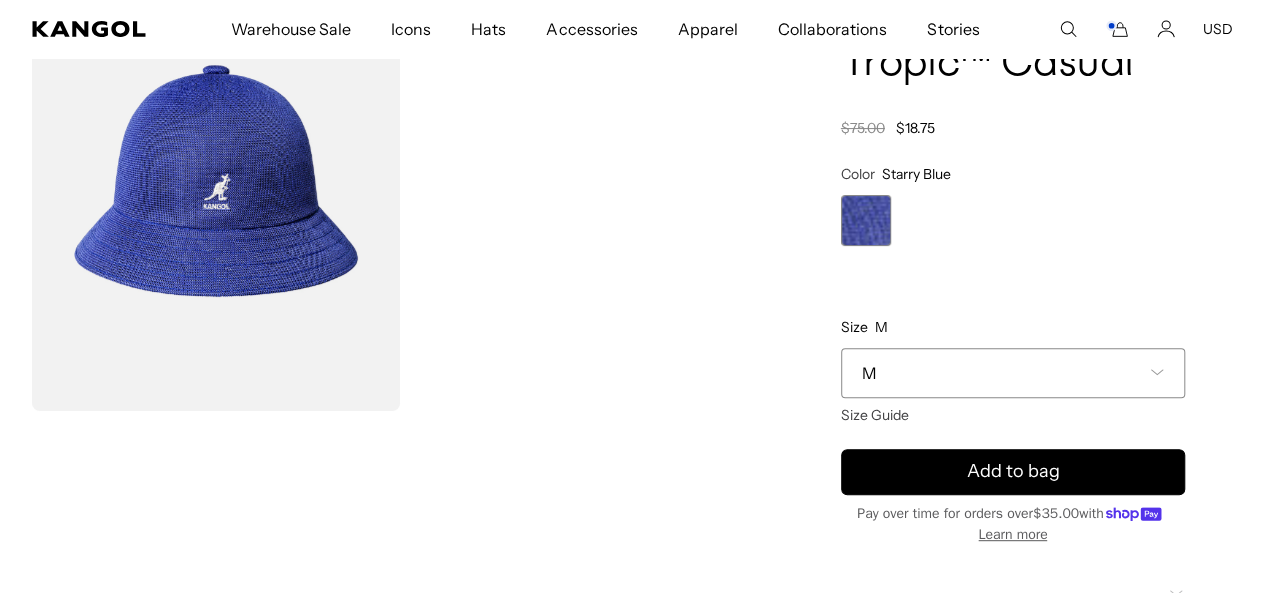 scroll, scrollTop: 0, scrollLeft: 0, axis: both 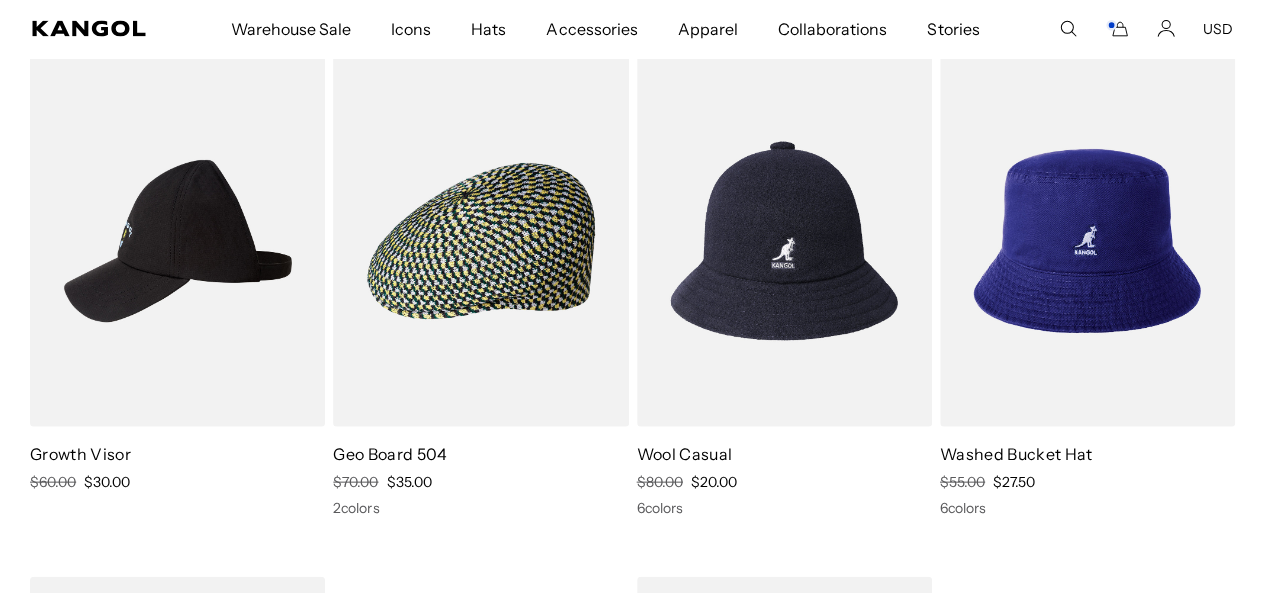 click on "Wool Casual" at bounding box center (685, 454) 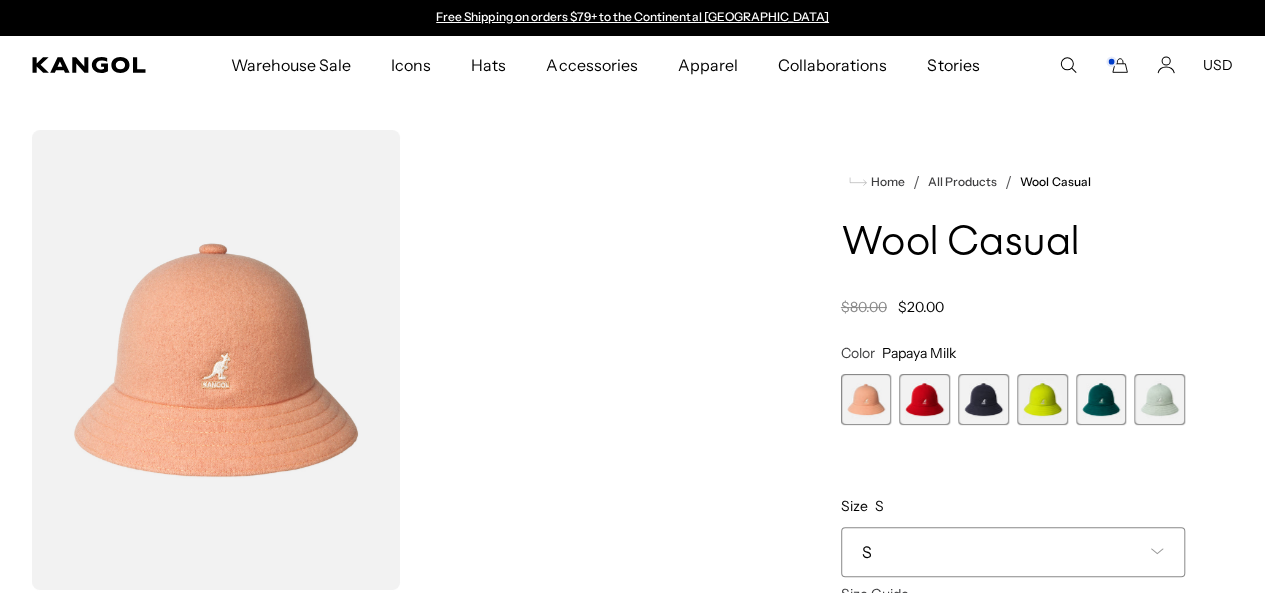 scroll, scrollTop: 0, scrollLeft: 0, axis: both 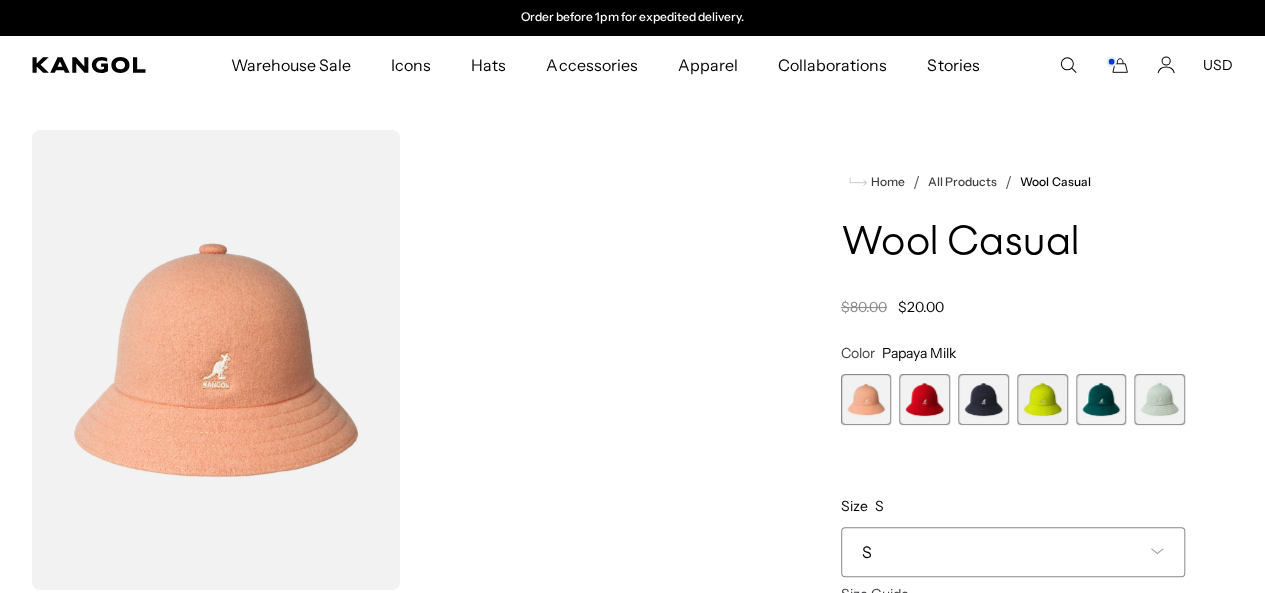click 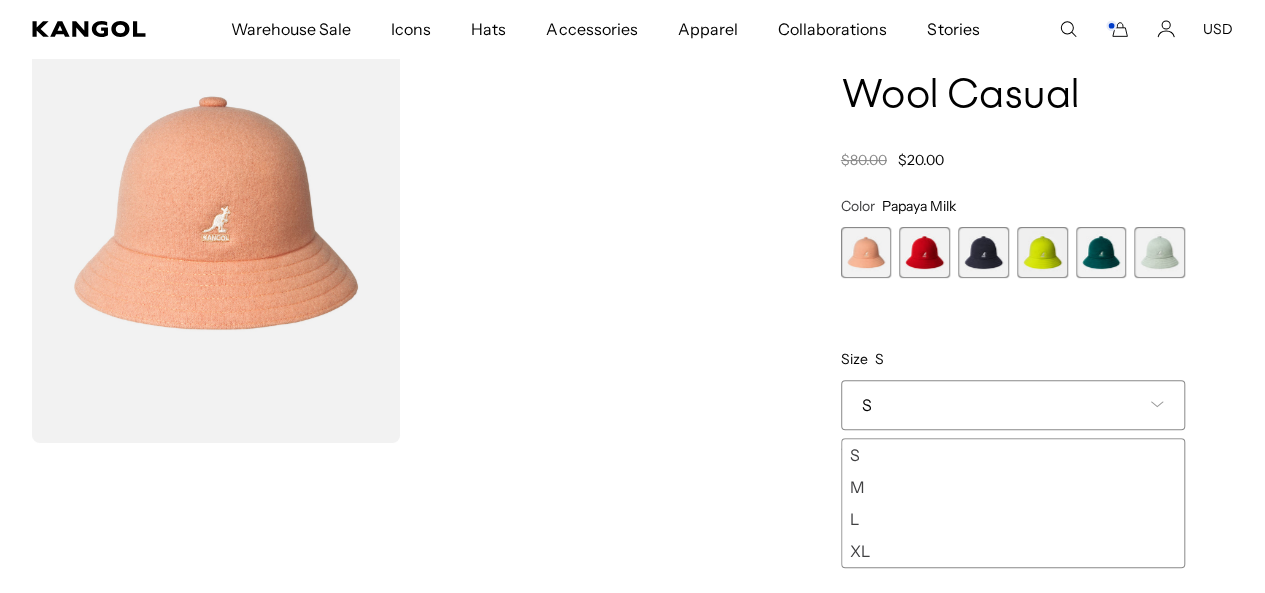 scroll, scrollTop: 151, scrollLeft: 0, axis: vertical 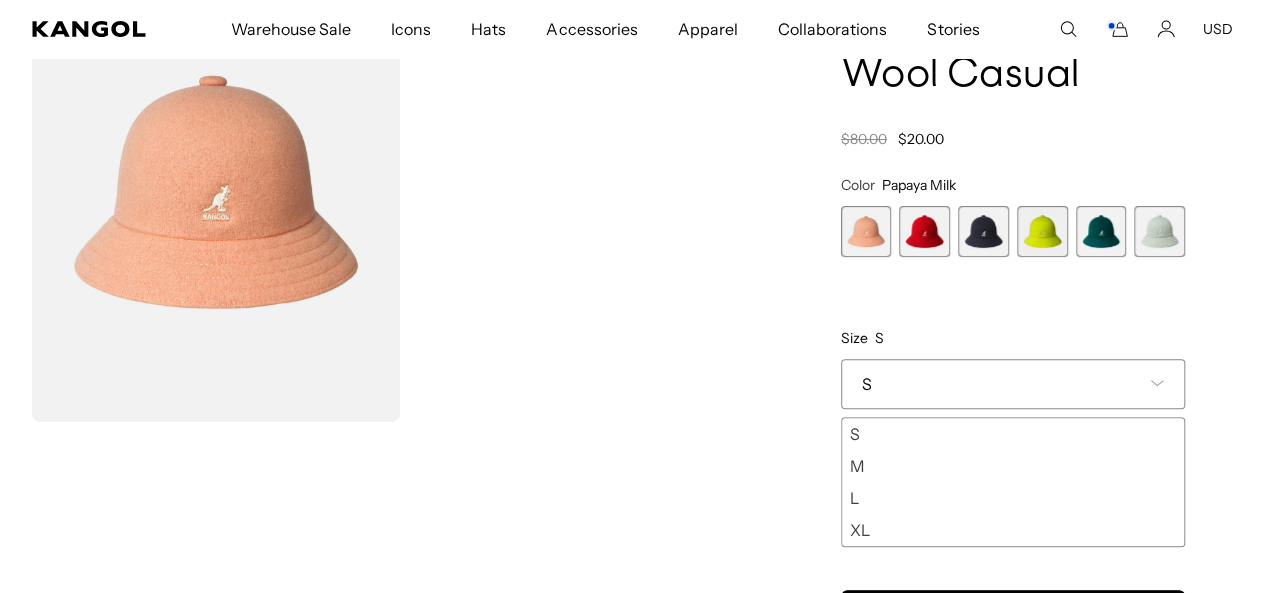 click on "M" at bounding box center (1013, 466) 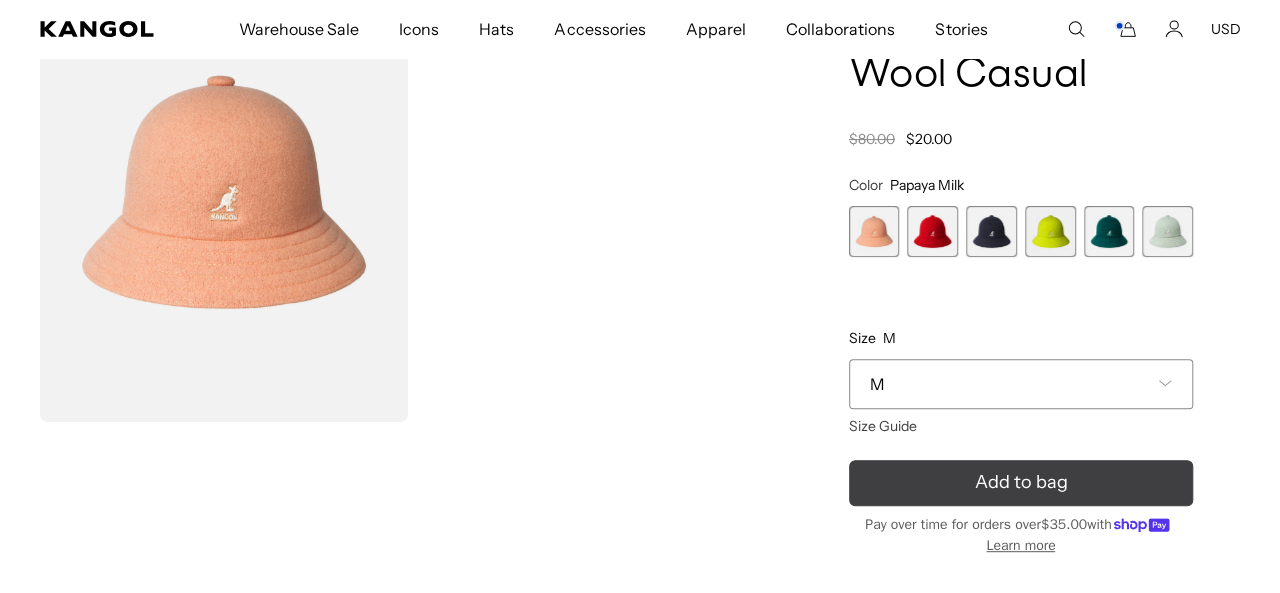 scroll, scrollTop: 0, scrollLeft: 0, axis: both 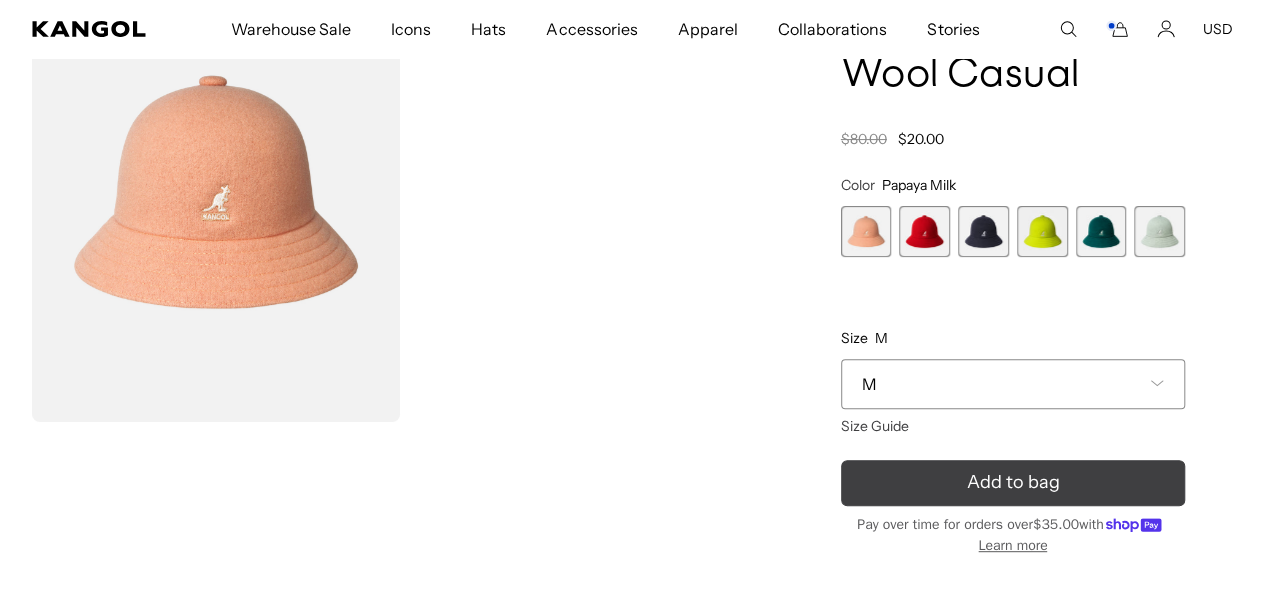 click 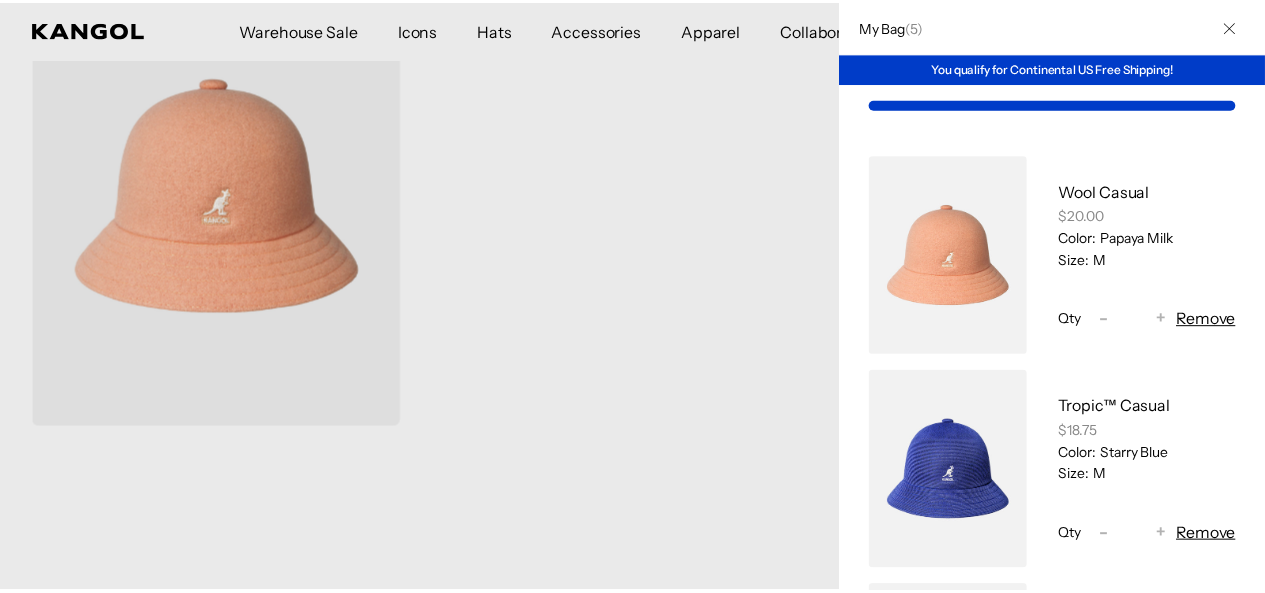scroll, scrollTop: 0, scrollLeft: 412, axis: horizontal 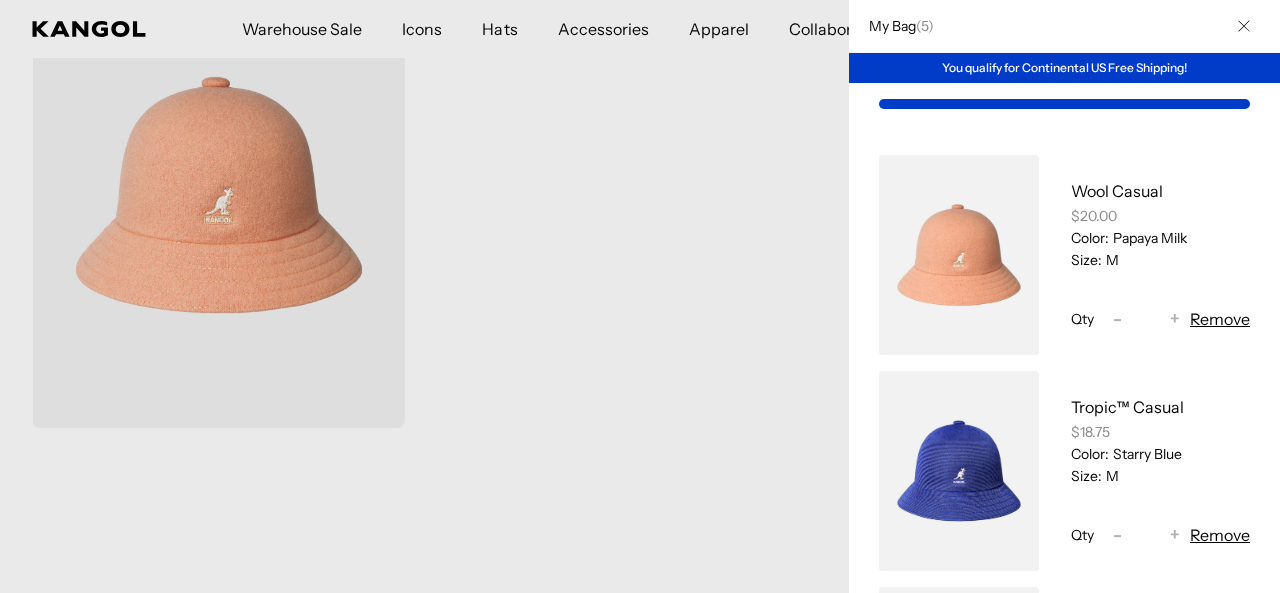 click 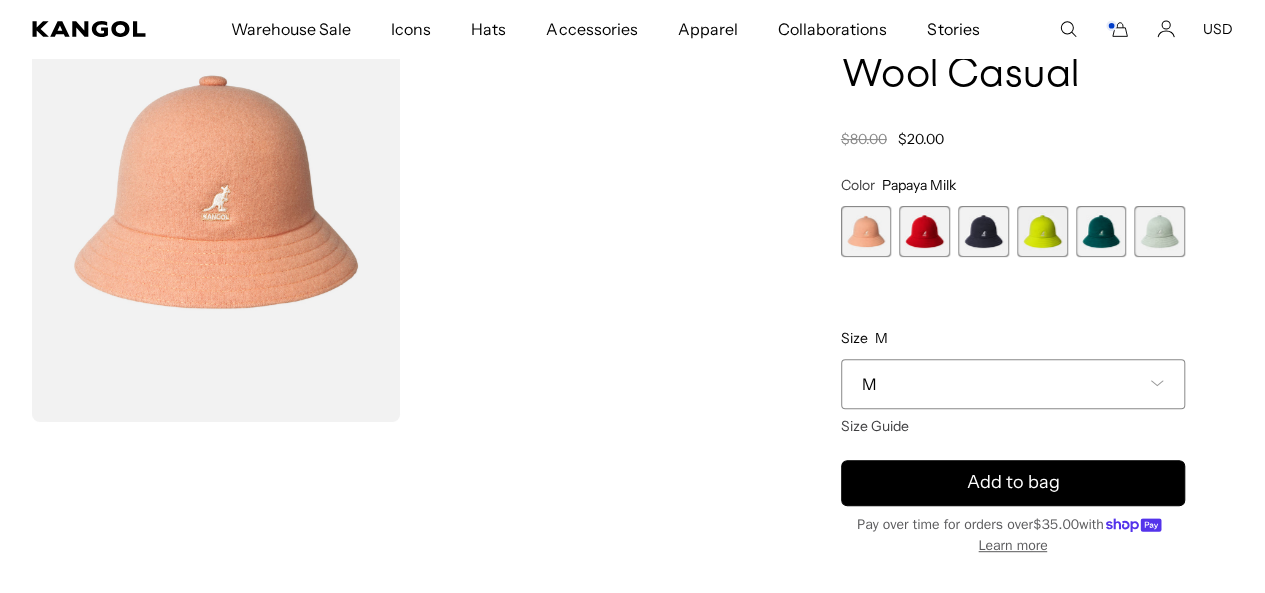 click at bounding box center [924, 231] 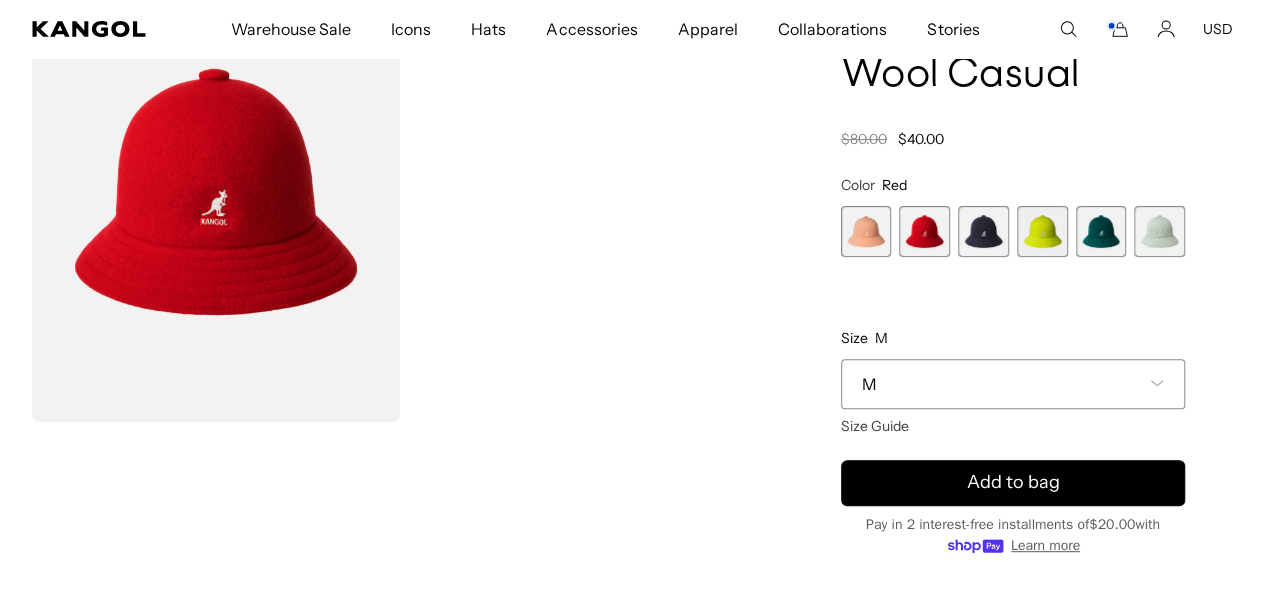 scroll, scrollTop: 0, scrollLeft: 0, axis: both 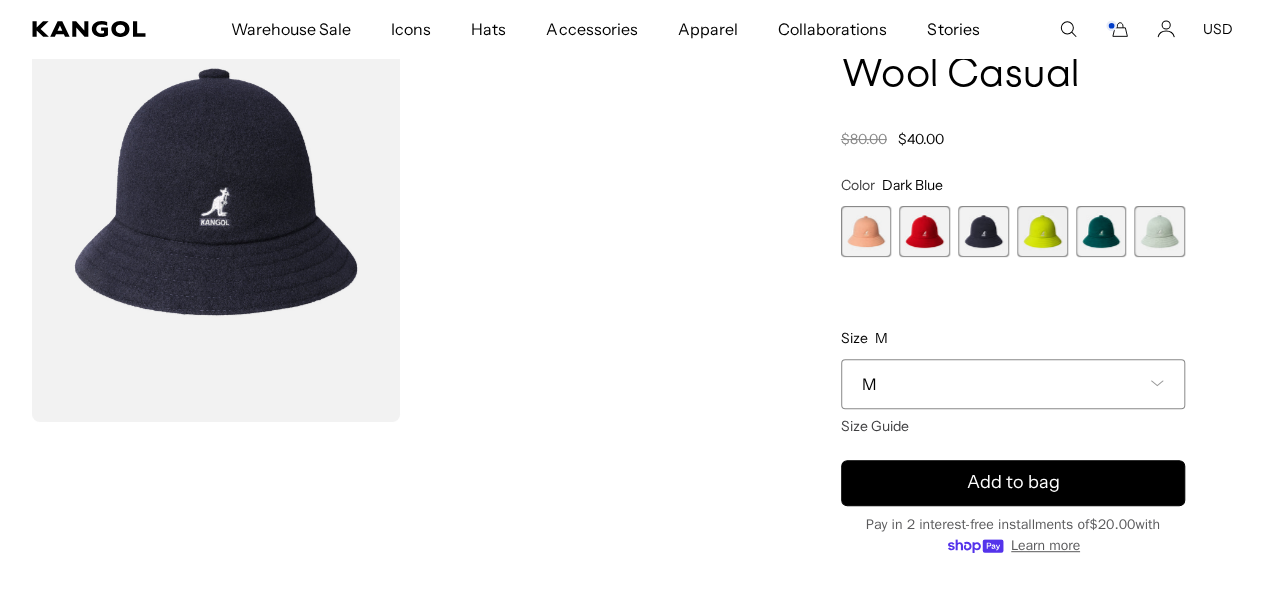 click at bounding box center (1042, 231) 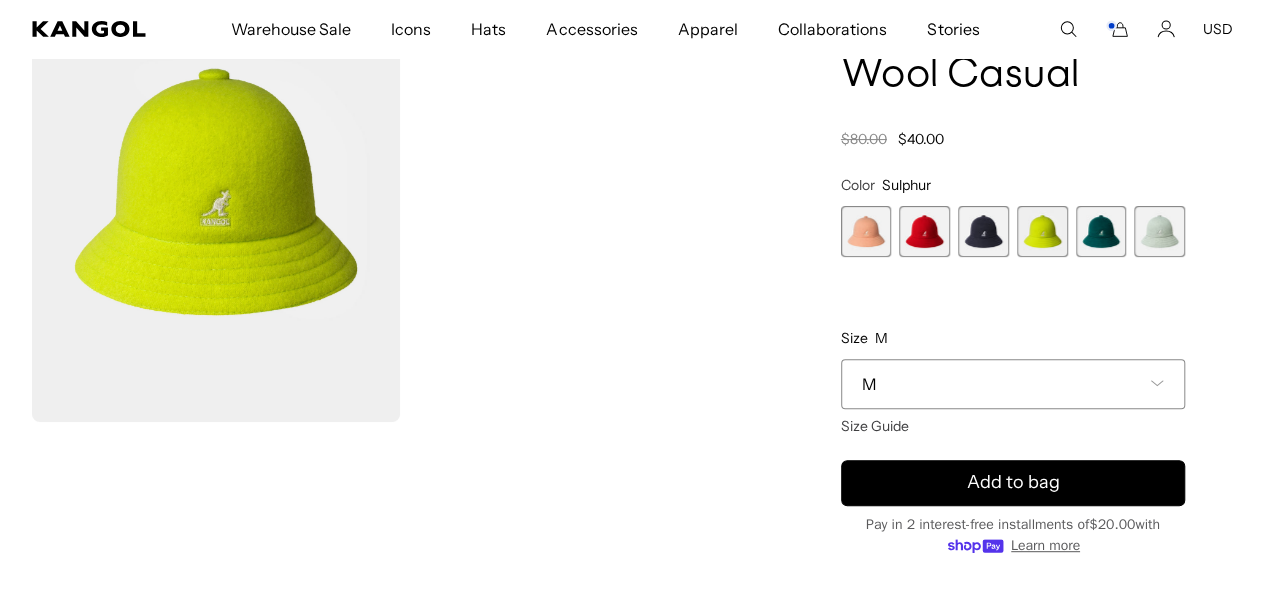 scroll, scrollTop: 0, scrollLeft: 0, axis: both 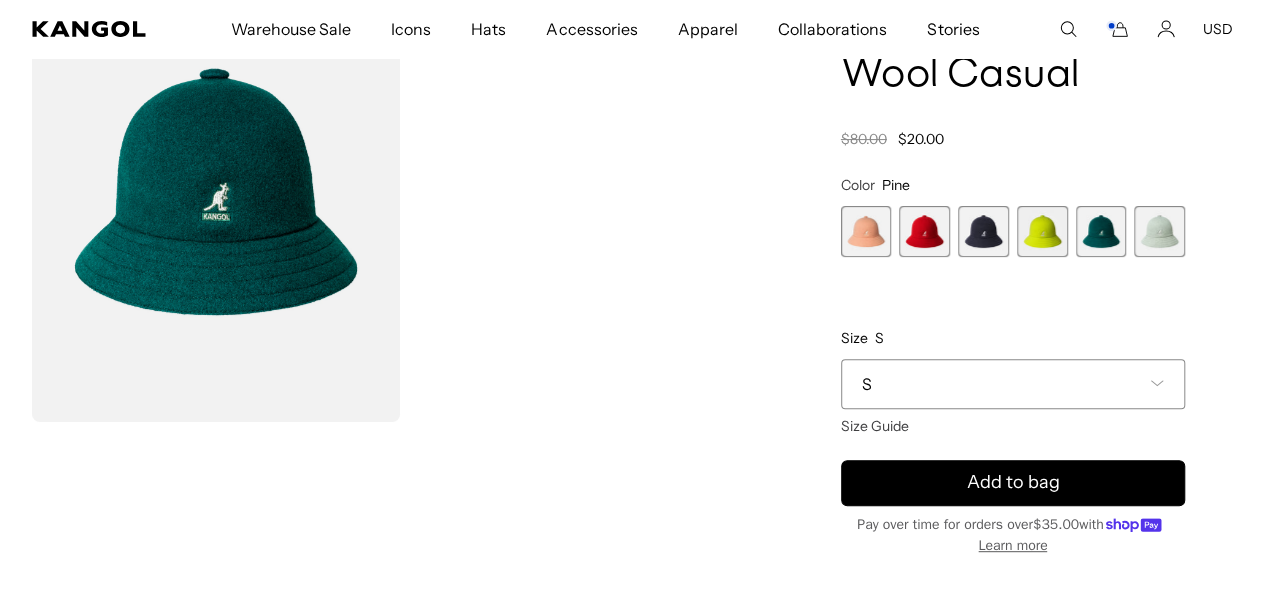 click 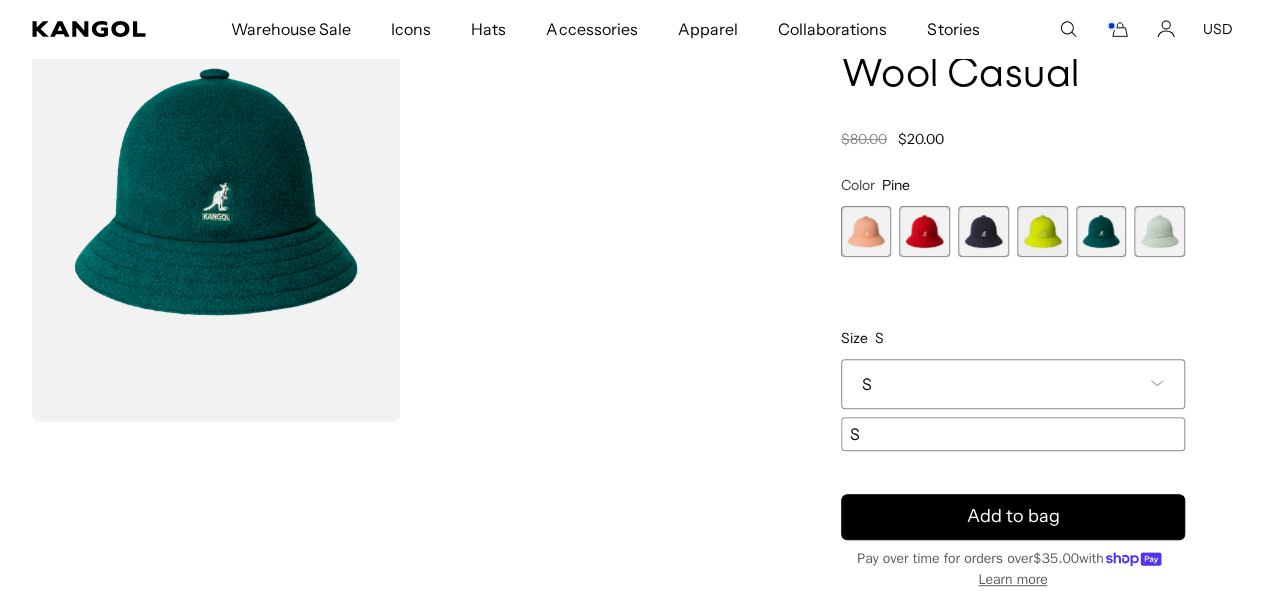 scroll, scrollTop: 0, scrollLeft: 412, axis: horizontal 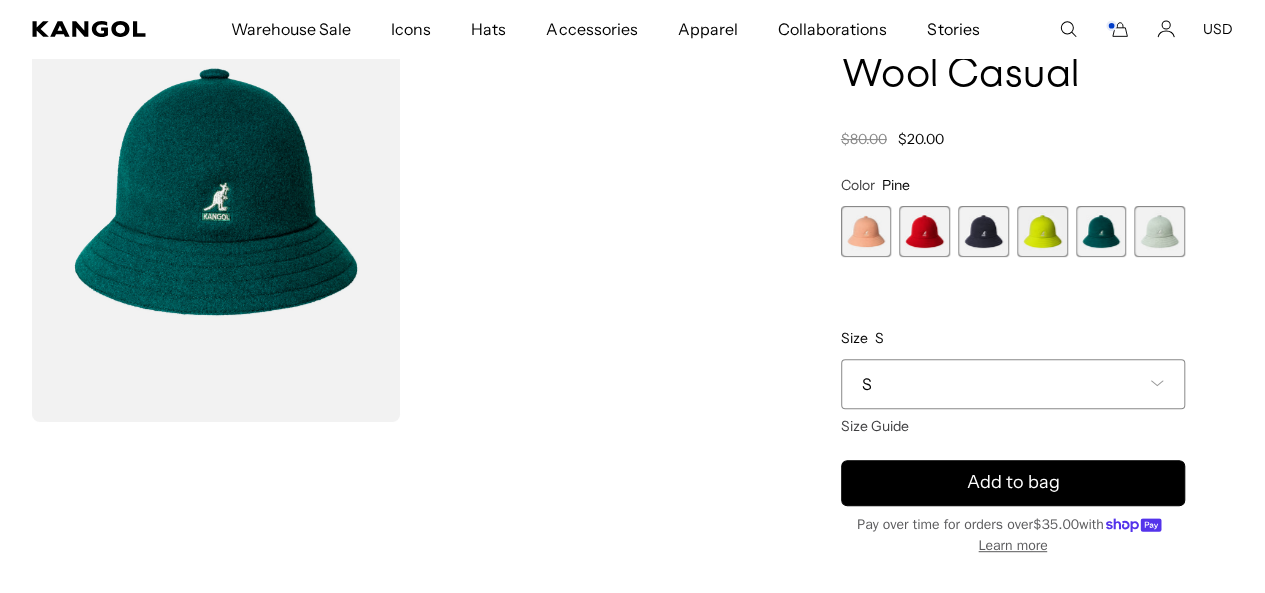 click at bounding box center (1159, 231) 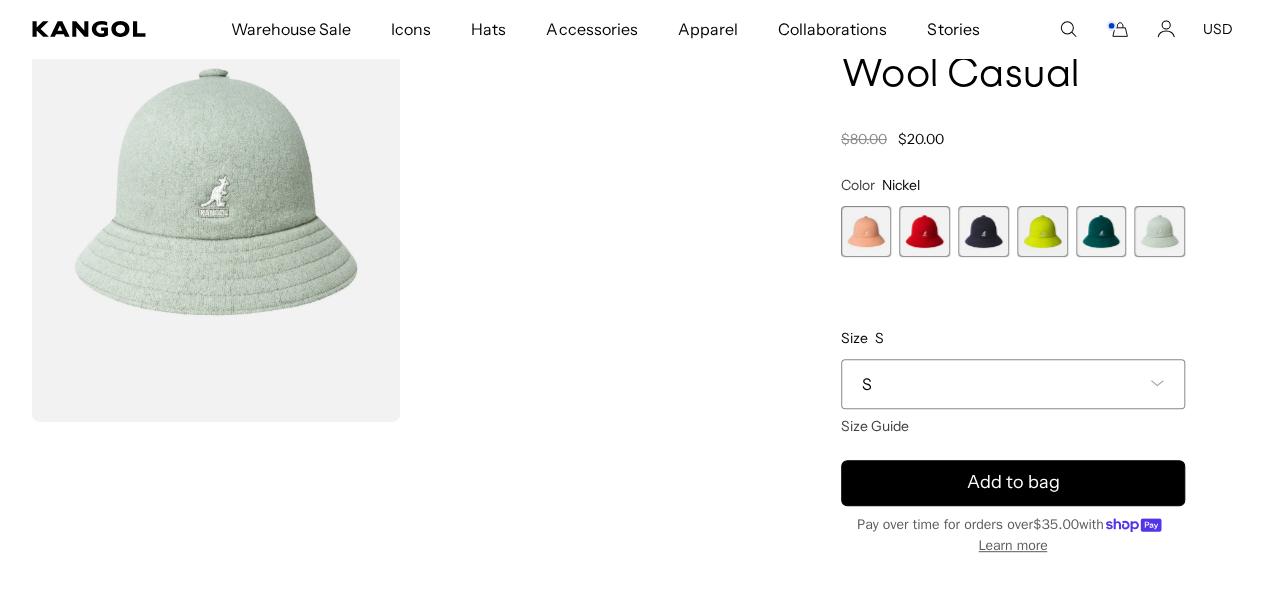 click on "S" at bounding box center (1013, 384) 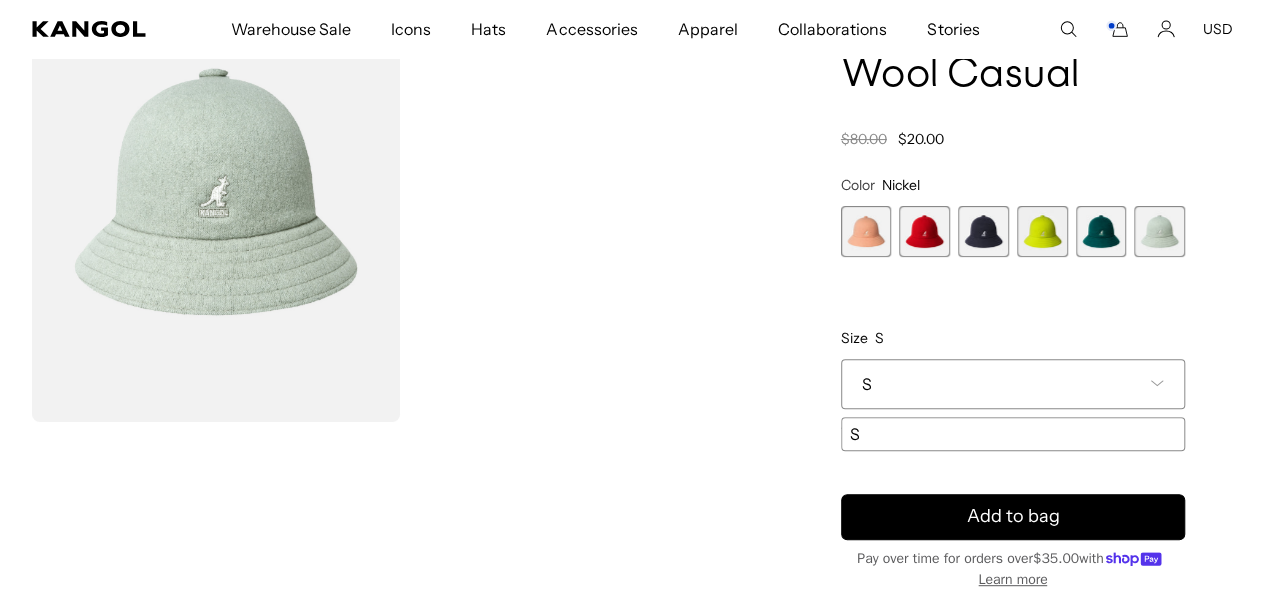click on "S" at bounding box center [1013, 384] 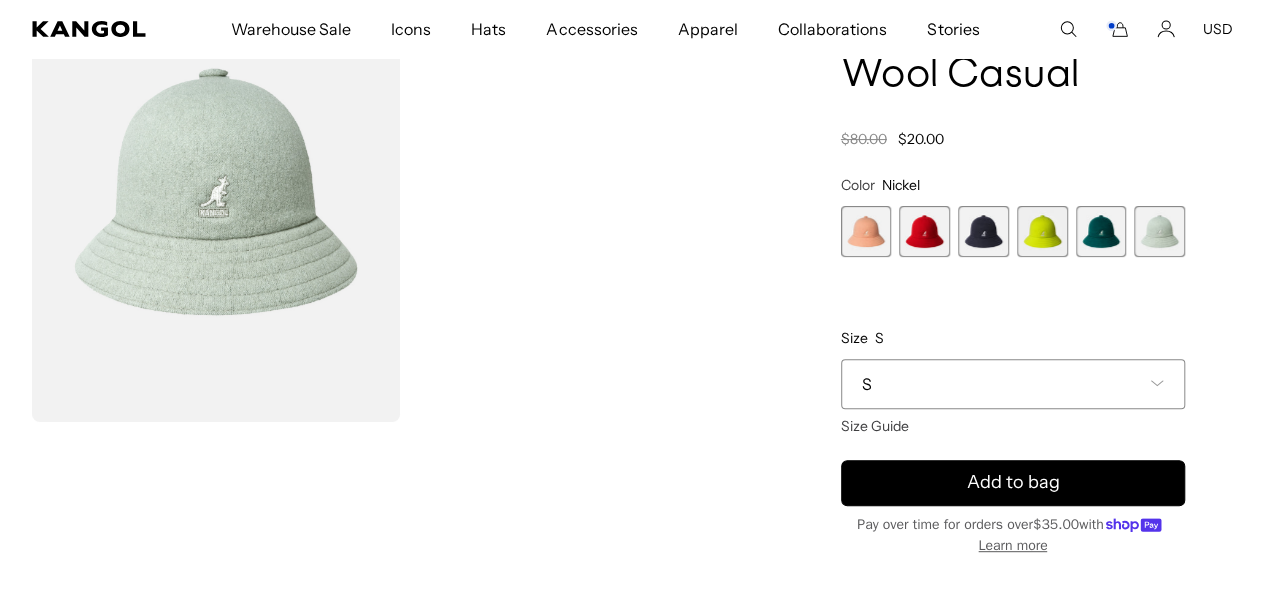 scroll, scrollTop: 0, scrollLeft: 412, axis: horizontal 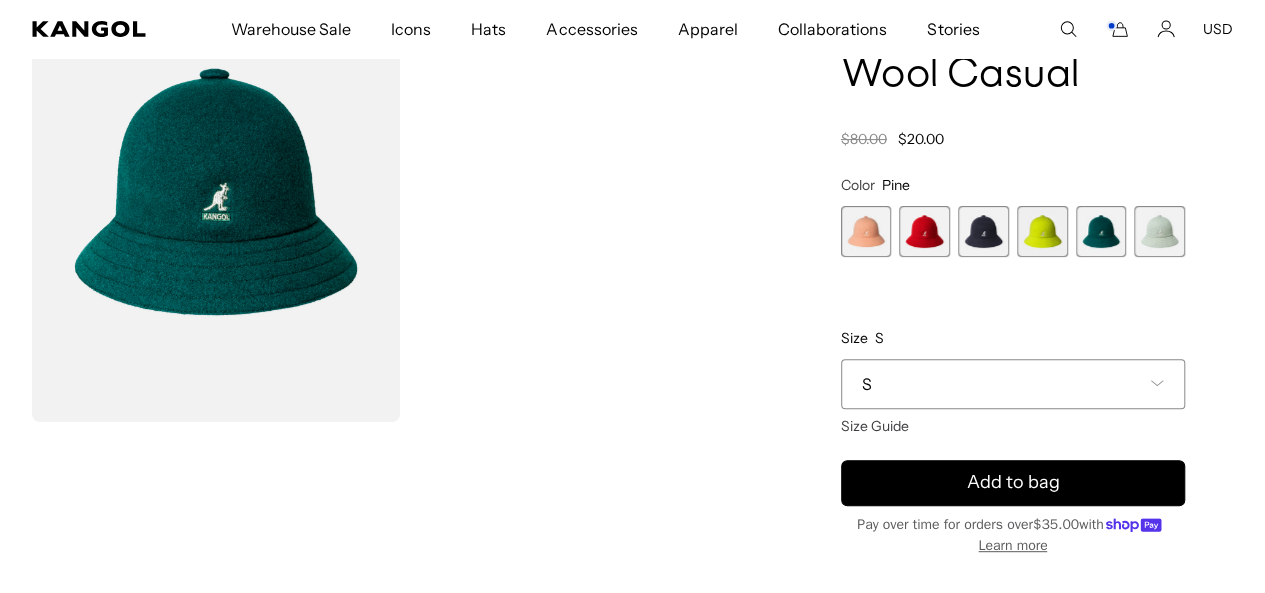 click at bounding box center [1042, 231] 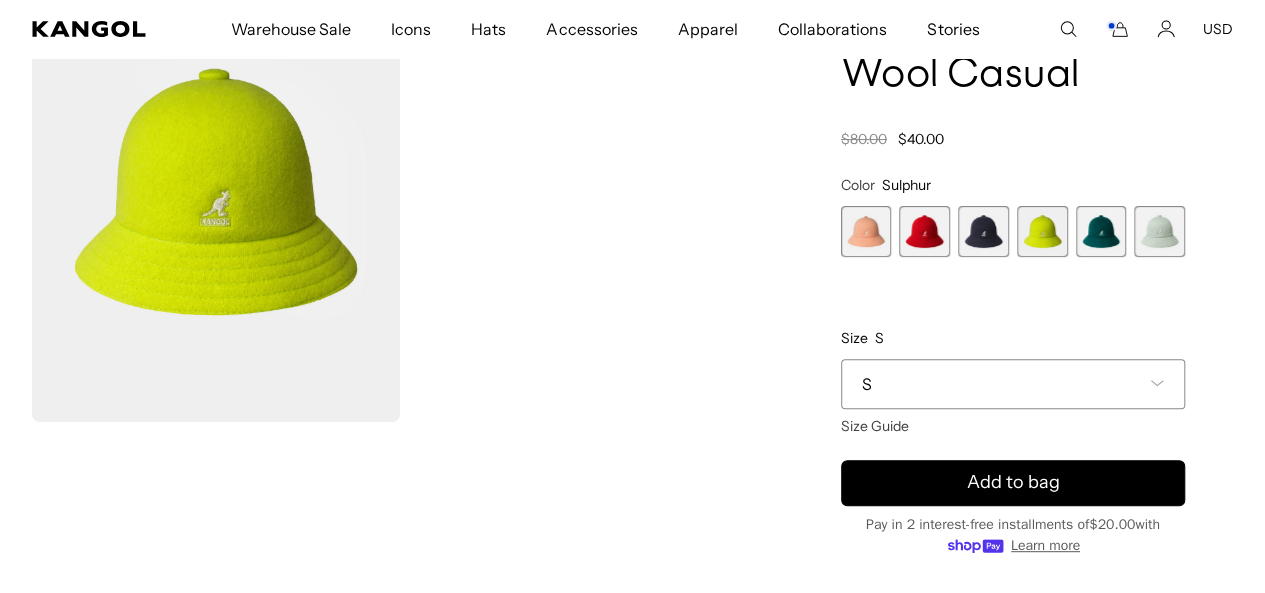 click on "S" at bounding box center [1013, 384] 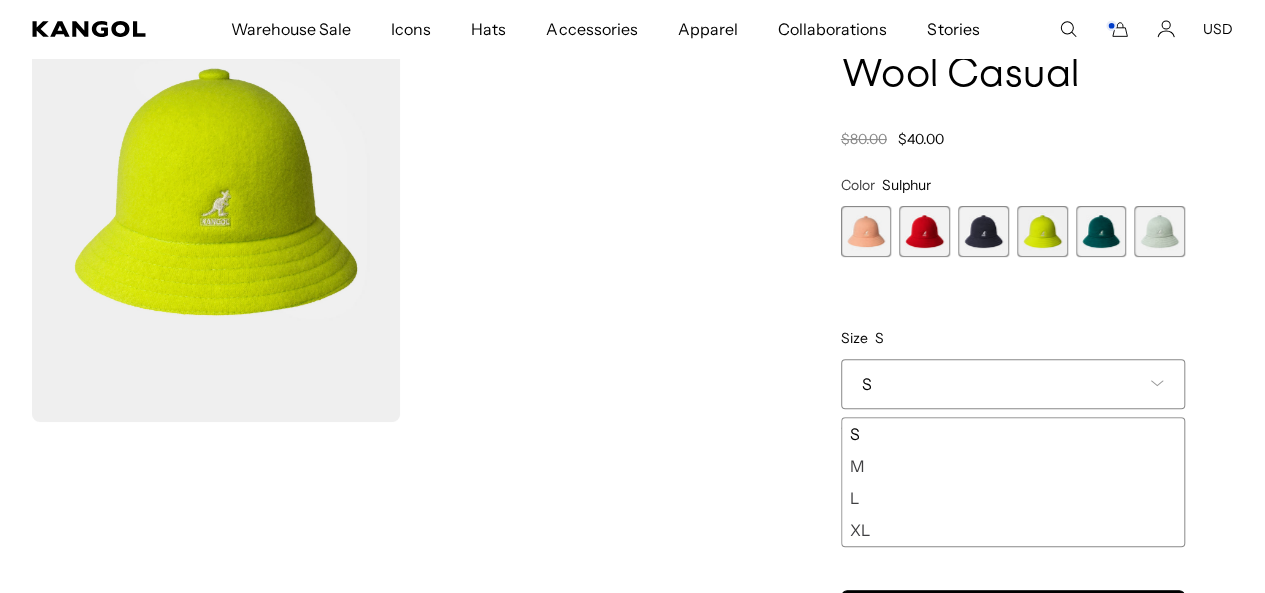 scroll, scrollTop: 0, scrollLeft: 0, axis: both 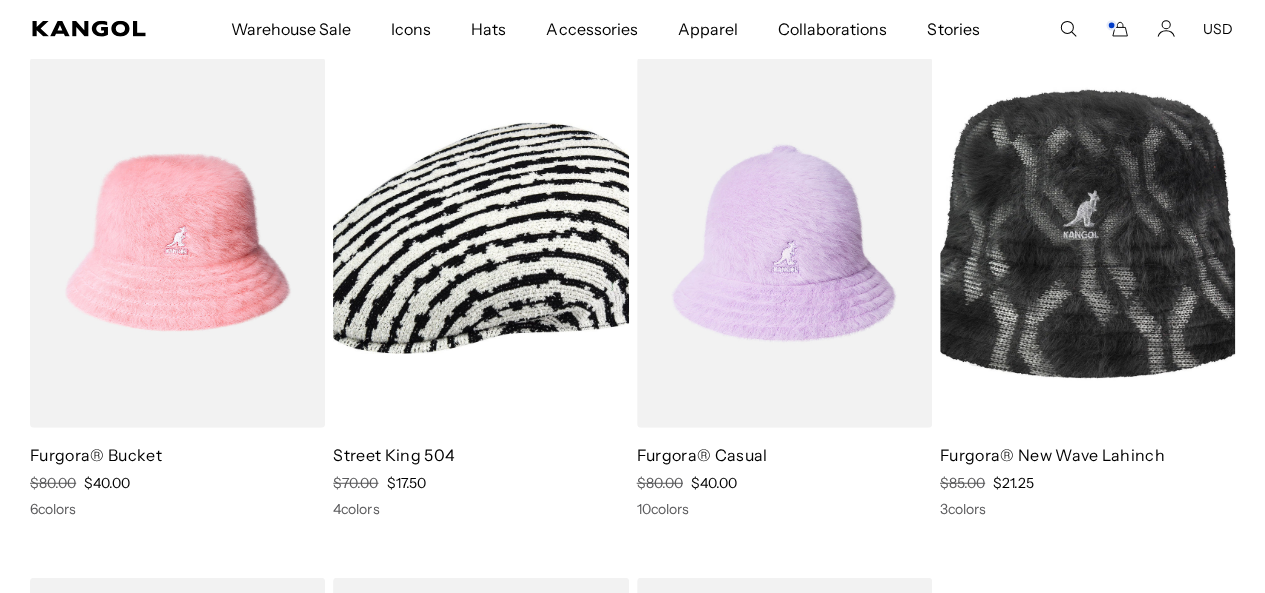 click on "Furgora® Bucket" at bounding box center [177, 455] 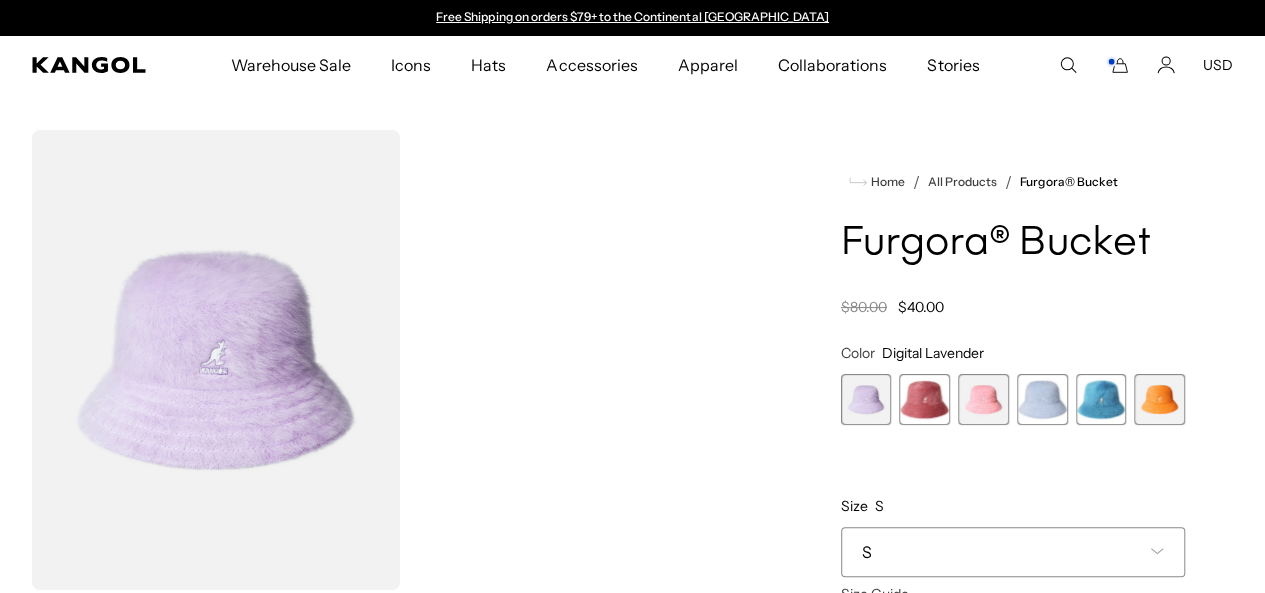 scroll, scrollTop: 0, scrollLeft: 0, axis: both 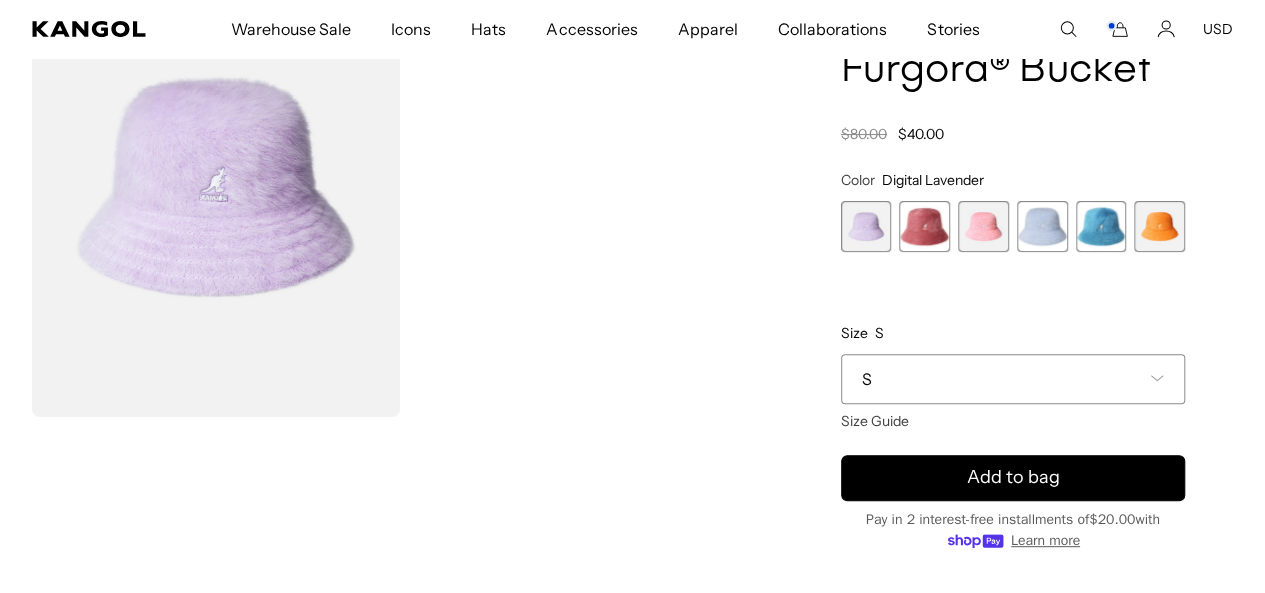 click 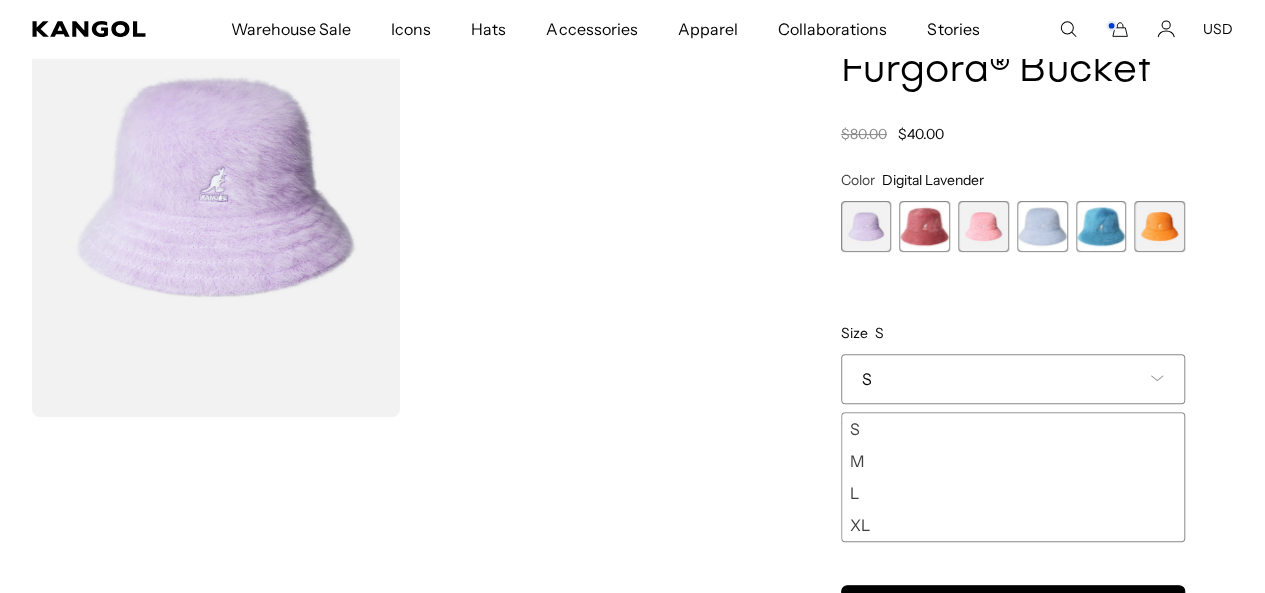 click on "M" at bounding box center [1013, 461] 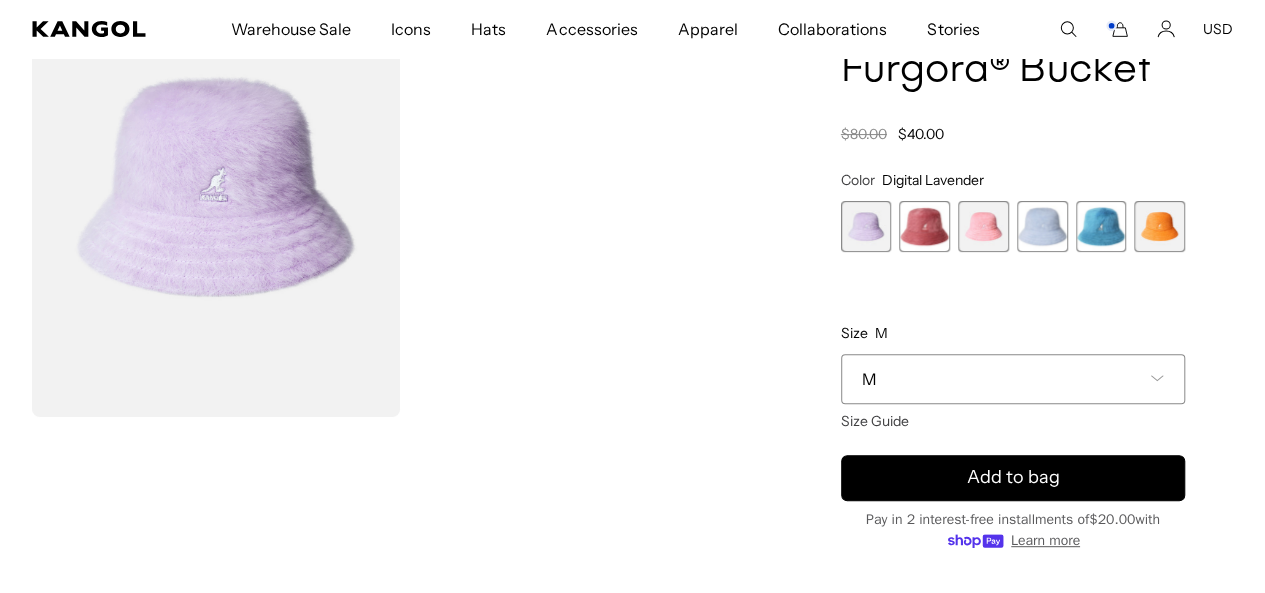 scroll, scrollTop: 0, scrollLeft: 0, axis: both 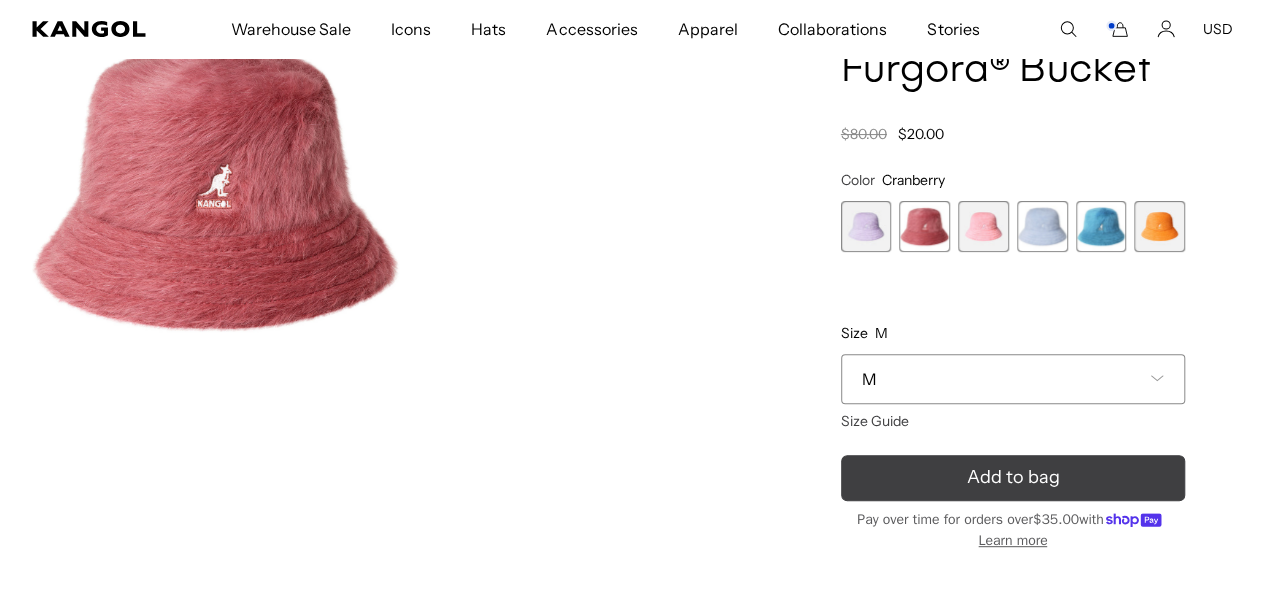 click 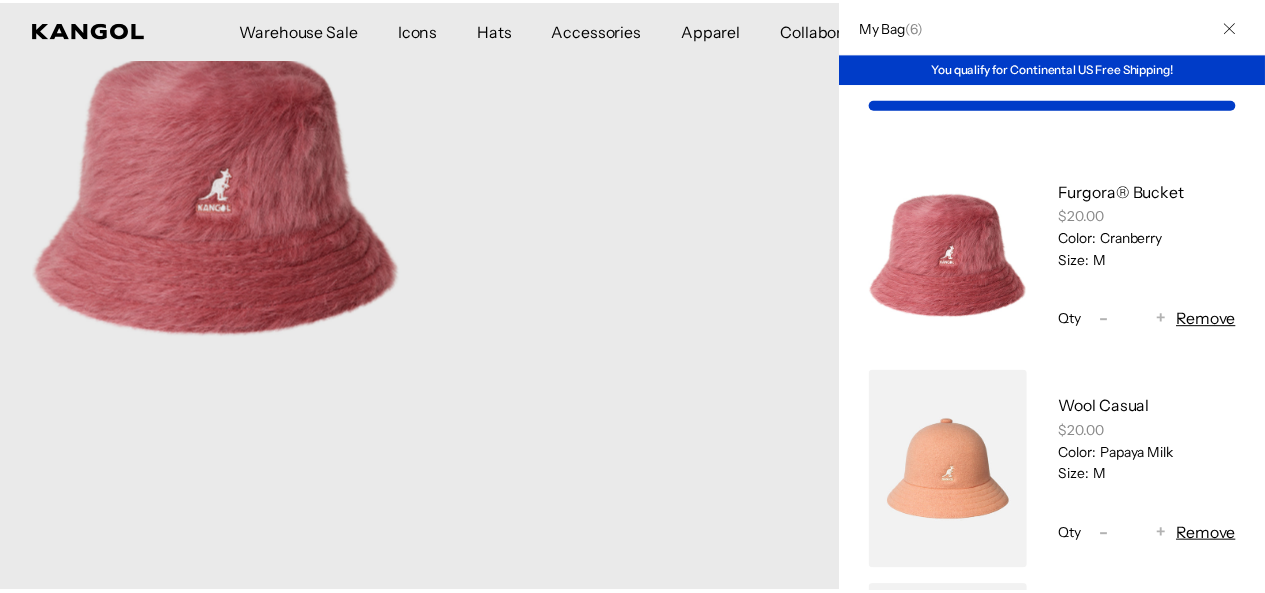 scroll, scrollTop: 0, scrollLeft: 412, axis: horizontal 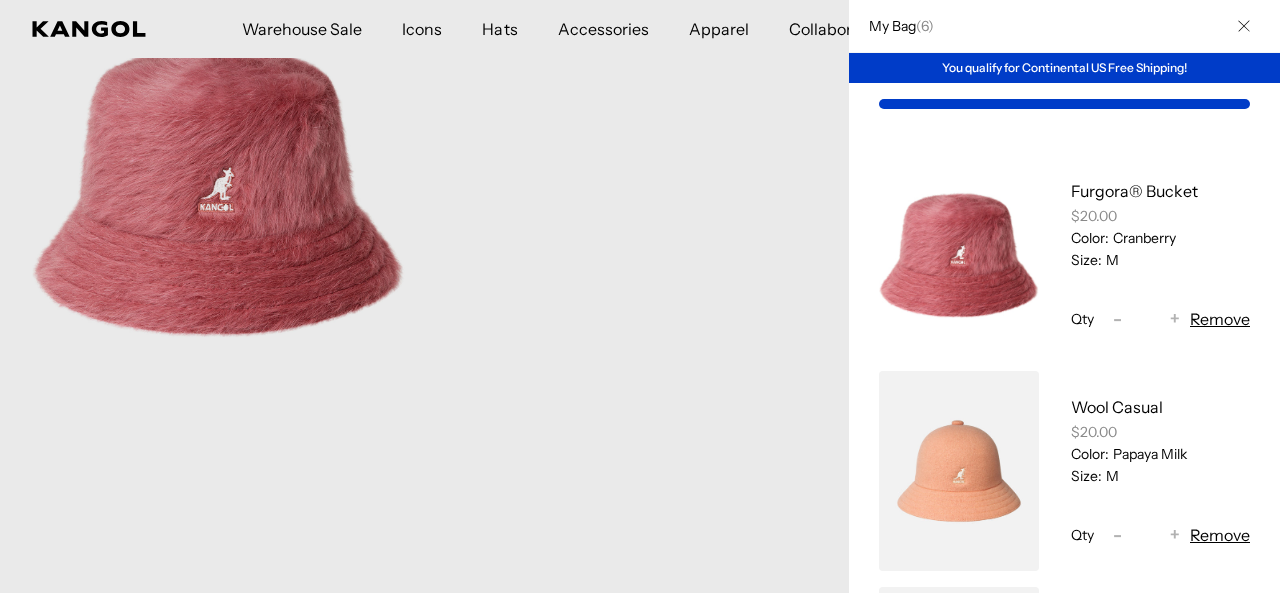 click 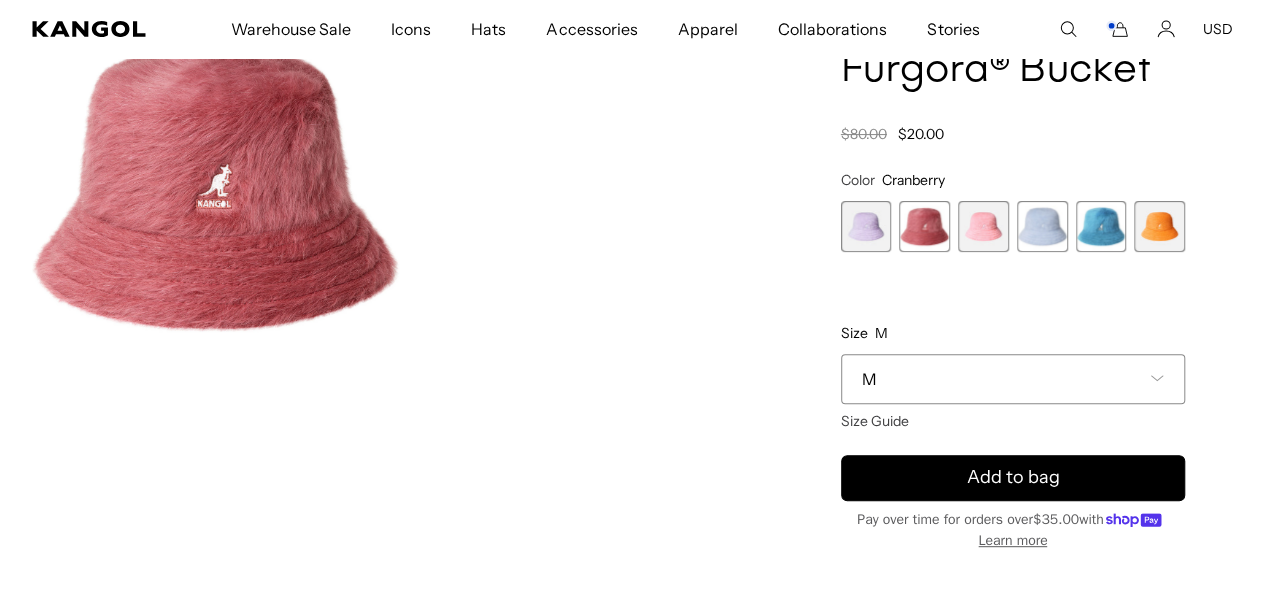 click at bounding box center [983, 226] 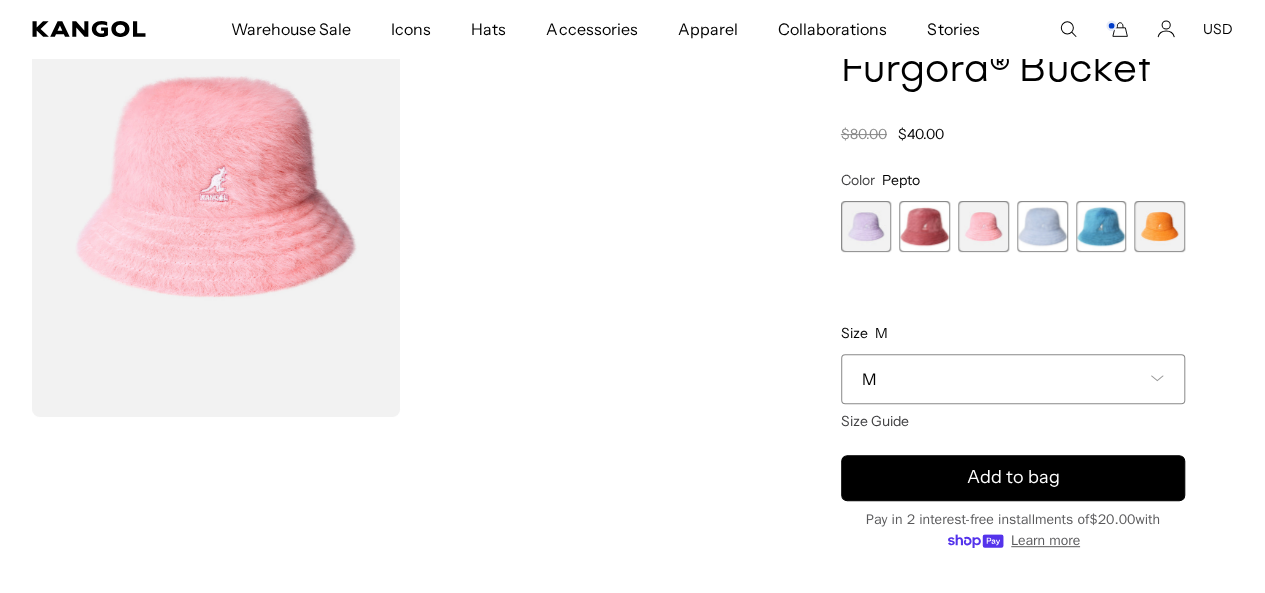 scroll, scrollTop: 0, scrollLeft: 0, axis: both 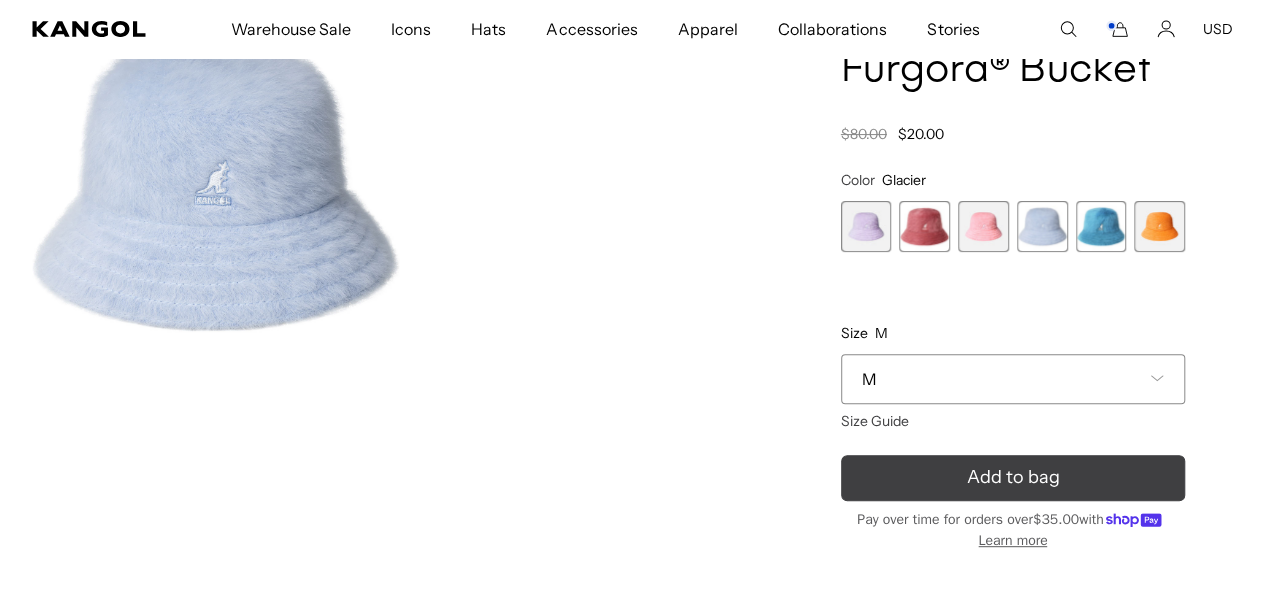 click on "Add to bag" at bounding box center (1012, 477) 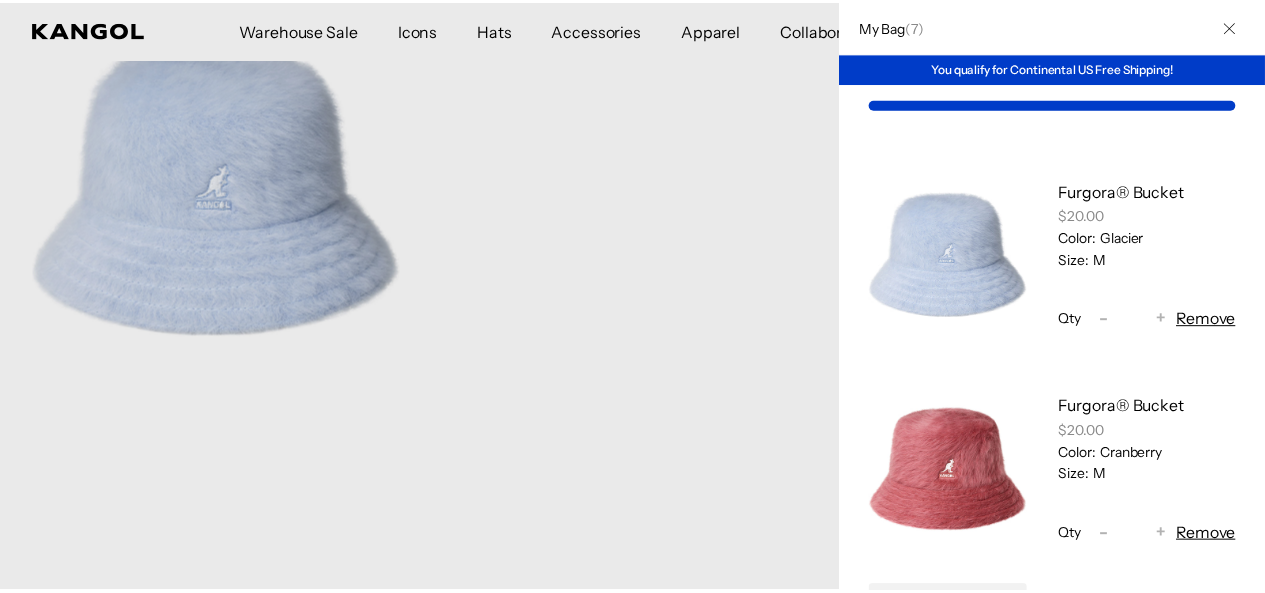 scroll, scrollTop: 0, scrollLeft: 412, axis: horizontal 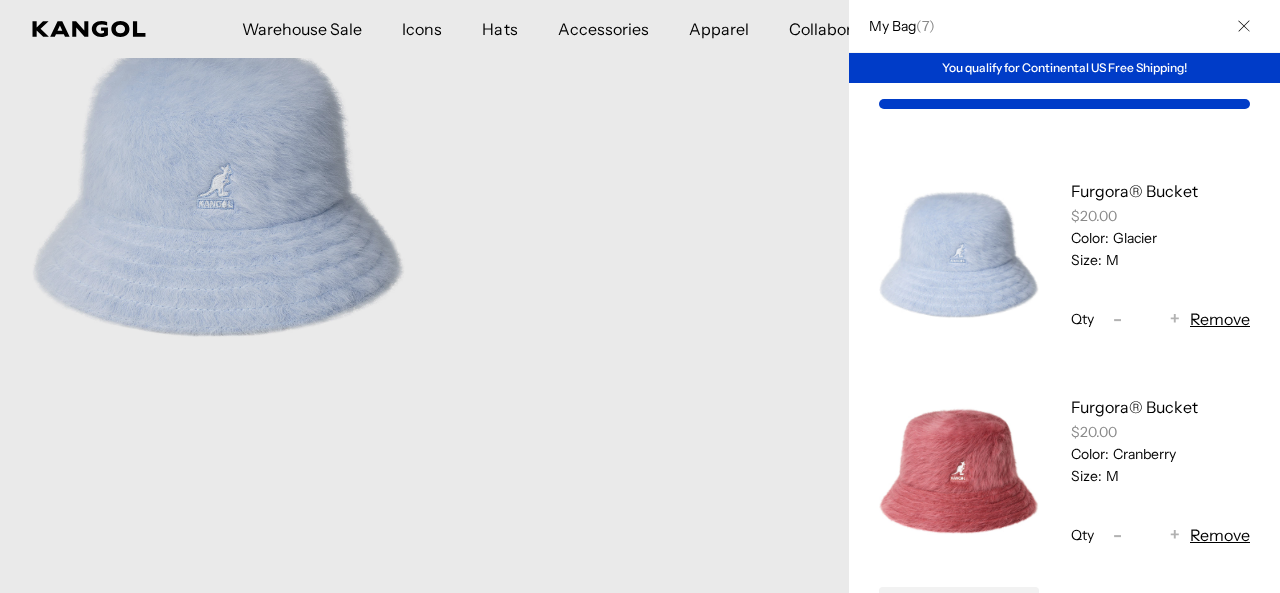 click 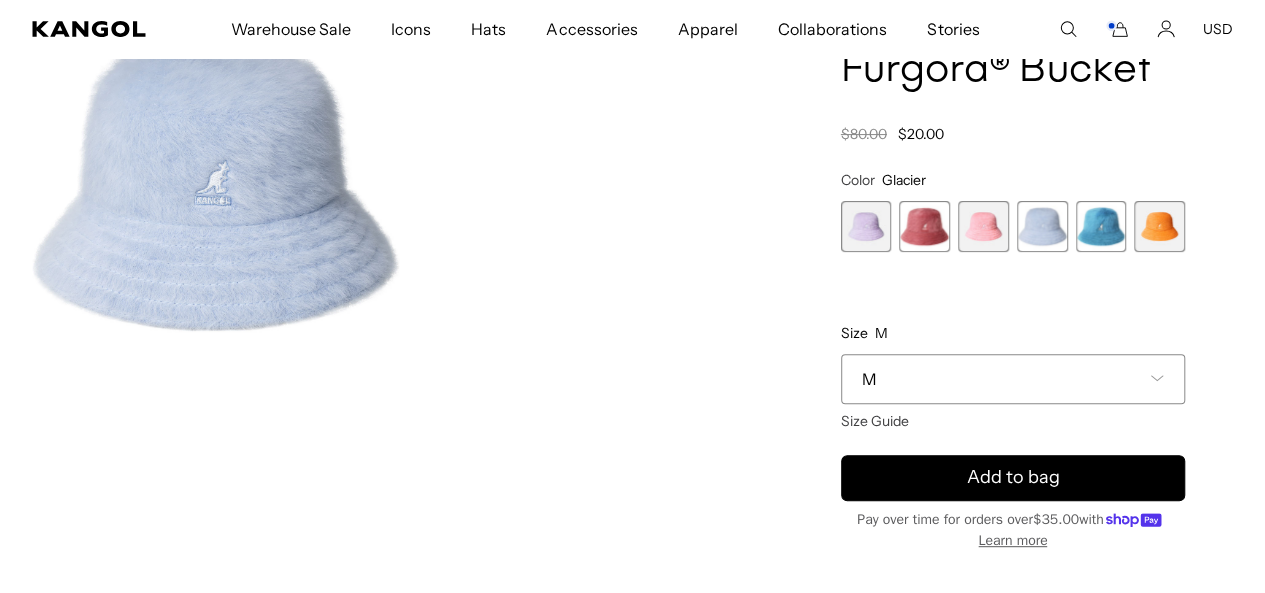 scroll, scrollTop: 0, scrollLeft: 0, axis: both 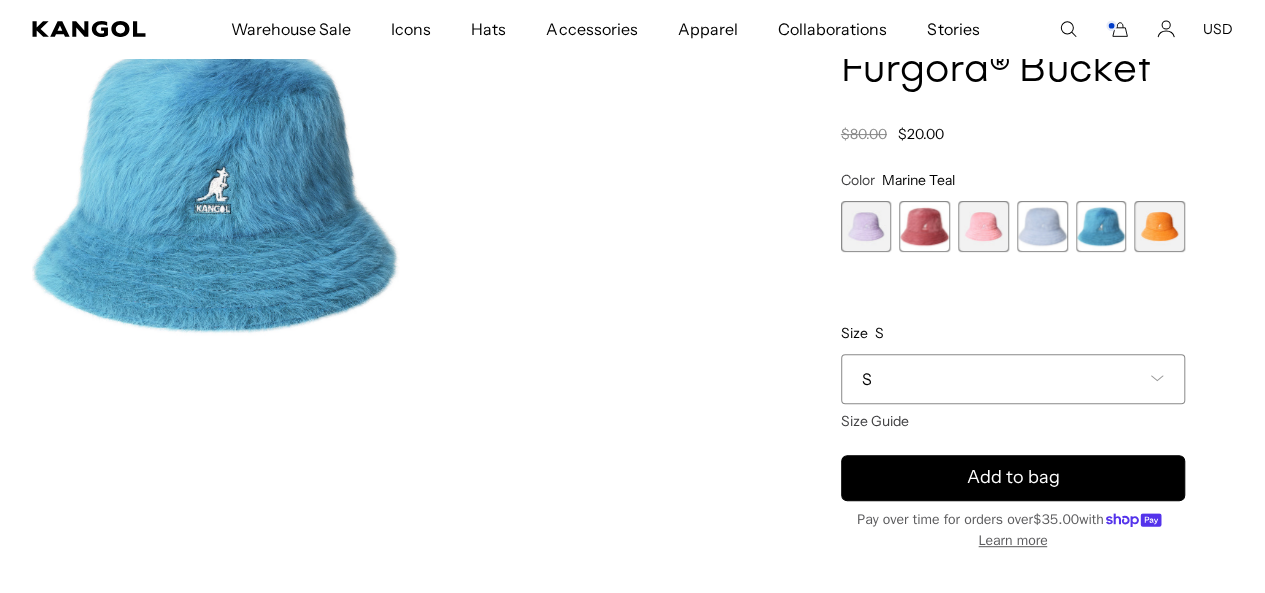 click 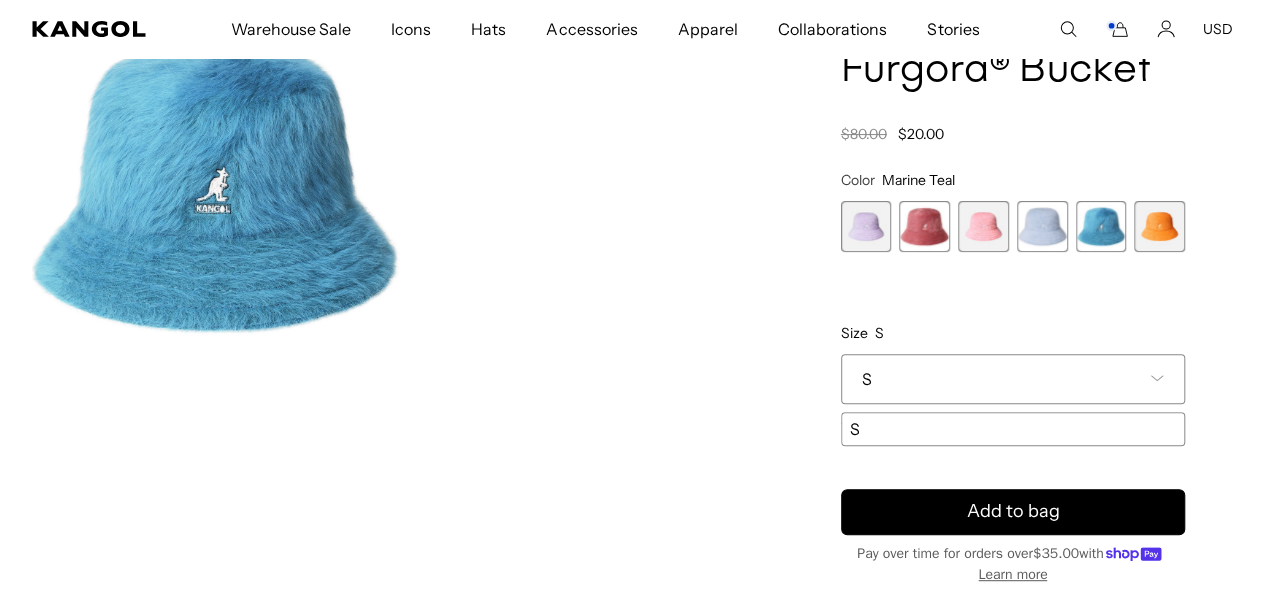 click 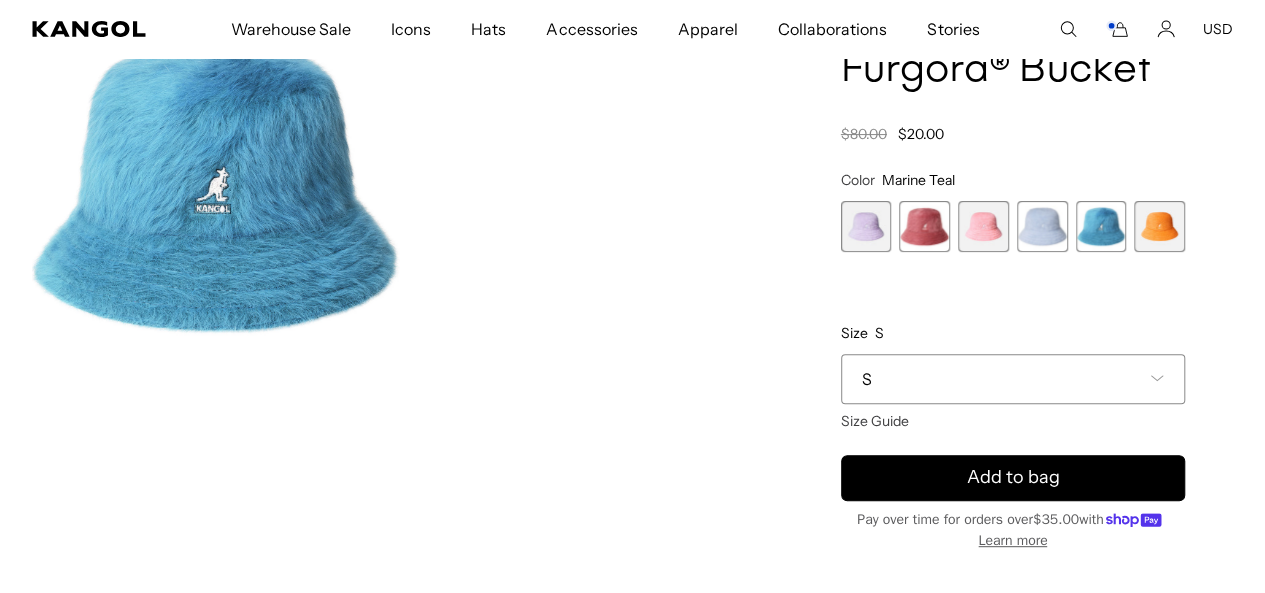 click at bounding box center [1159, 226] 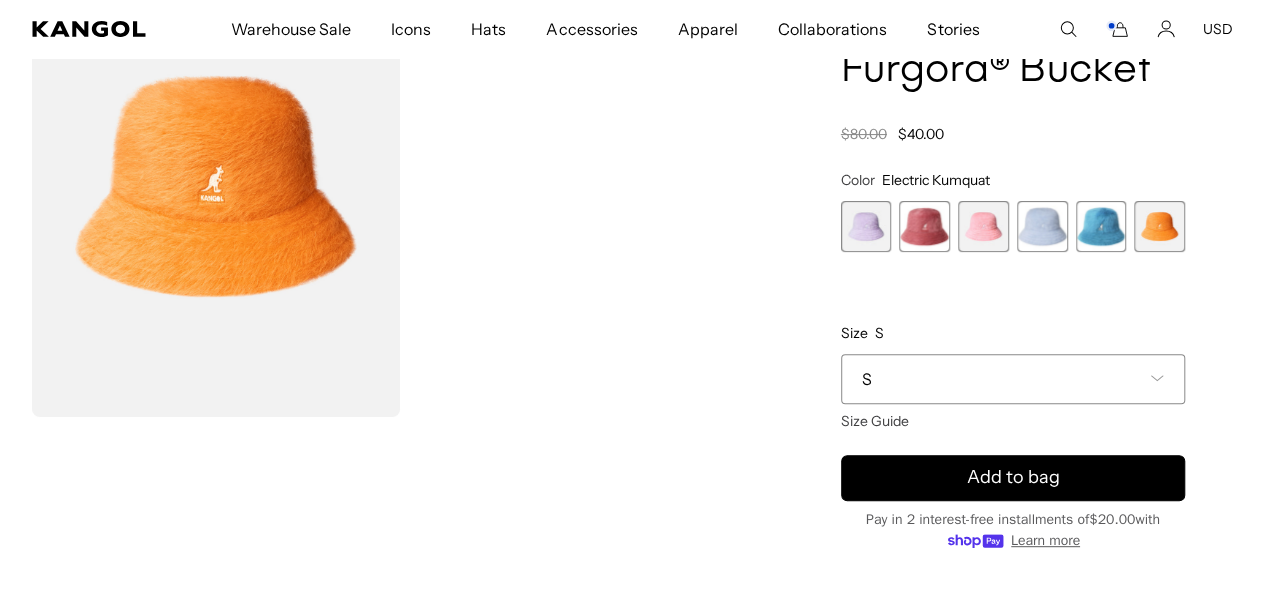 scroll, scrollTop: 0, scrollLeft: 0, axis: both 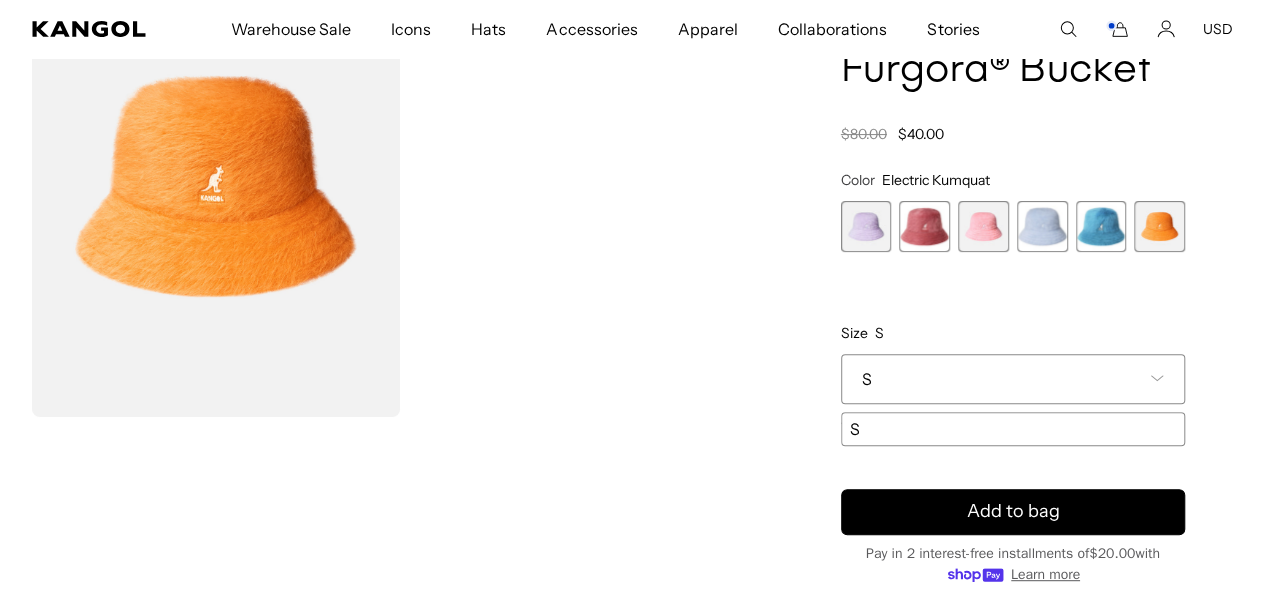 click 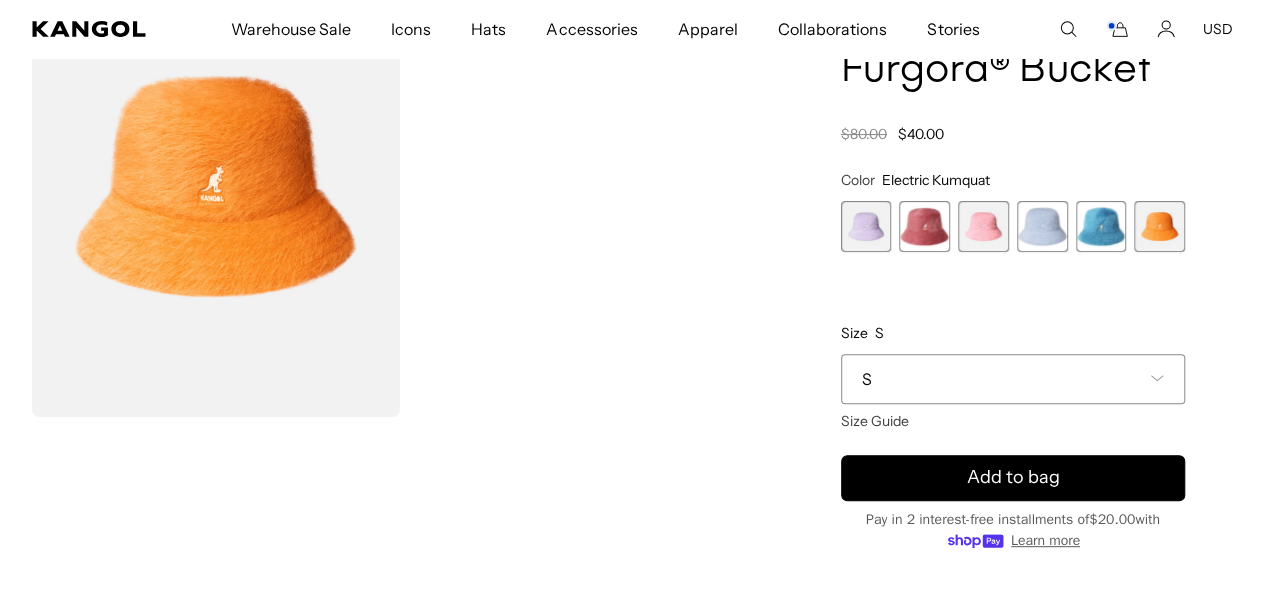 scroll, scrollTop: 0, scrollLeft: 412, axis: horizontal 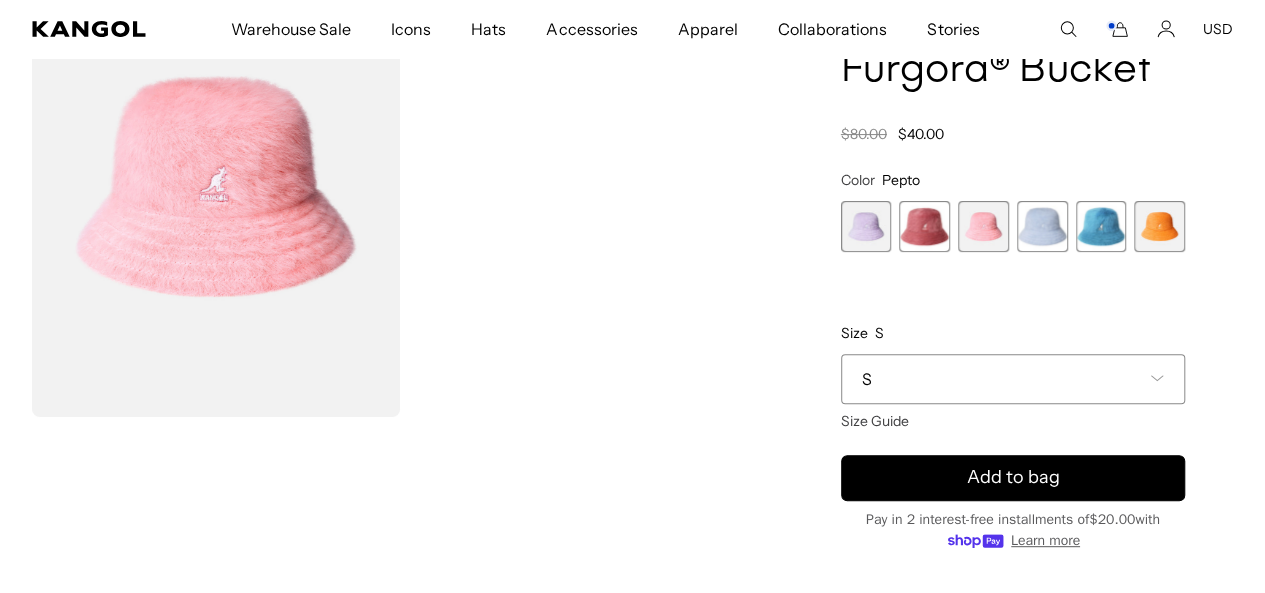 click 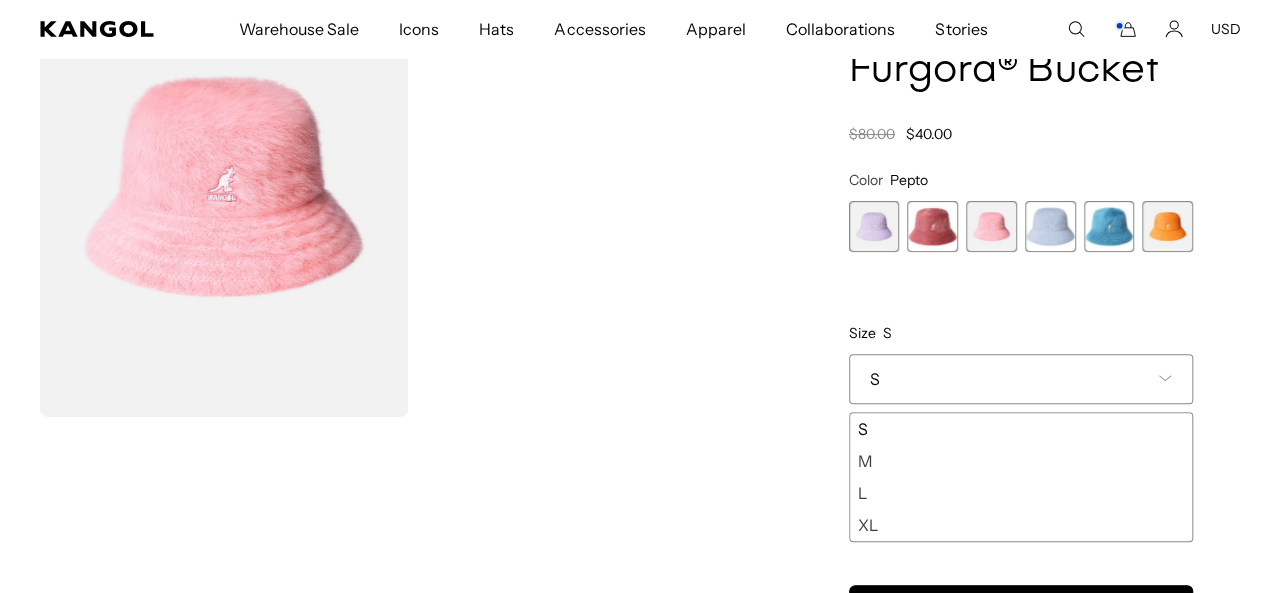 scroll, scrollTop: 0, scrollLeft: 0, axis: both 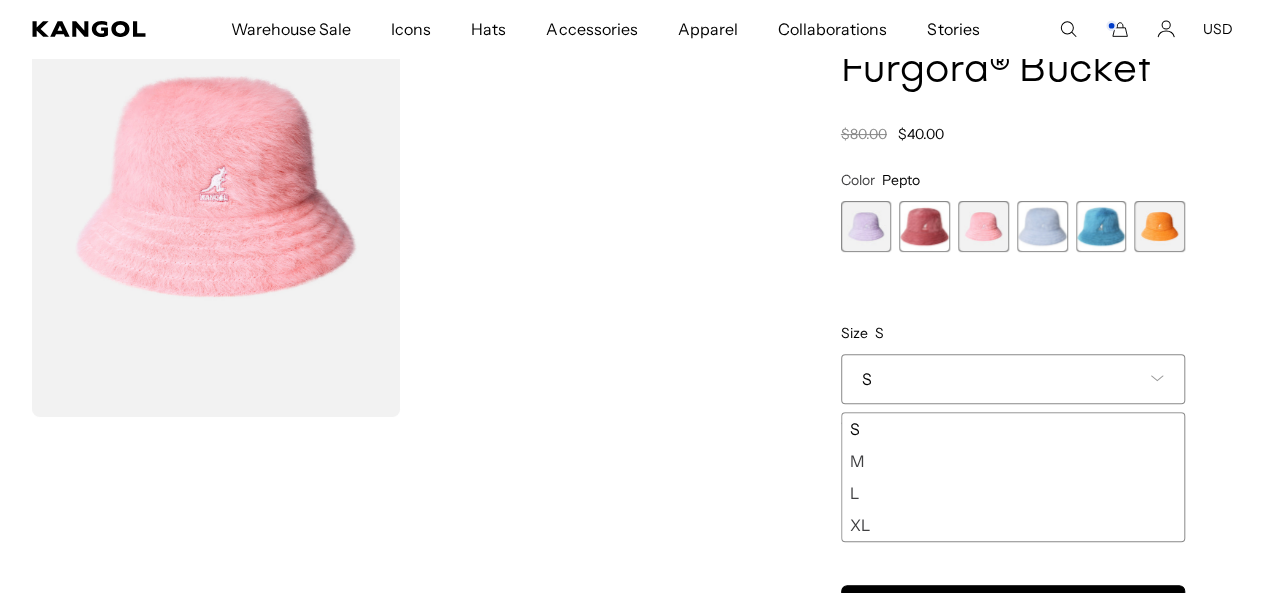 click on "M" at bounding box center [1013, 461] 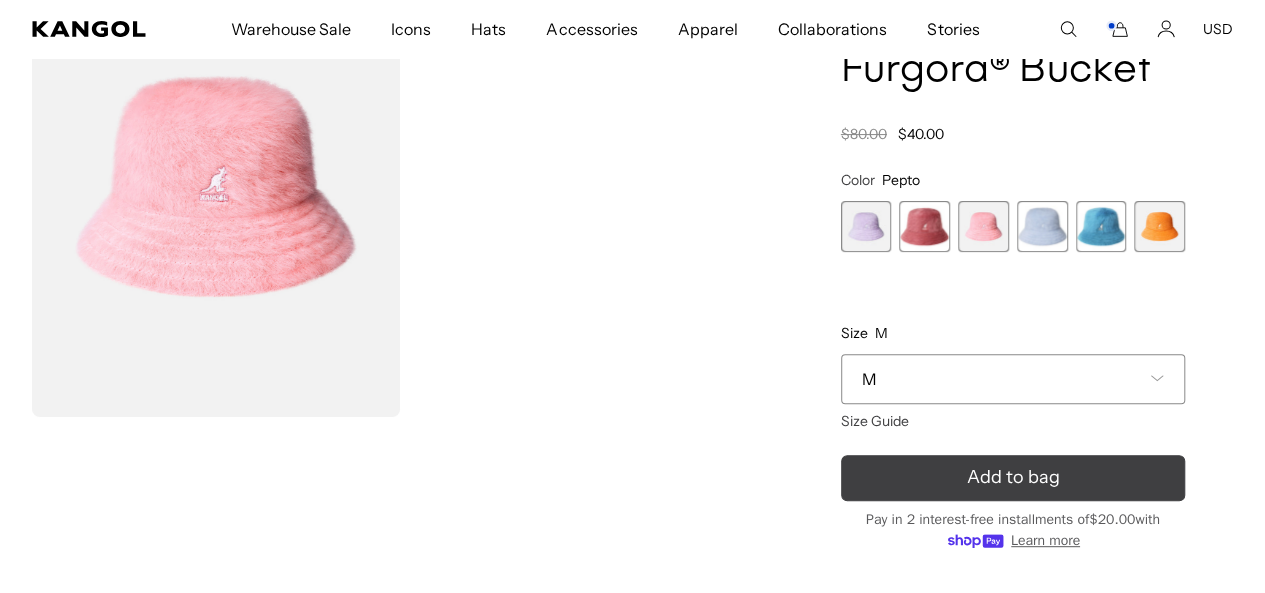 click 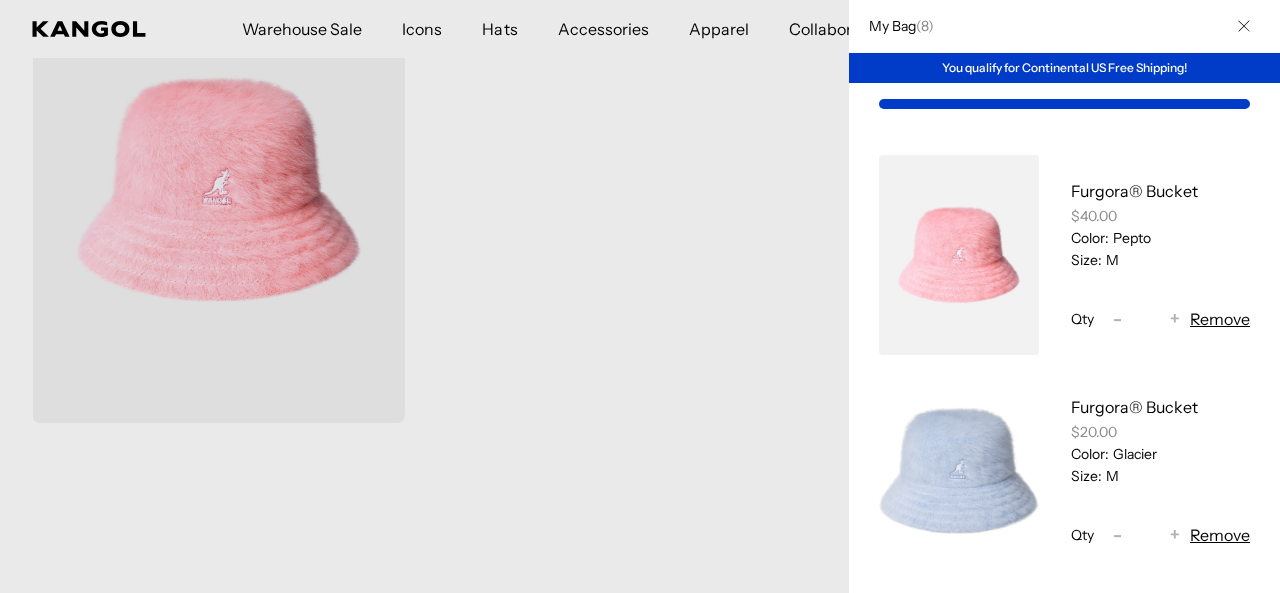 scroll, scrollTop: 0, scrollLeft: 412, axis: horizontal 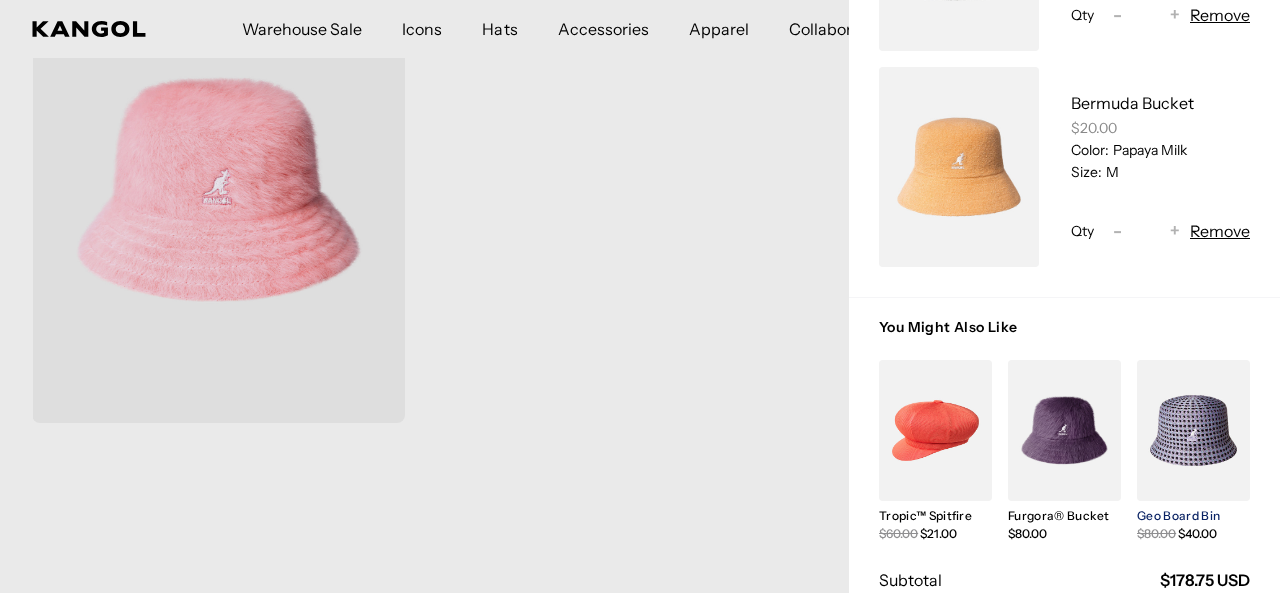 click on "Geo Board Bin" at bounding box center [1178, 515] 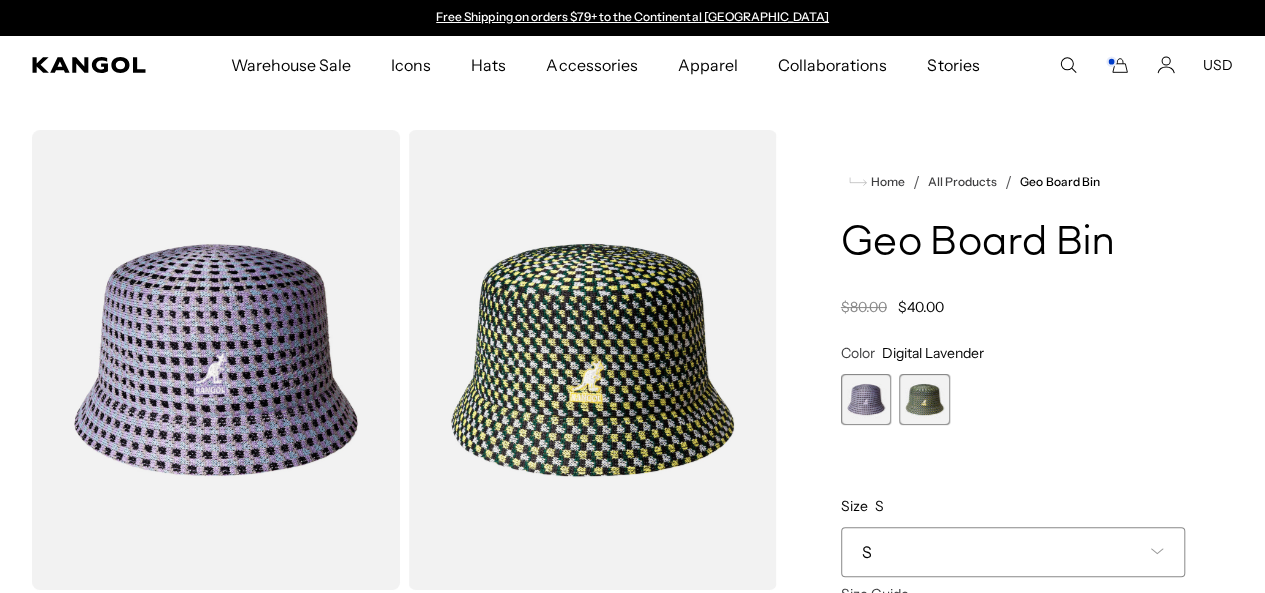 scroll, scrollTop: 0, scrollLeft: 0, axis: both 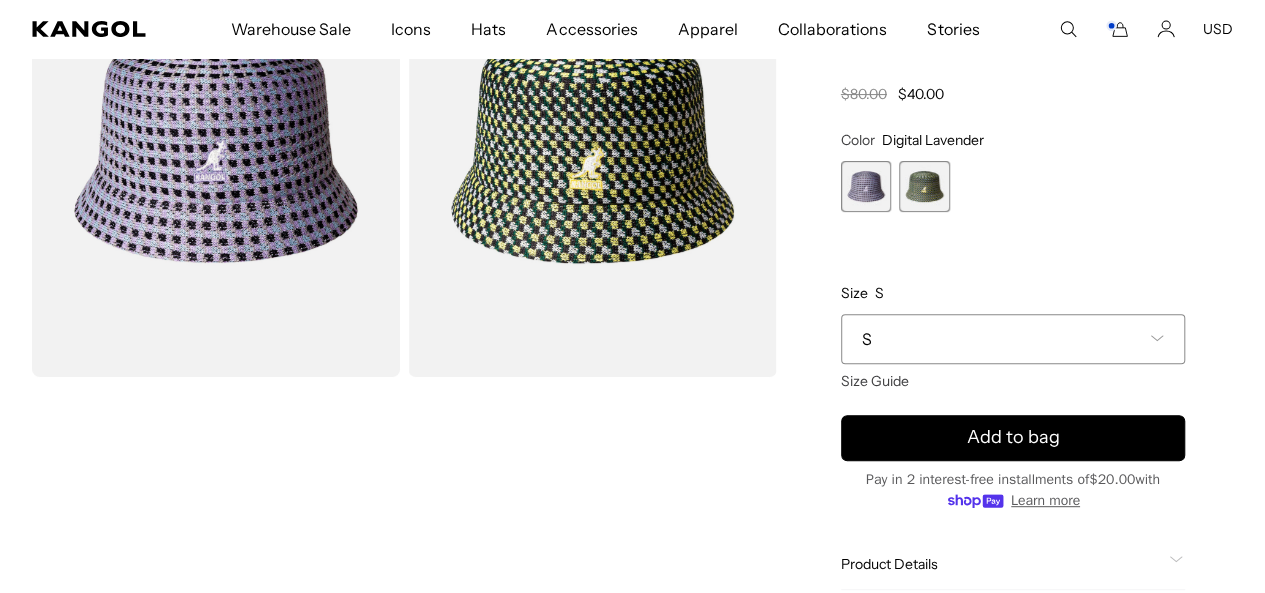 click 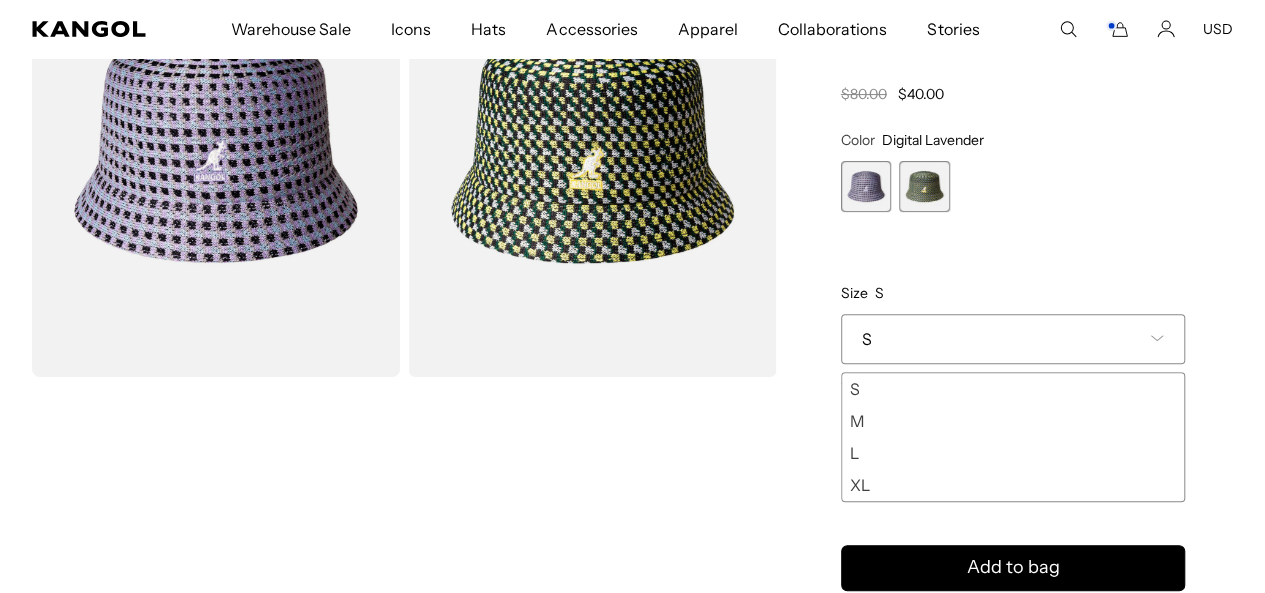 click on "M" at bounding box center (1013, 421) 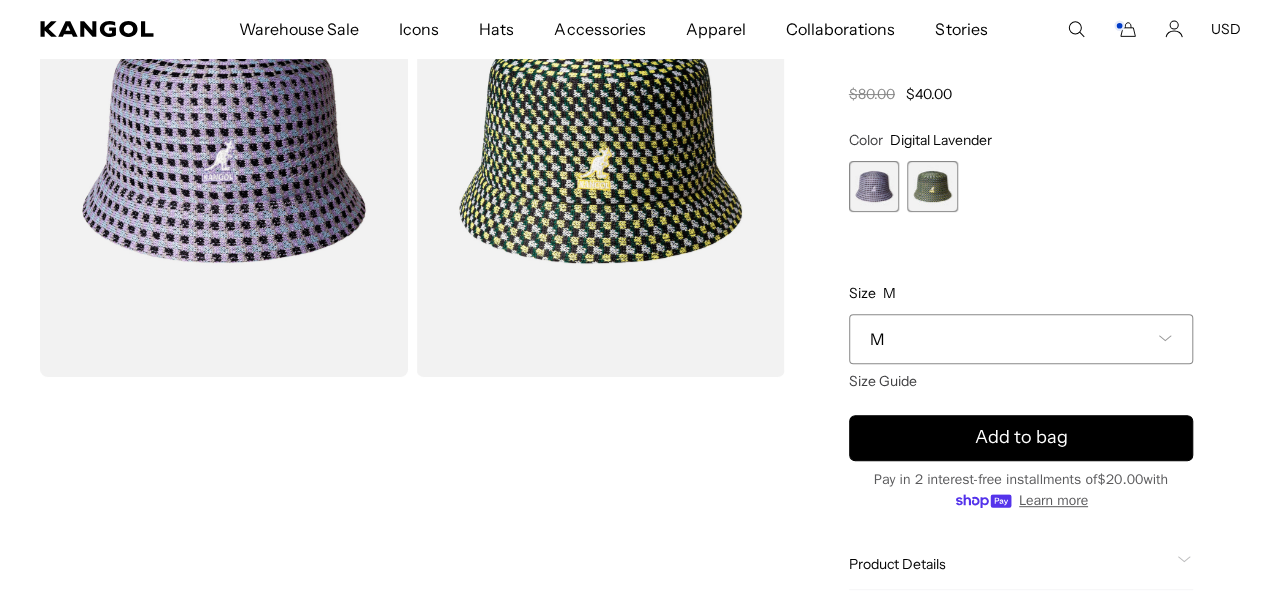 scroll, scrollTop: 0, scrollLeft: 412, axis: horizontal 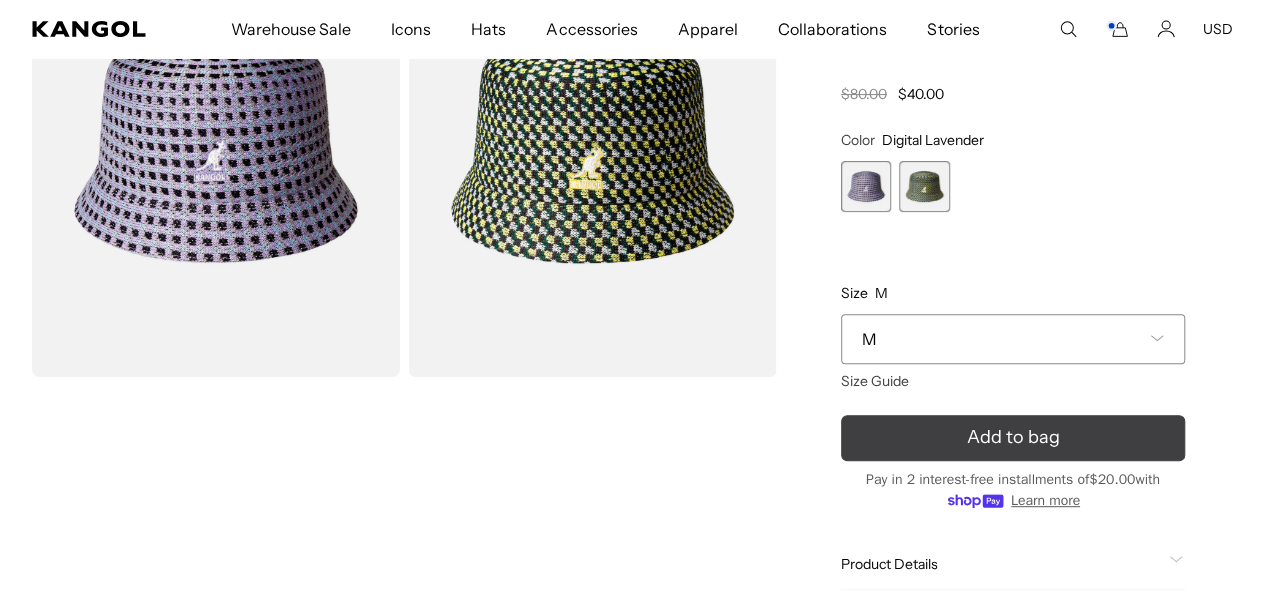 click 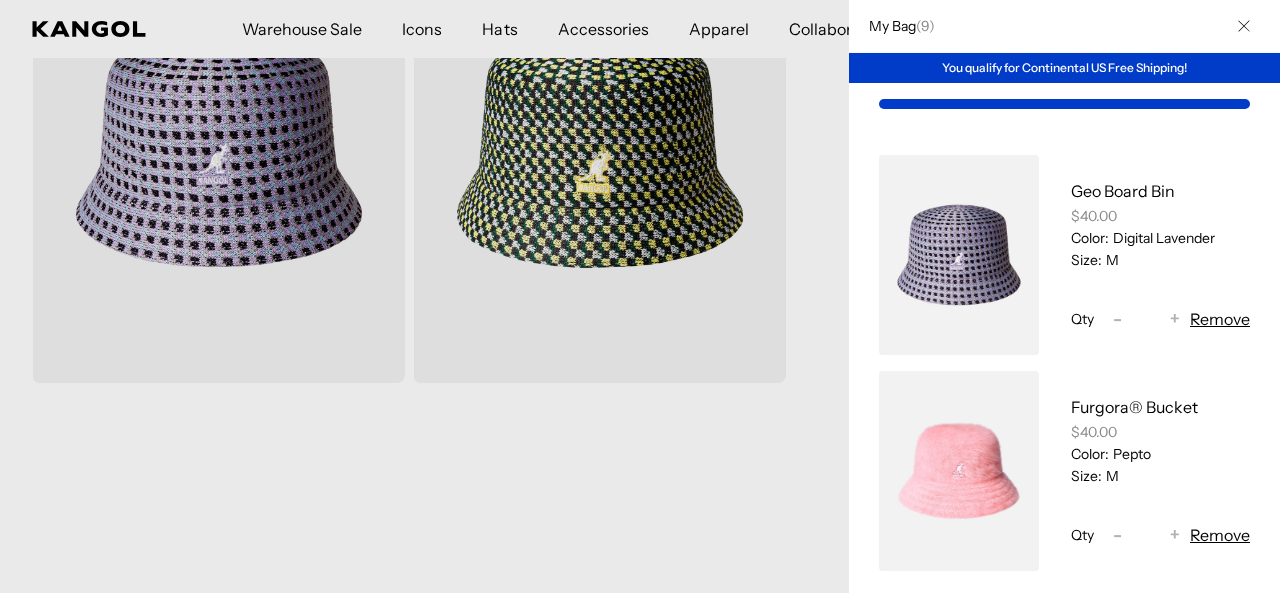 scroll, scrollTop: 0, scrollLeft: 412, axis: horizontal 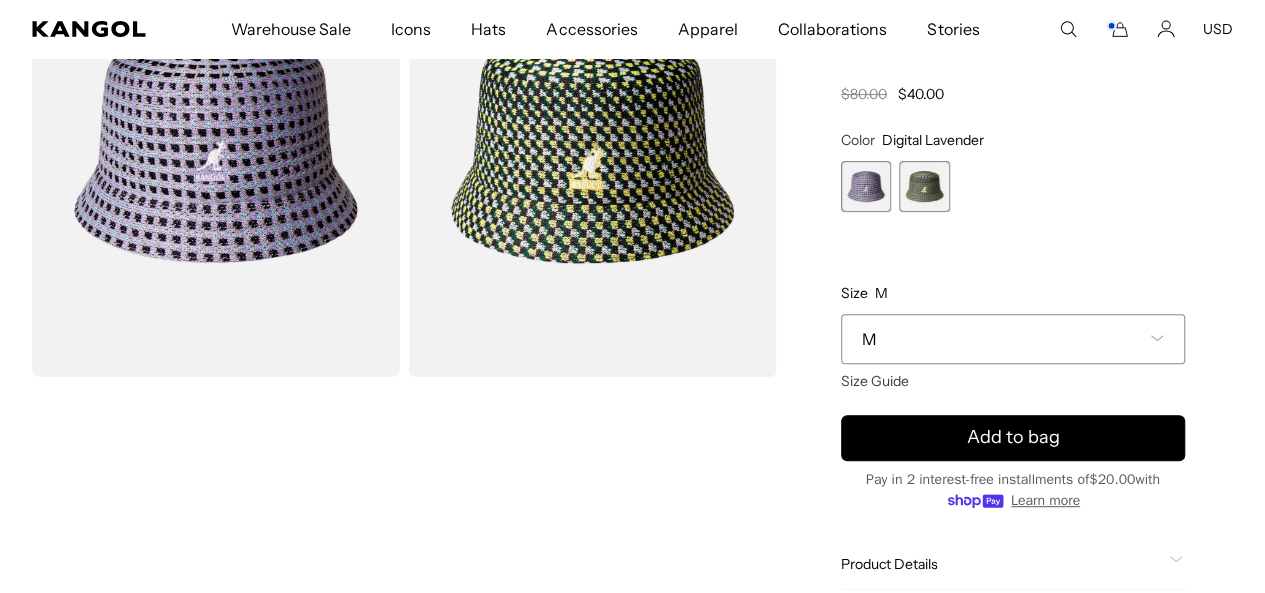 click at bounding box center (592, 147) 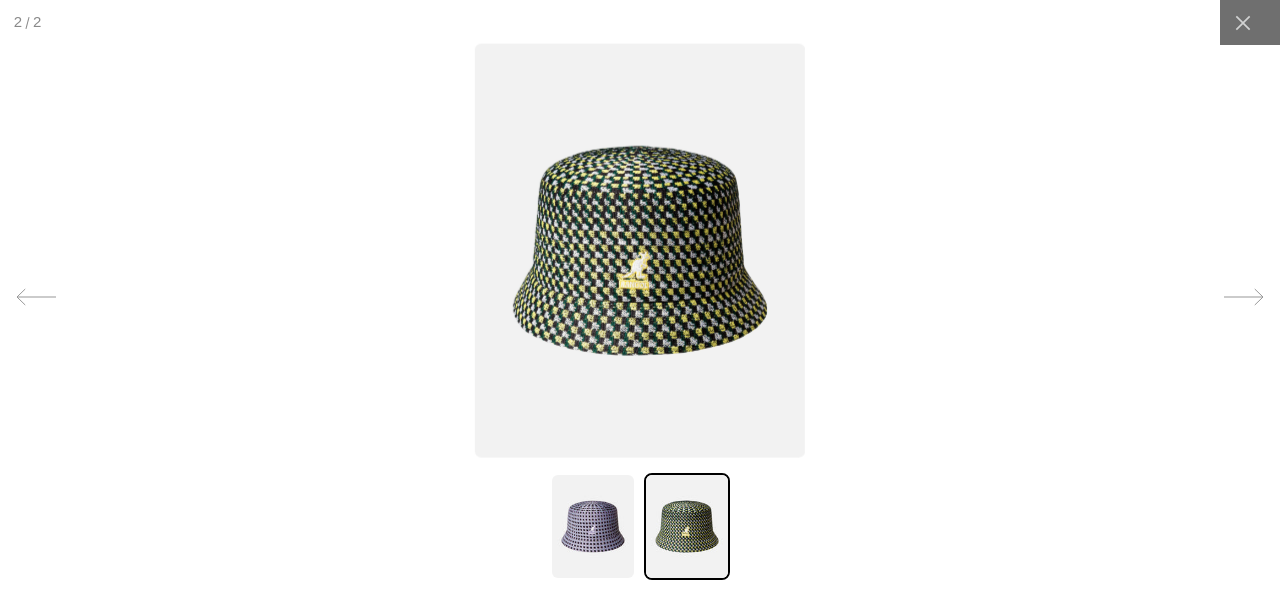 scroll, scrollTop: 0, scrollLeft: 0, axis: both 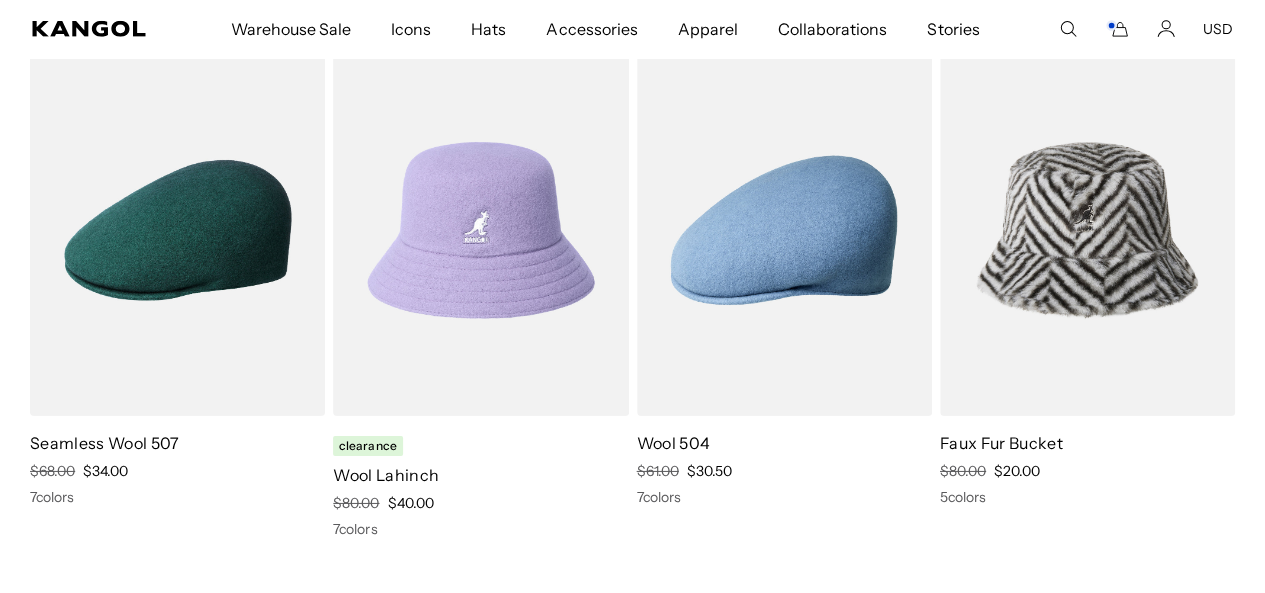 click at bounding box center [1087, 230] 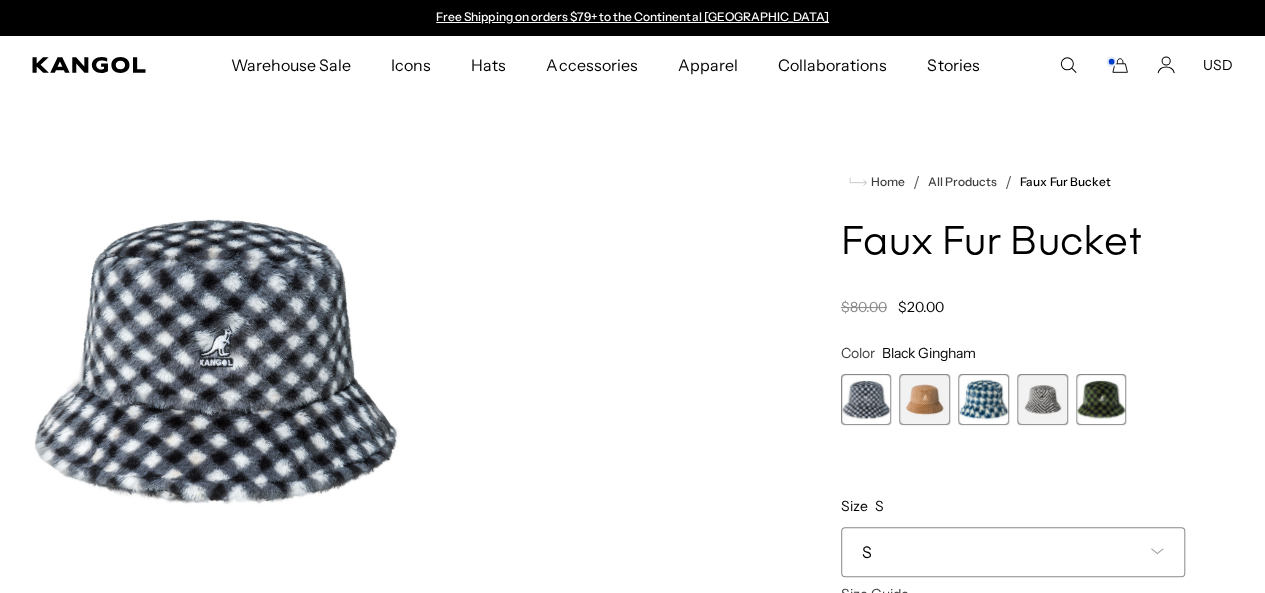 scroll, scrollTop: 0, scrollLeft: 0, axis: both 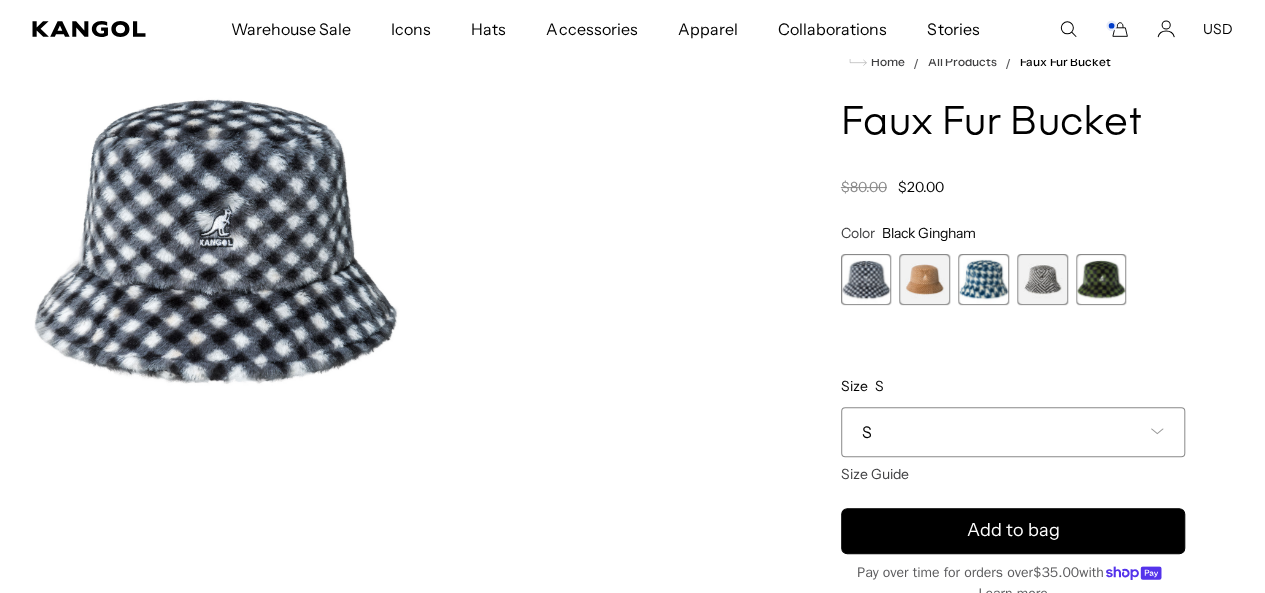 click 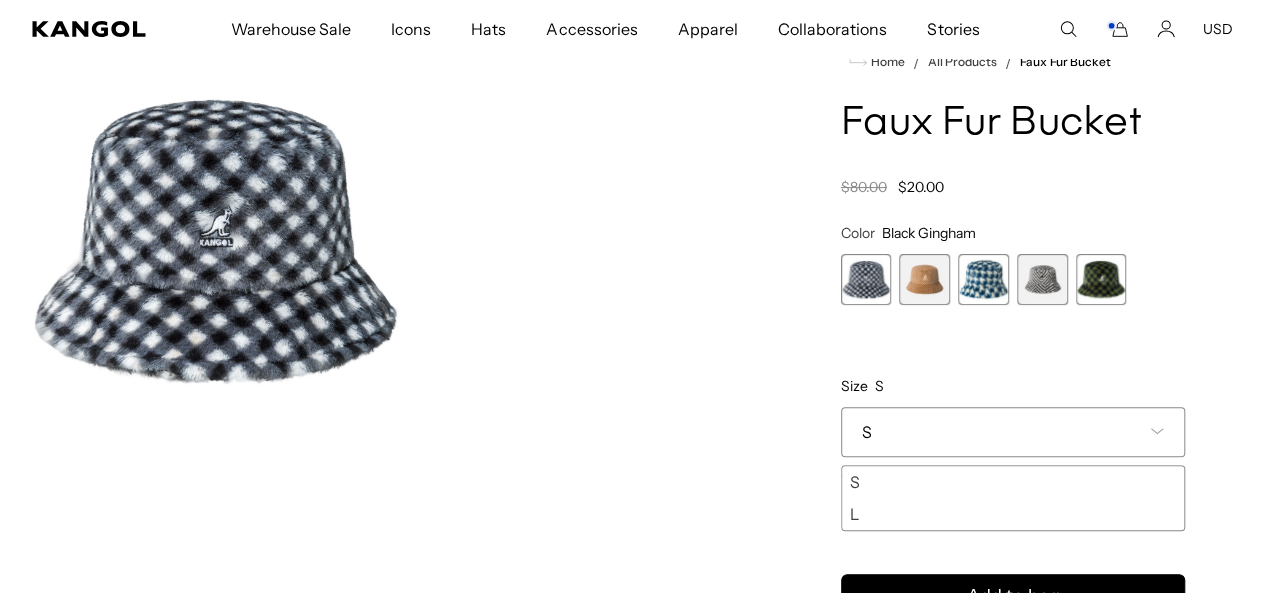 scroll, scrollTop: 0, scrollLeft: 412, axis: horizontal 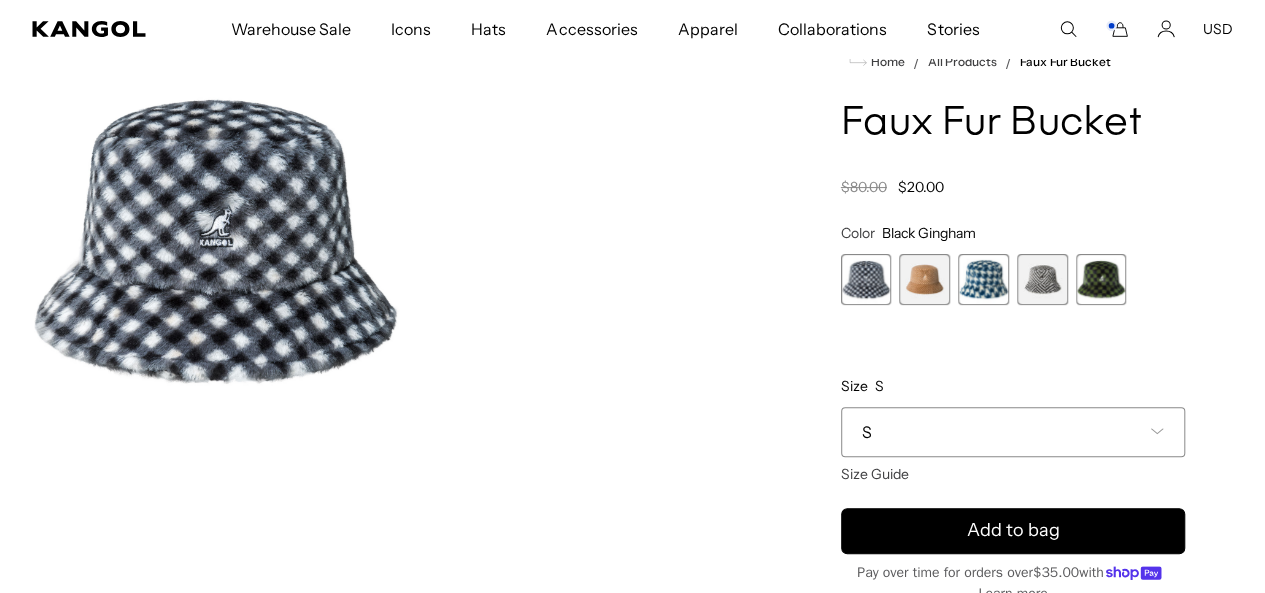 click at bounding box center [1042, 279] 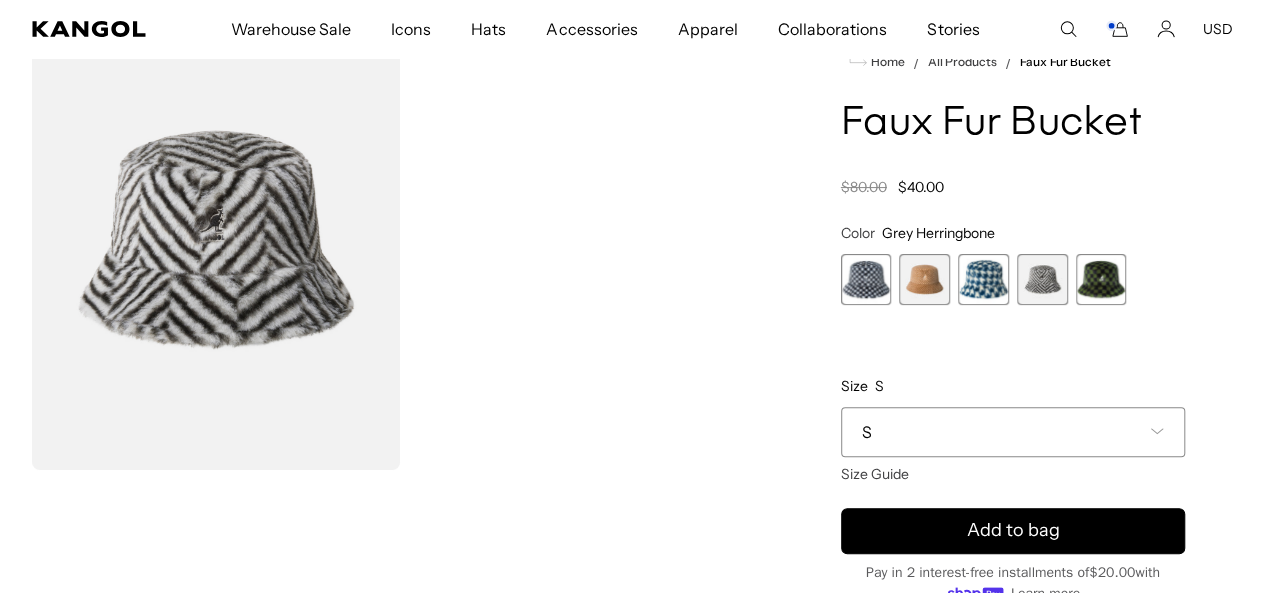 scroll, scrollTop: 0, scrollLeft: 0, axis: both 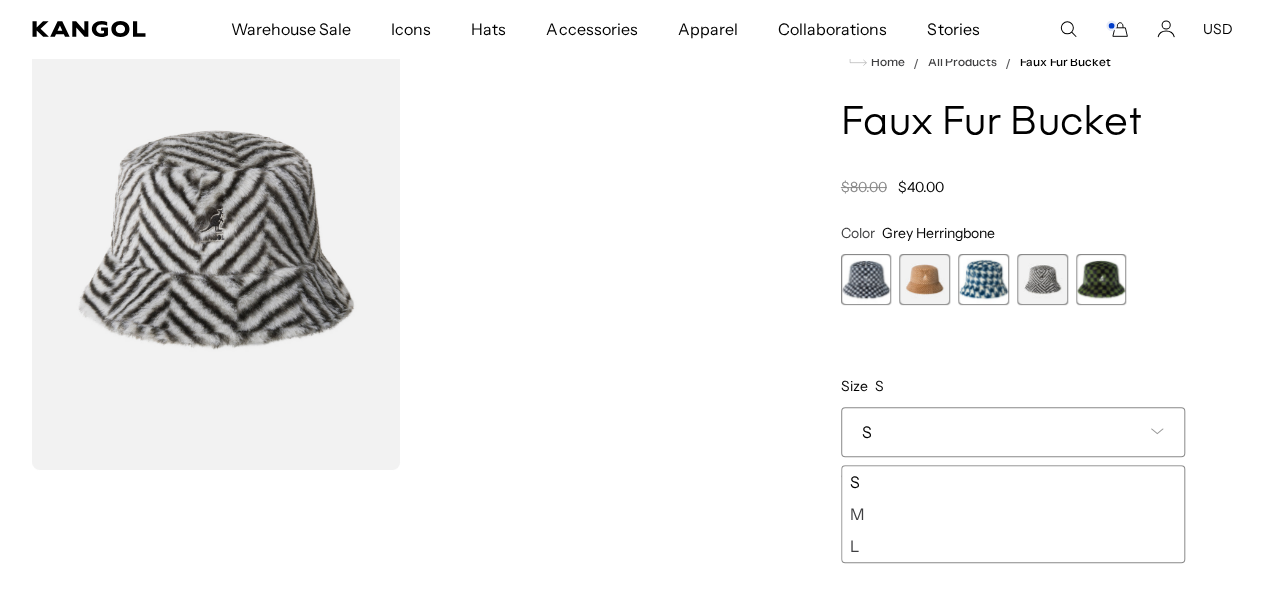click at bounding box center (924, 279) 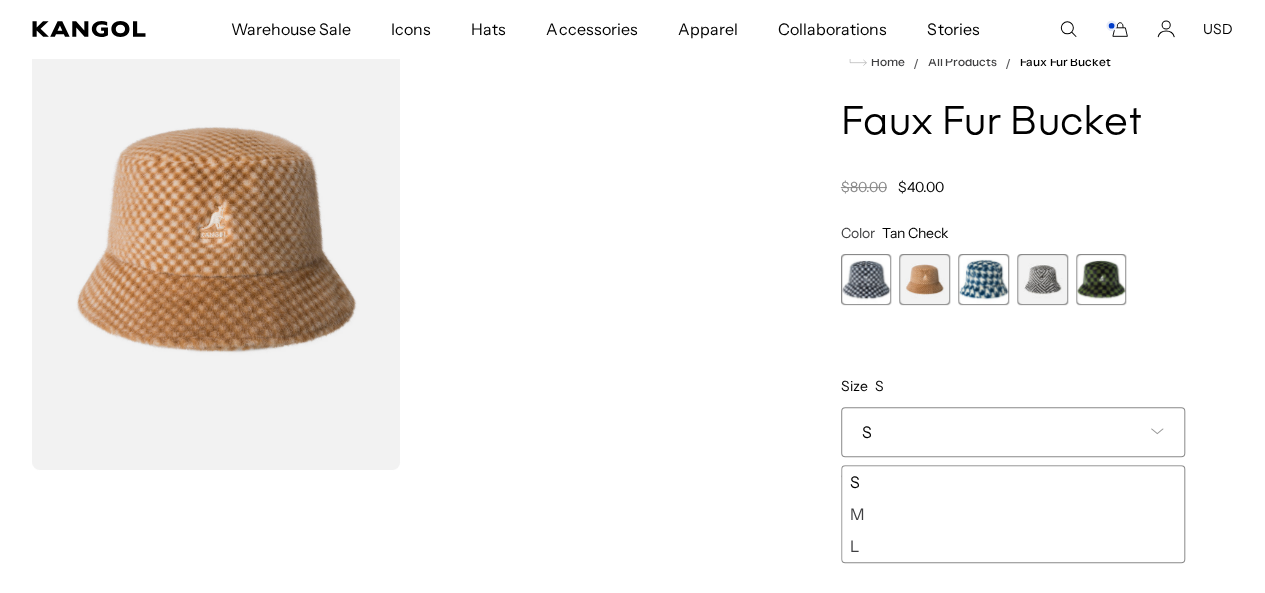 scroll, scrollTop: 0, scrollLeft: 0, axis: both 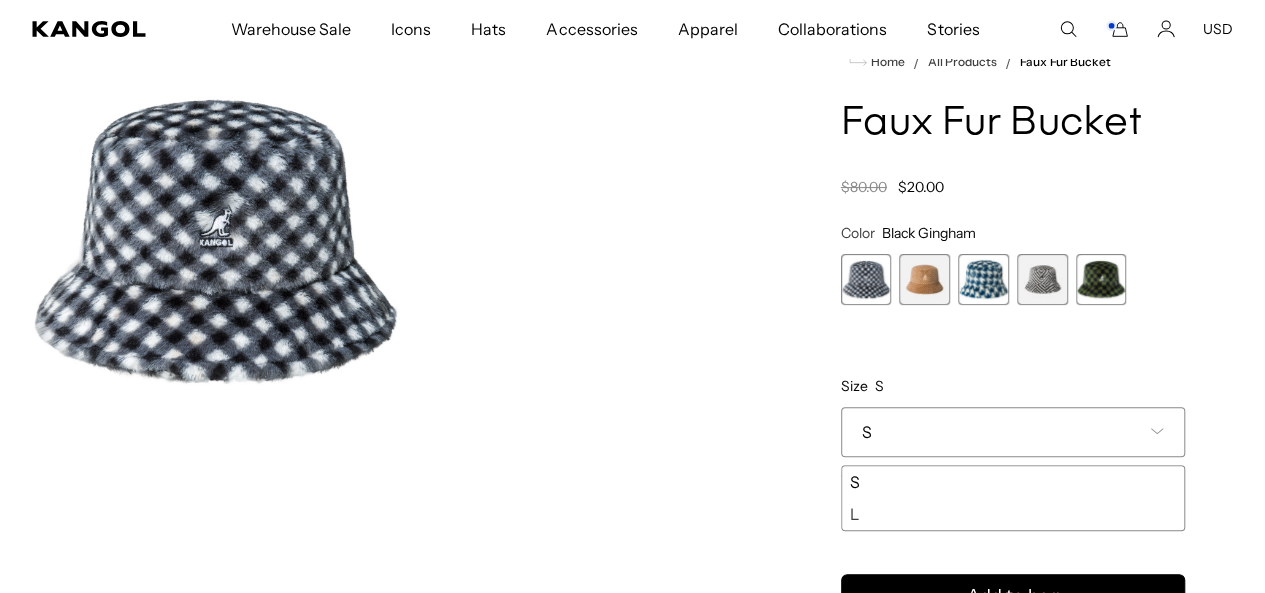 click at bounding box center (924, 279) 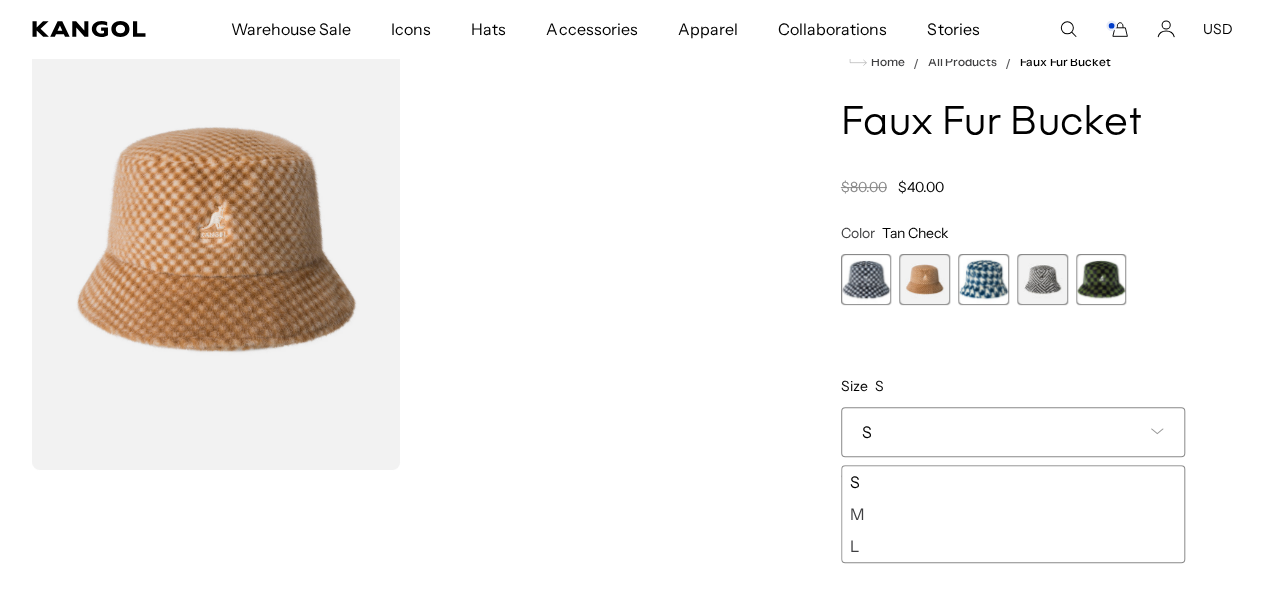 scroll, scrollTop: 0, scrollLeft: 412, axis: horizontal 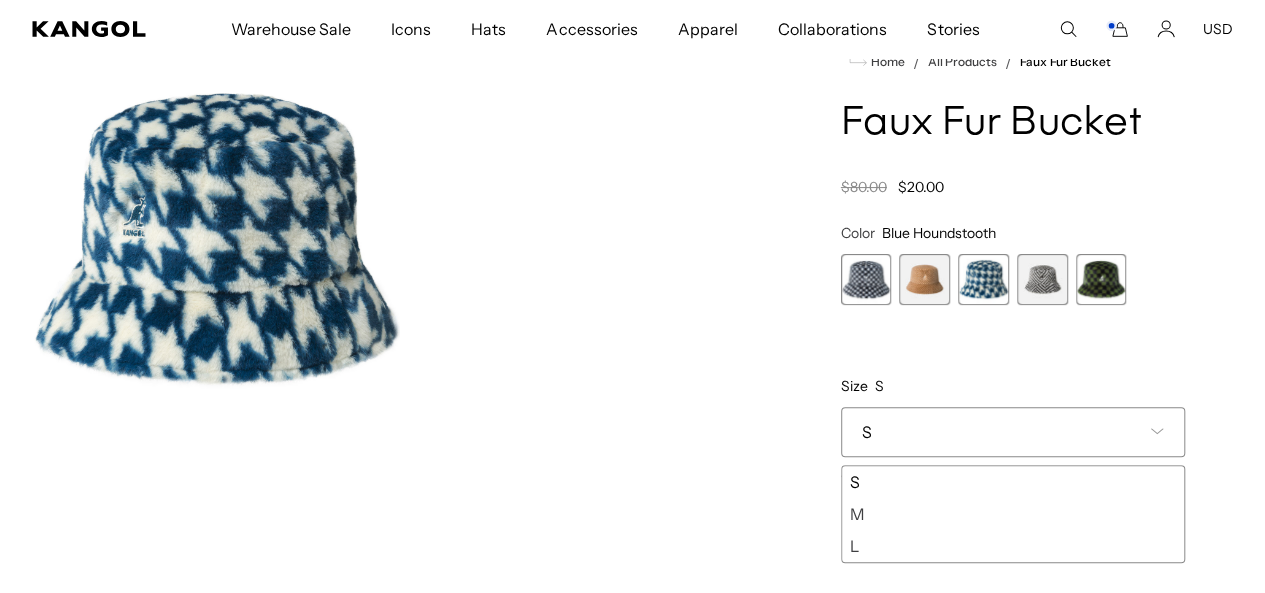 click at bounding box center [1042, 279] 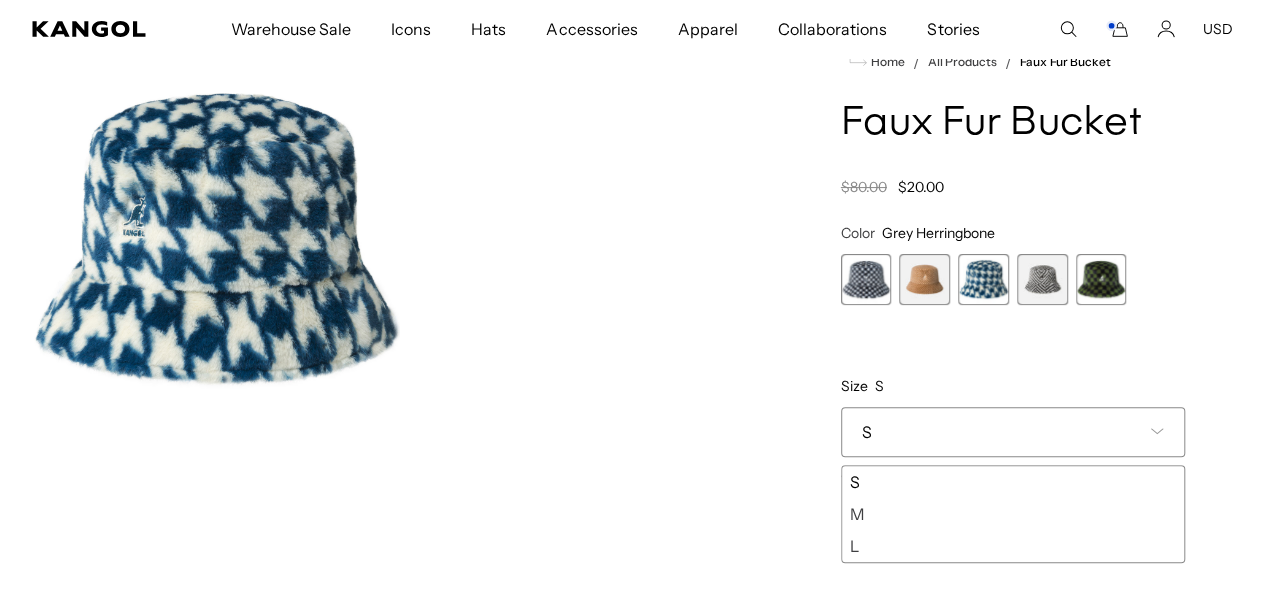 scroll, scrollTop: 0, scrollLeft: 412, axis: horizontal 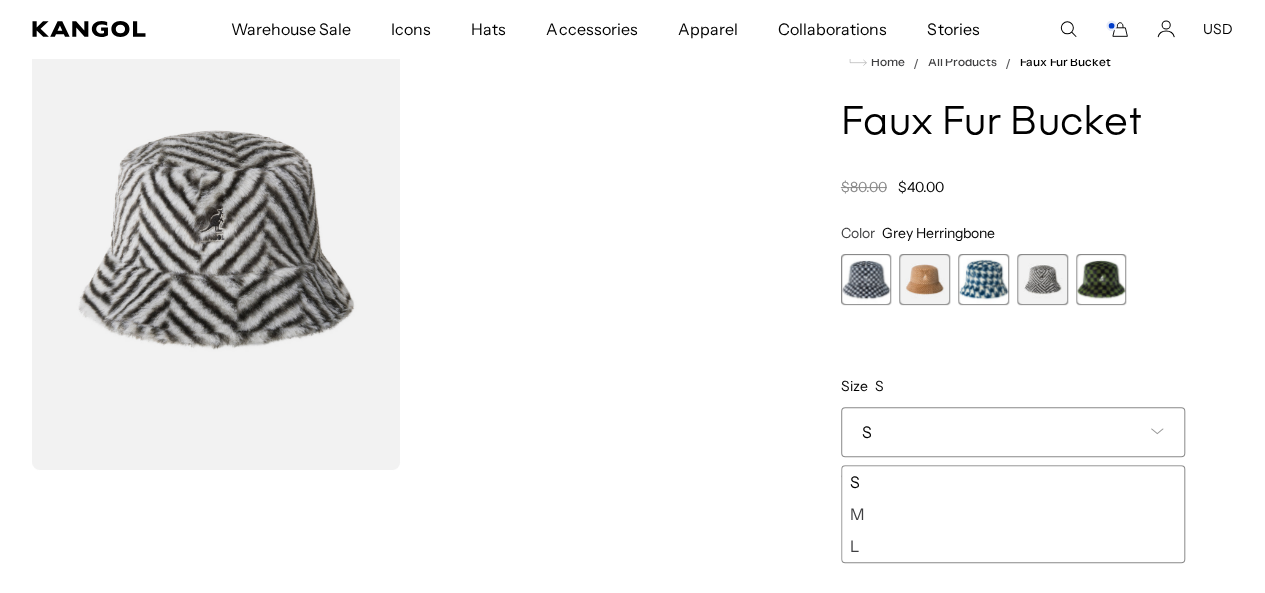 click at bounding box center [1101, 279] 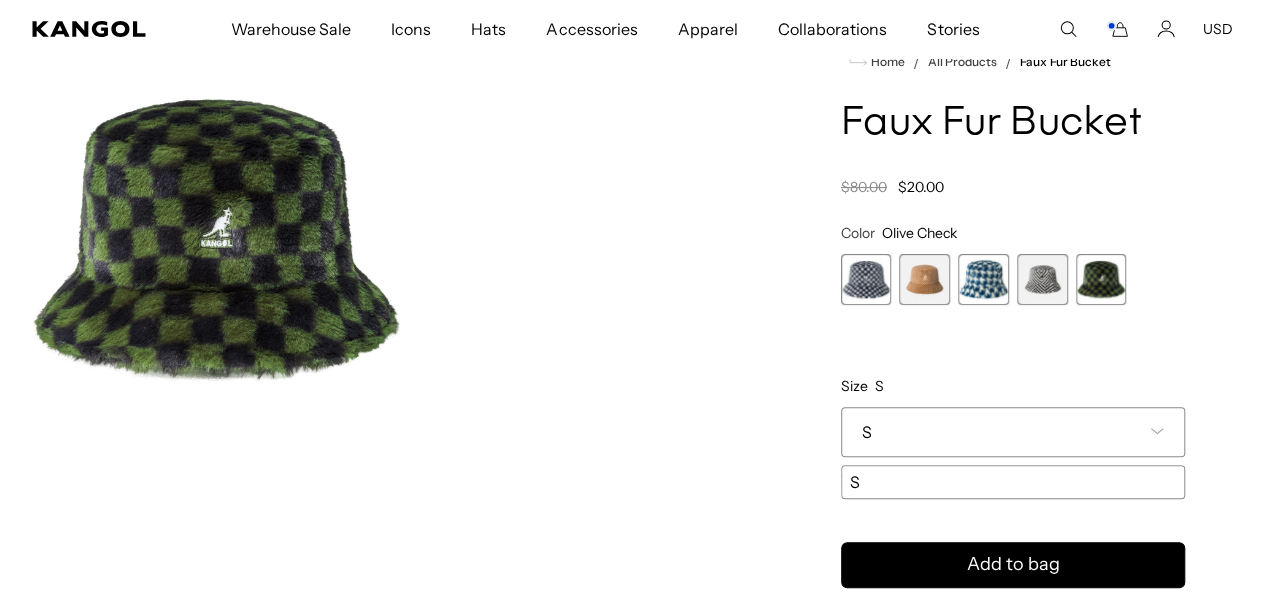 scroll, scrollTop: 0, scrollLeft: 412, axis: horizontal 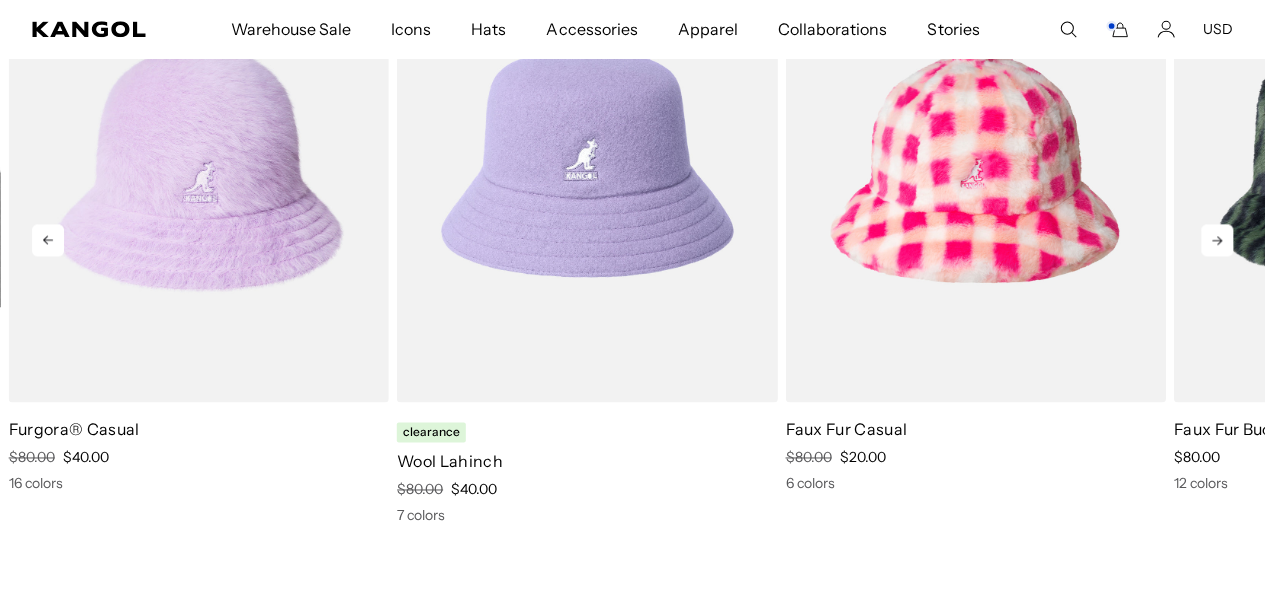 click at bounding box center (975, 163) 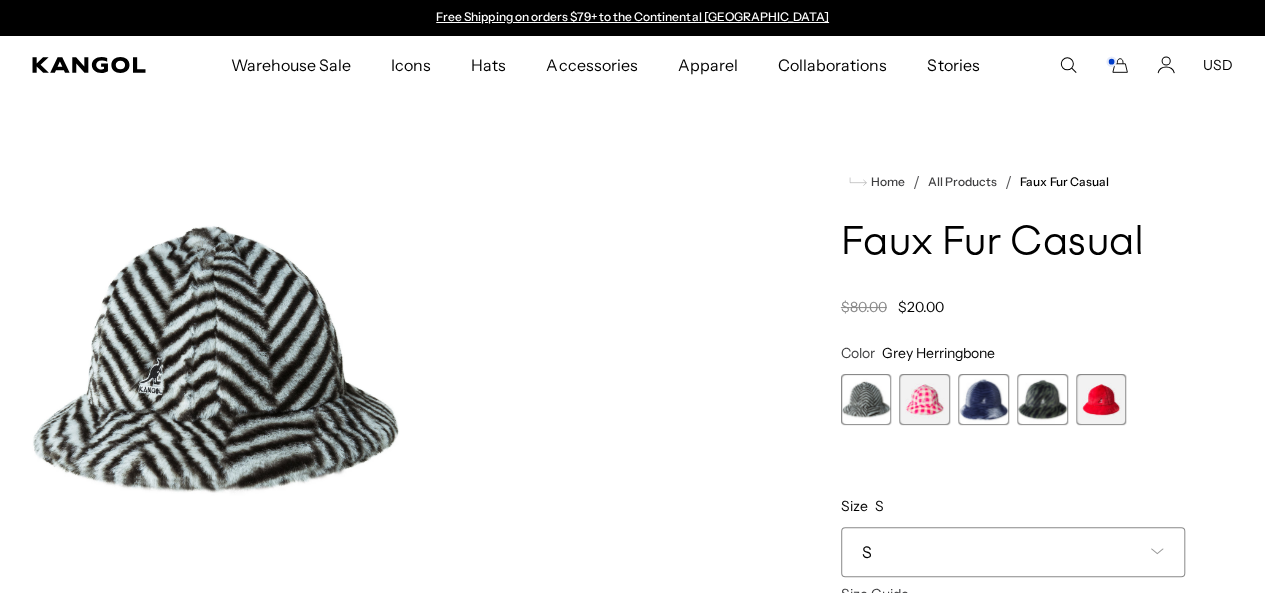 scroll, scrollTop: 0, scrollLeft: 0, axis: both 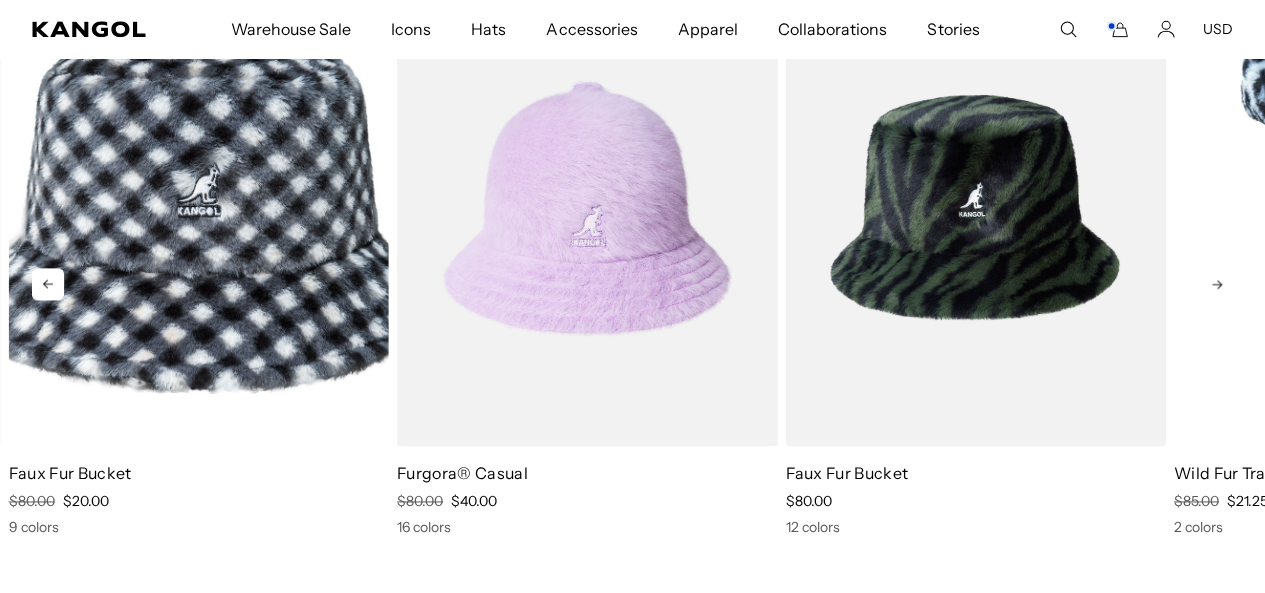 click 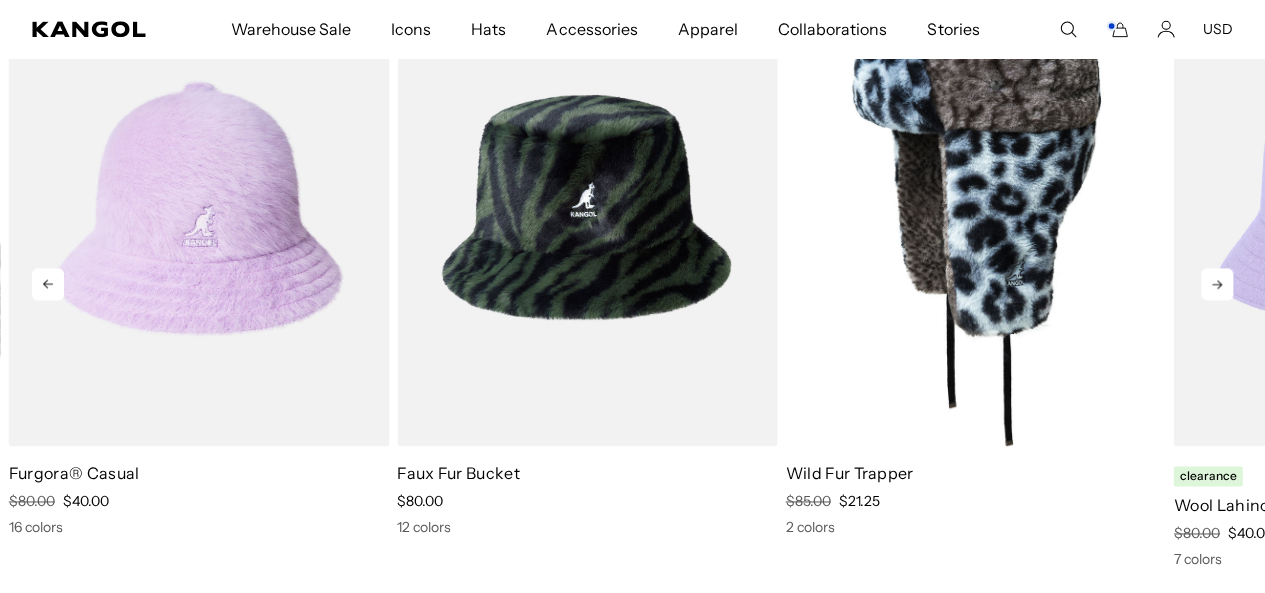 click 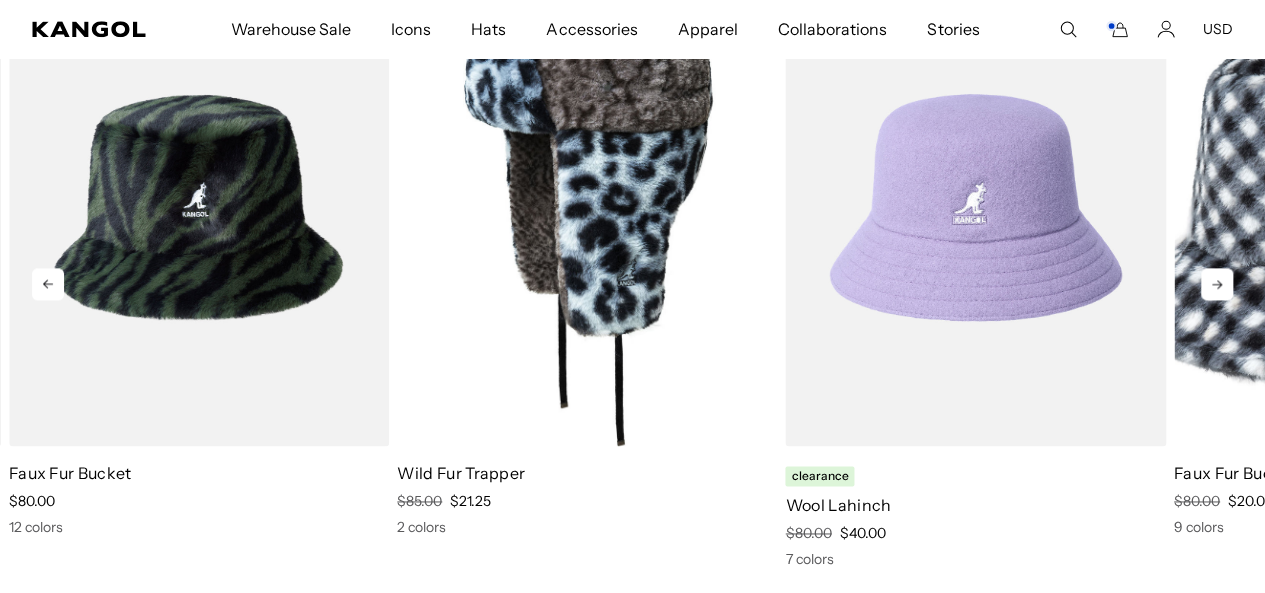 scroll, scrollTop: 0, scrollLeft: 0, axis: both 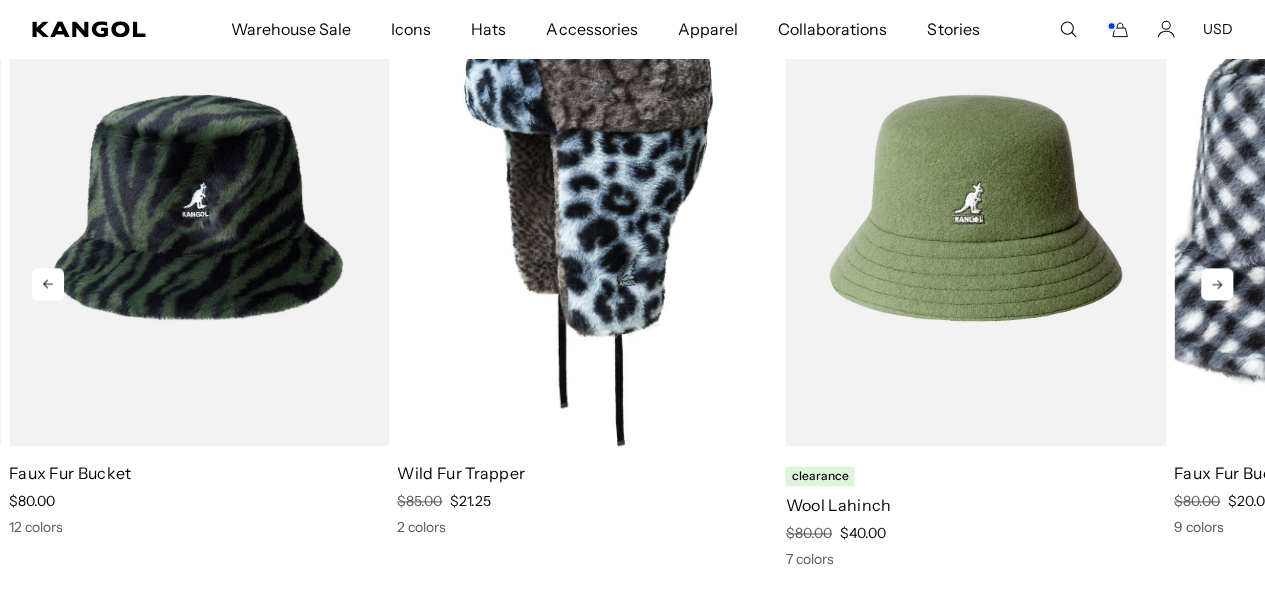 click at bounding box center (976, 207) 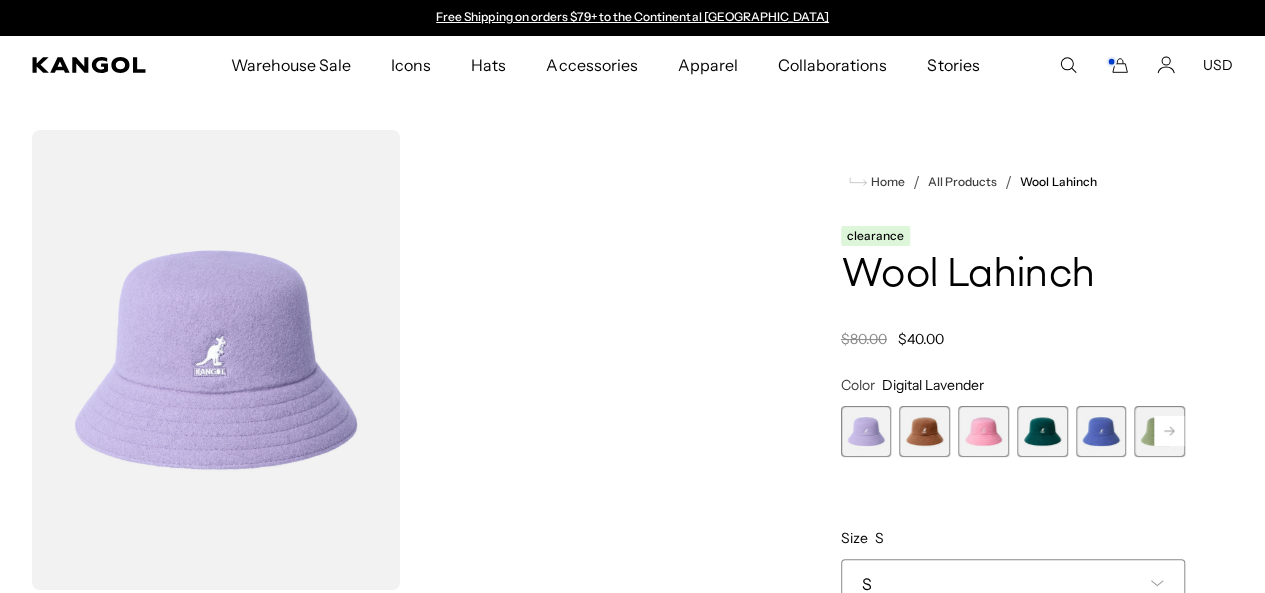 scroll, scrollTop: 0, scrollLeft: 0, axis: both 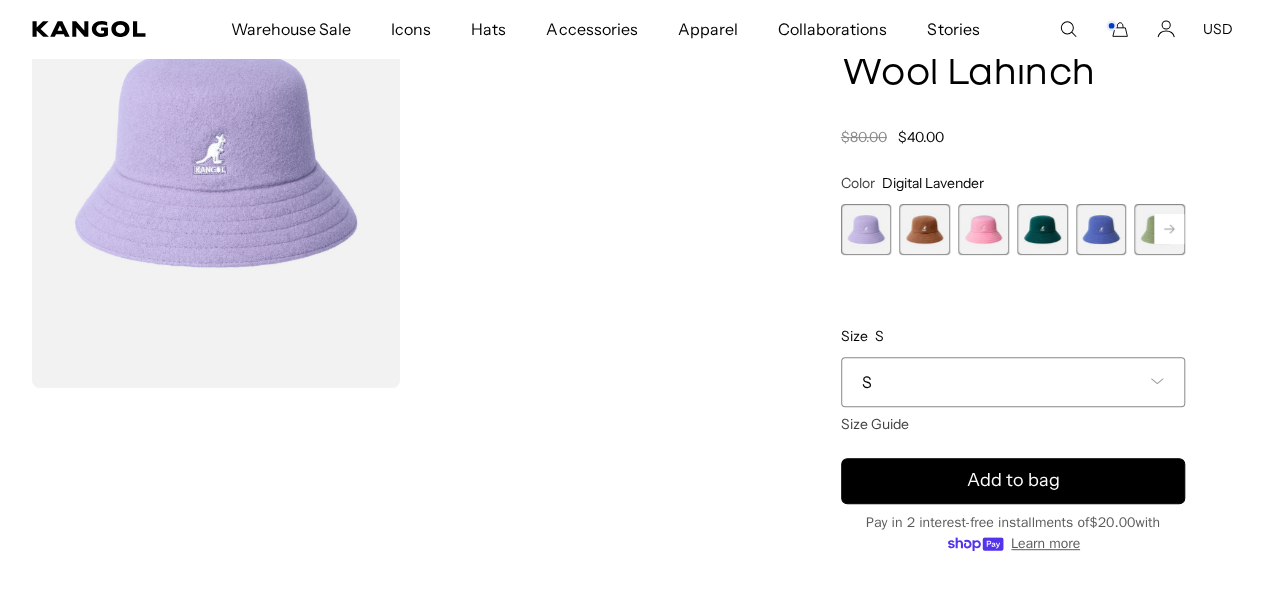click at bounding box center [983, 229] 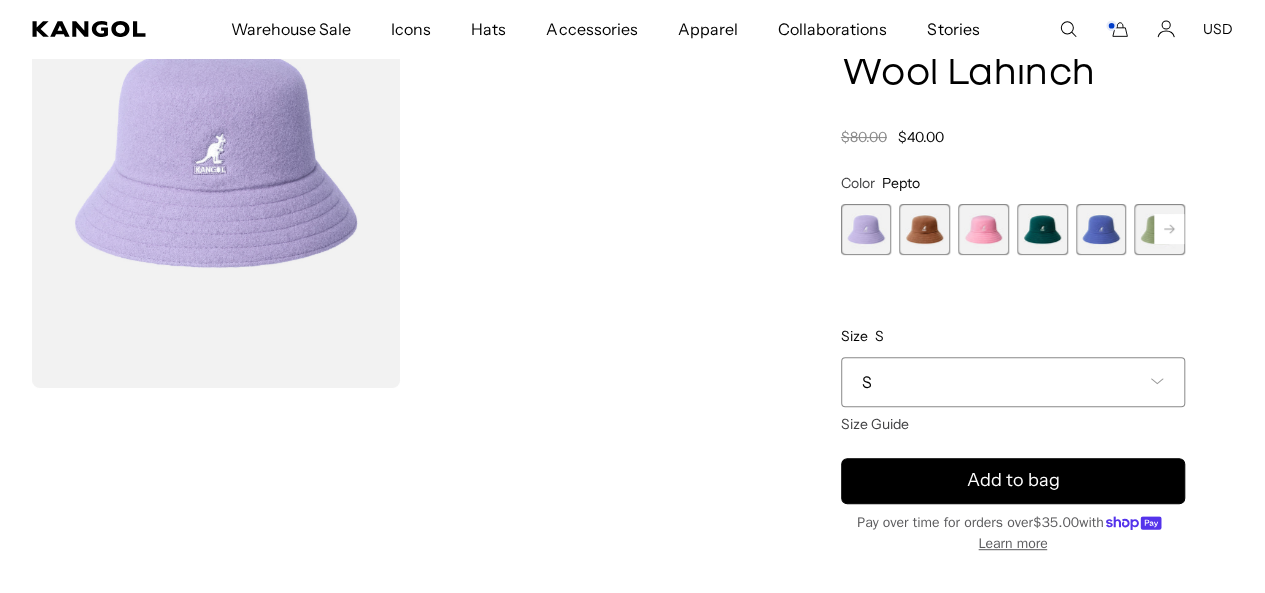 scroll, scrollTop: 0, scrollLeft: 0, axis: both 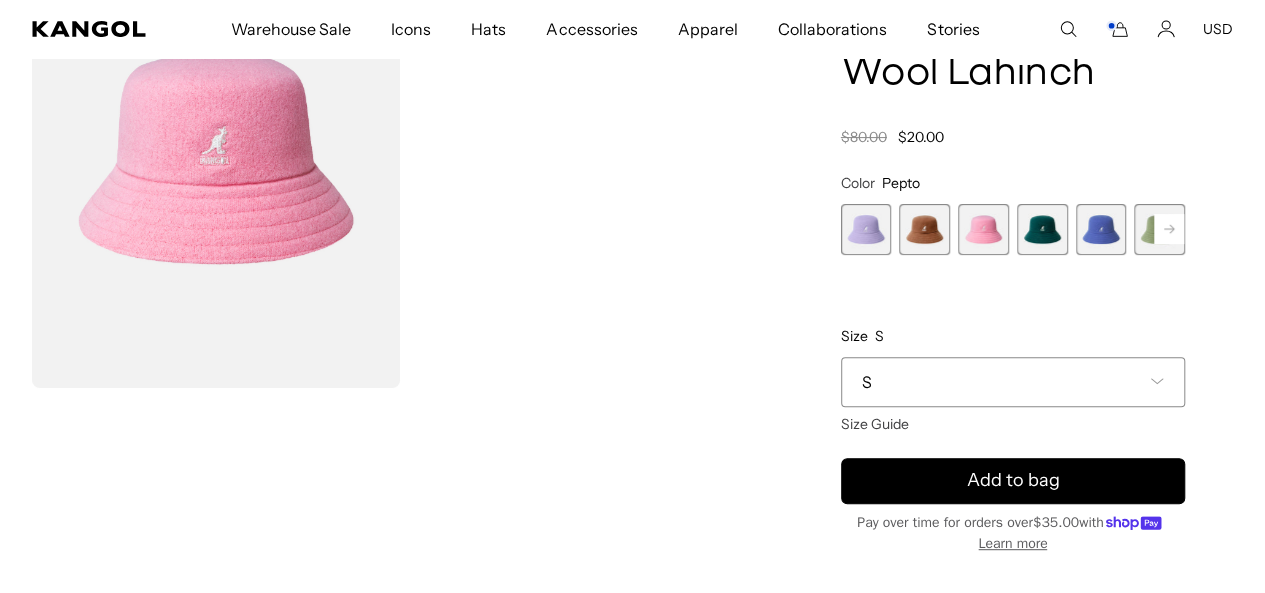 click on "S" at bounding box center [1013, 382] 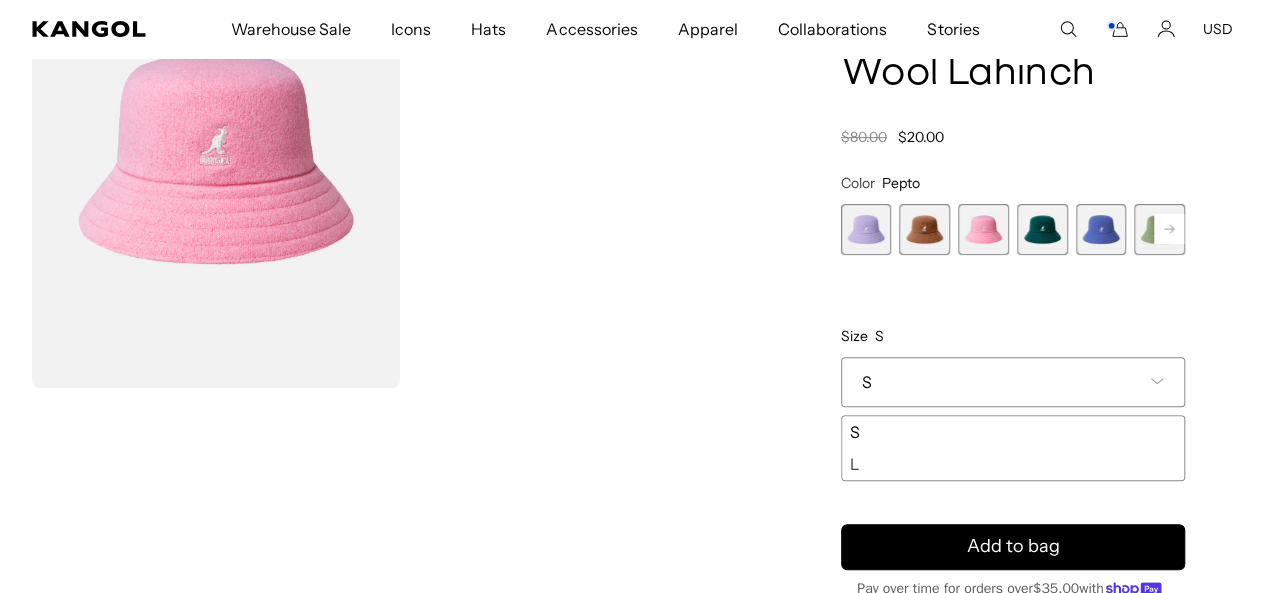 click on "S" at bounding box center [1013, 382] 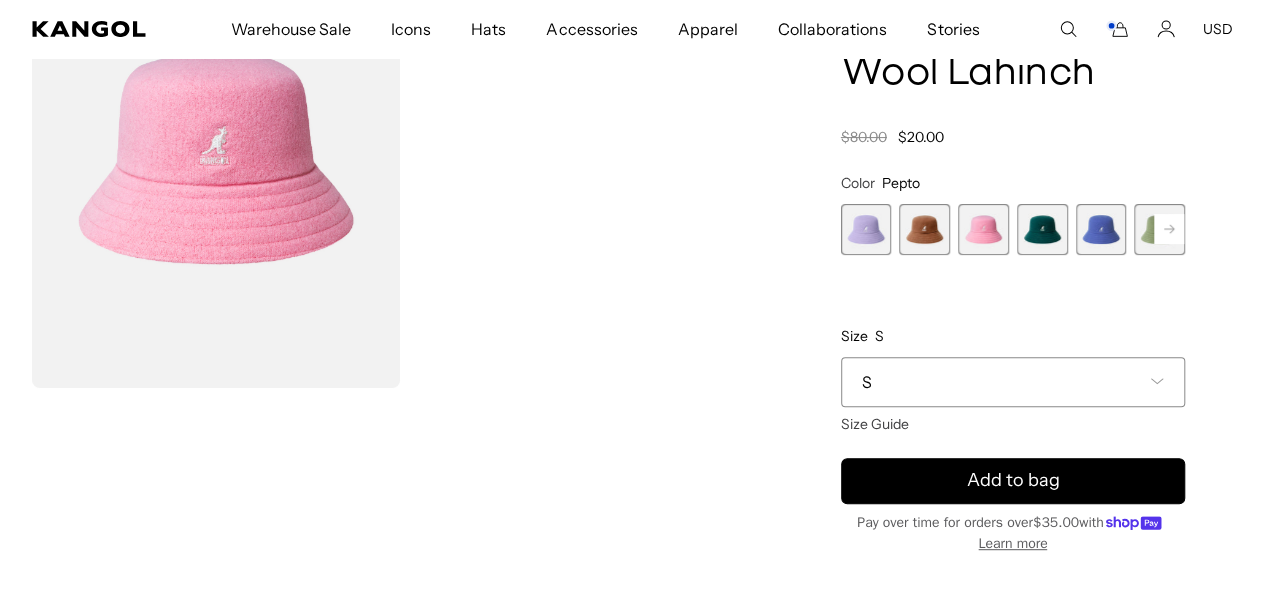 scroll, scrollTop: 0, scrollLeft: 412, axis: horizontal 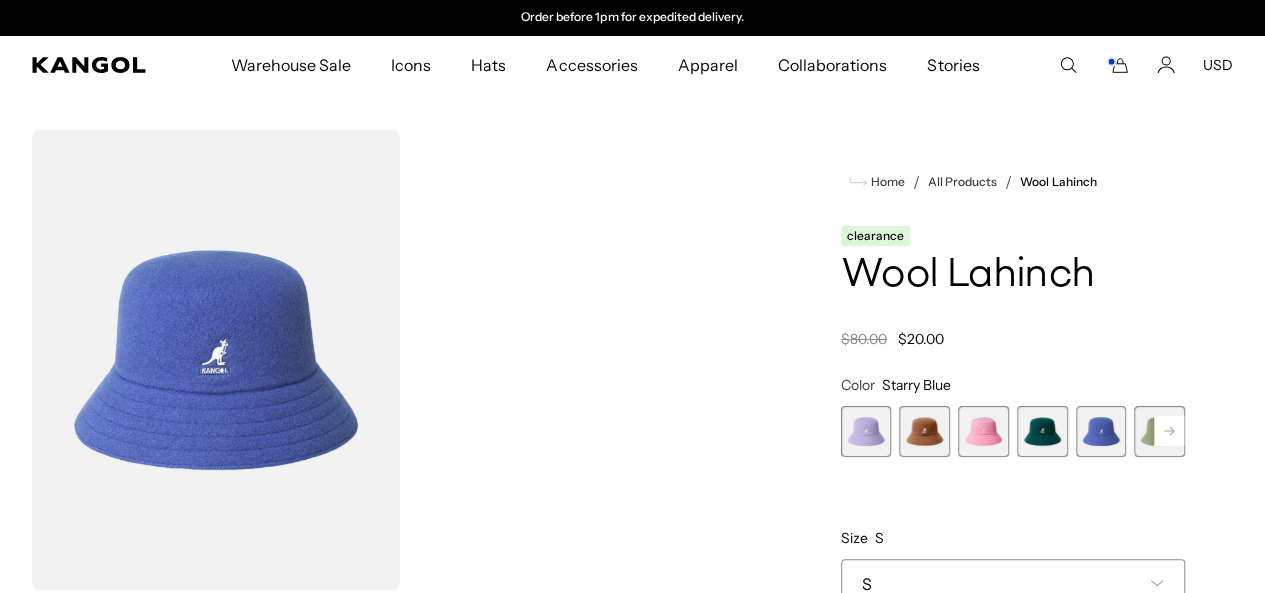 click 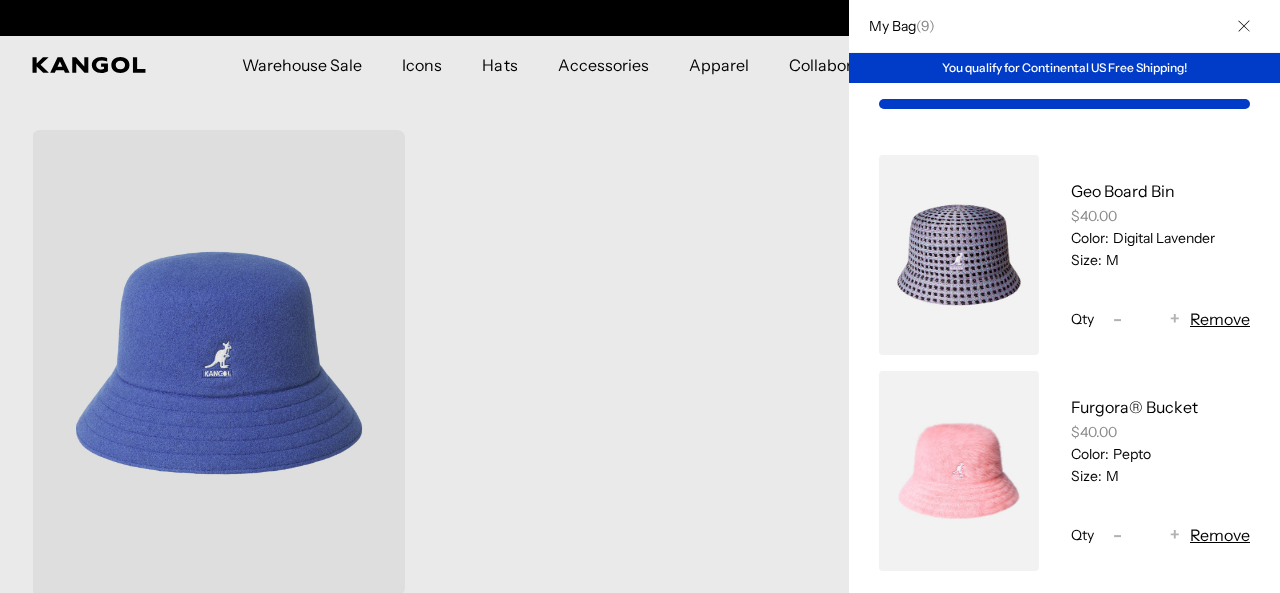 scroll, scrollTop: 0, scrollLeft: 0, axis: both 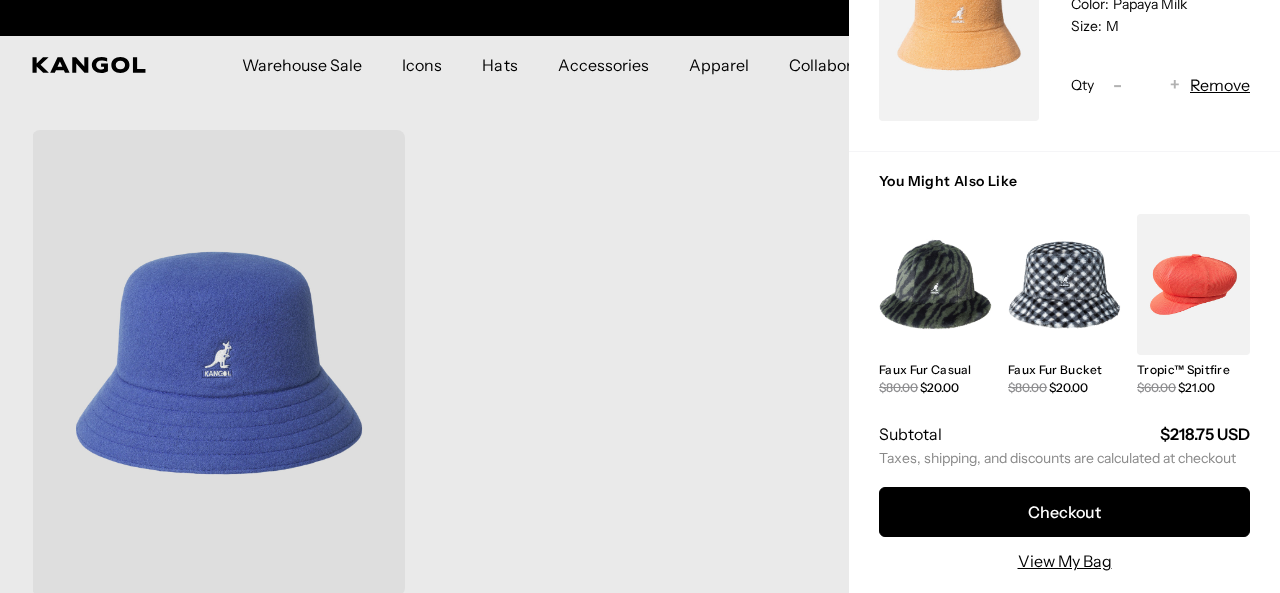 click at bounding box center (640, 296) 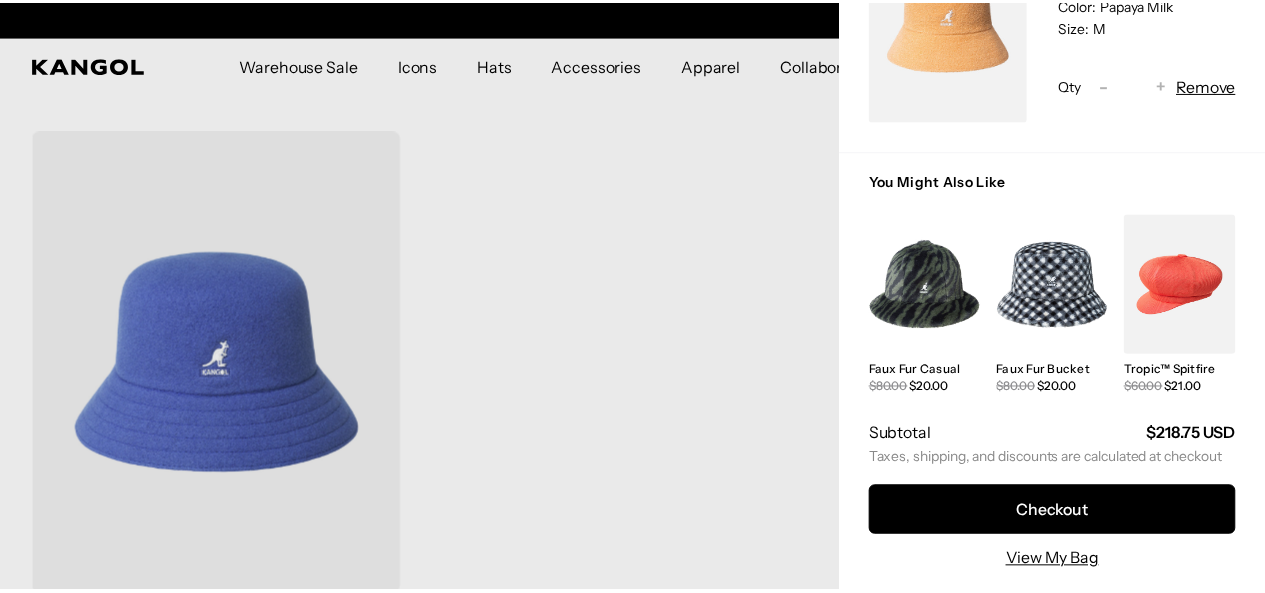 scroll, scrollTop: 0, scrollLeft: 412, axis: horizontal 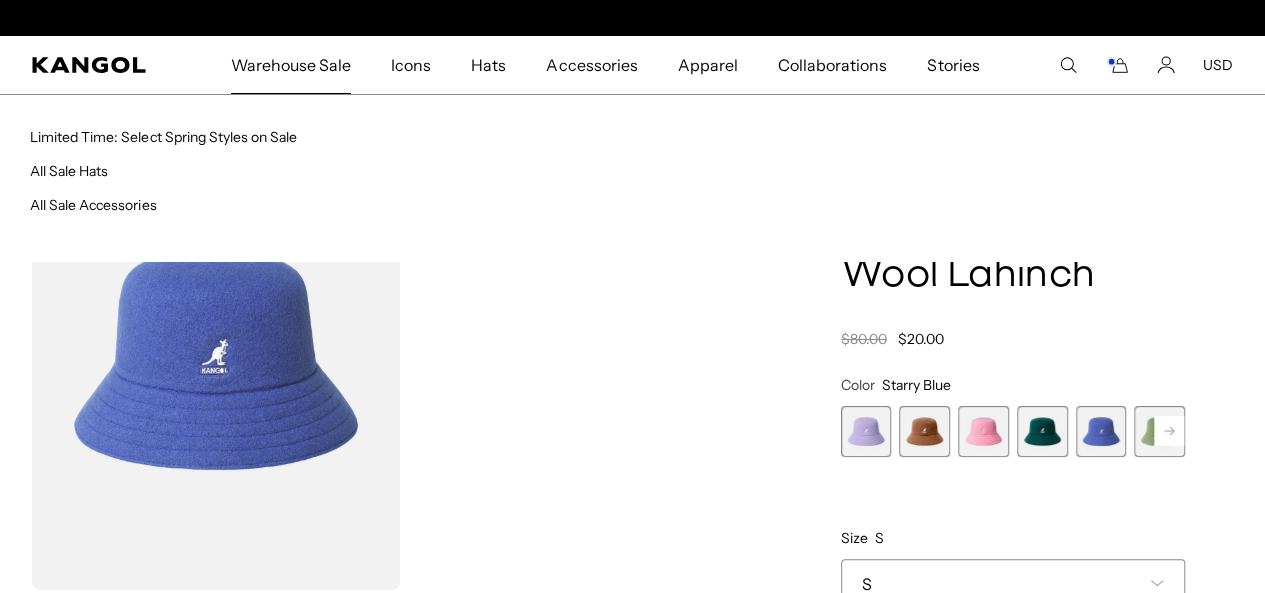 click on "Warehouse Sale" at bounding box center [291, 65] 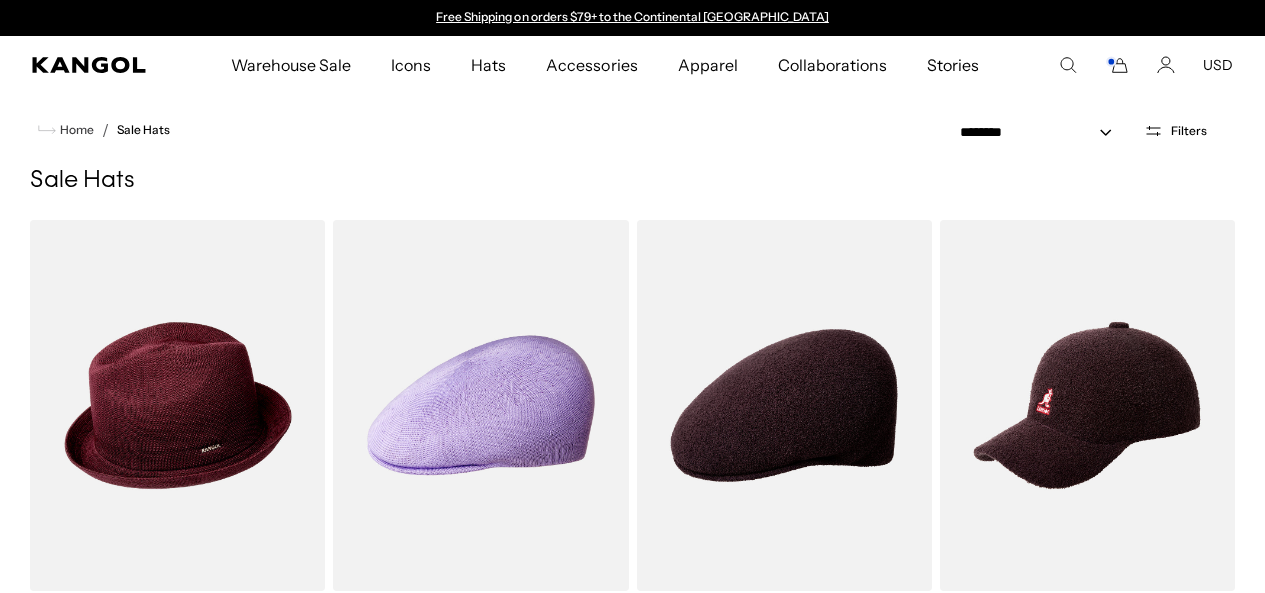 scroll, scrollTop: 0, scrollLeft: 0, axis: both 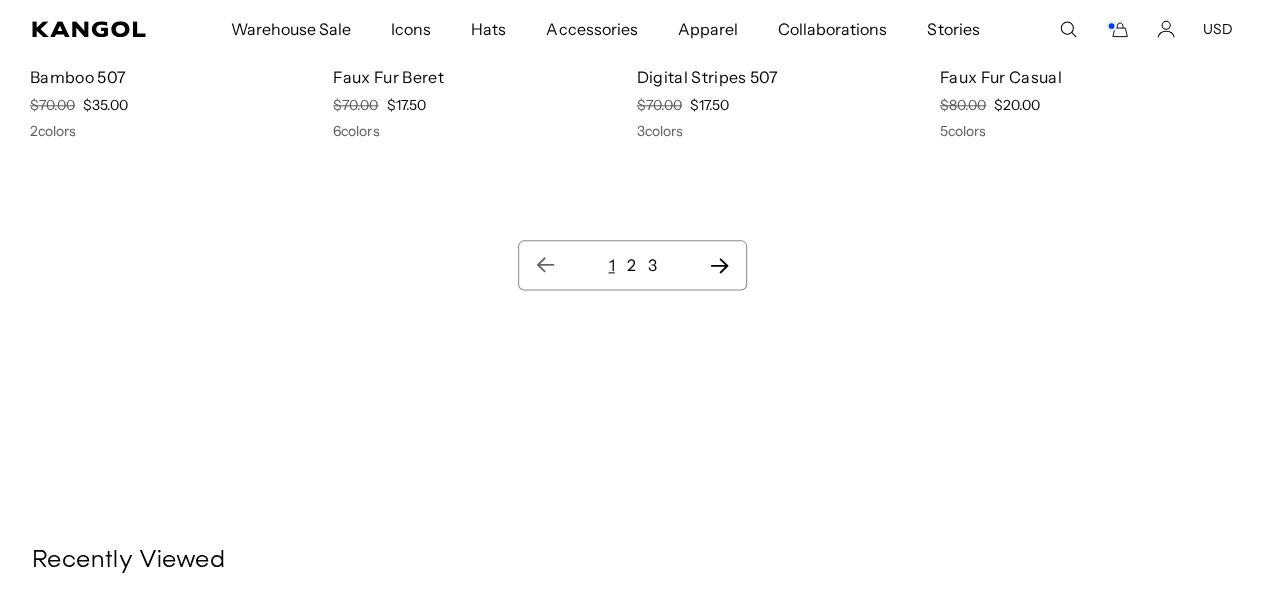 click on "1 2 3" at bounding box center (632, 265) 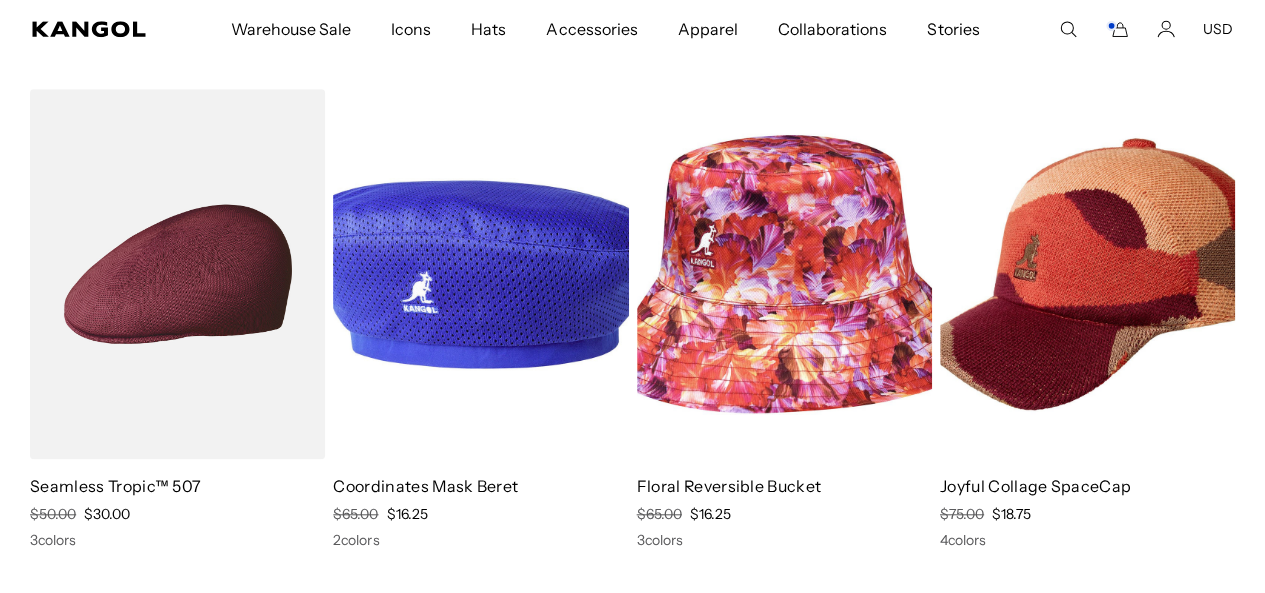 scroll, scrollTop: 0, scrollLeft: 412, axis: horizontal 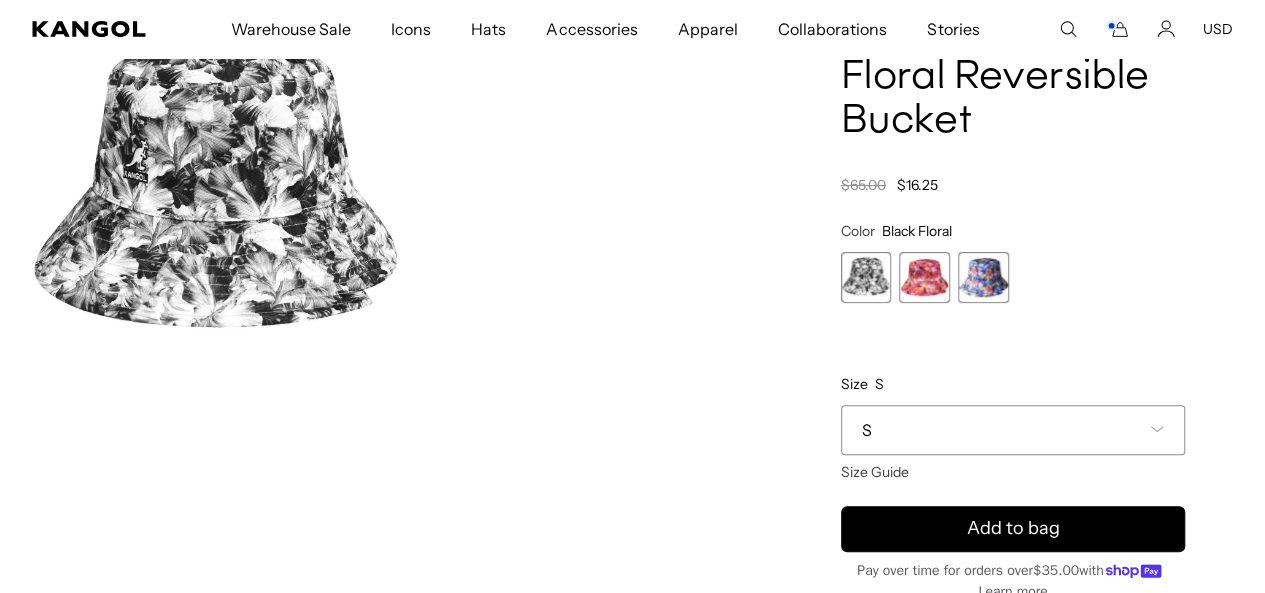 click on "S" at bounding box center [1013, 430] 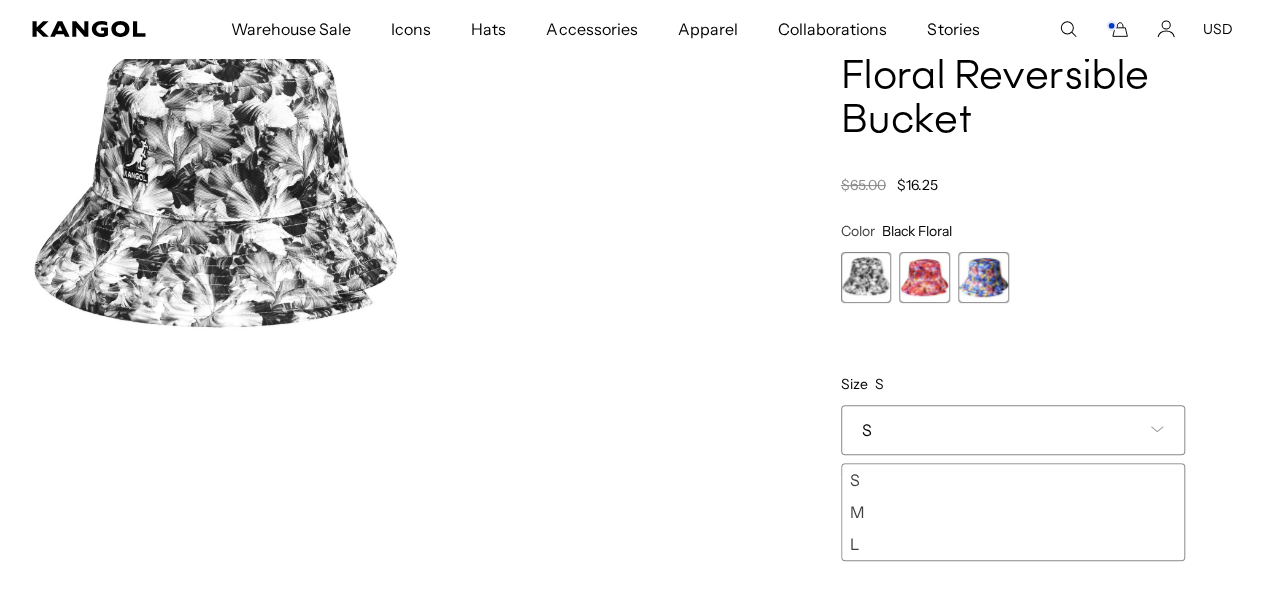 scroll, scrollTop: 0, scrollLeft: 0, axis: both 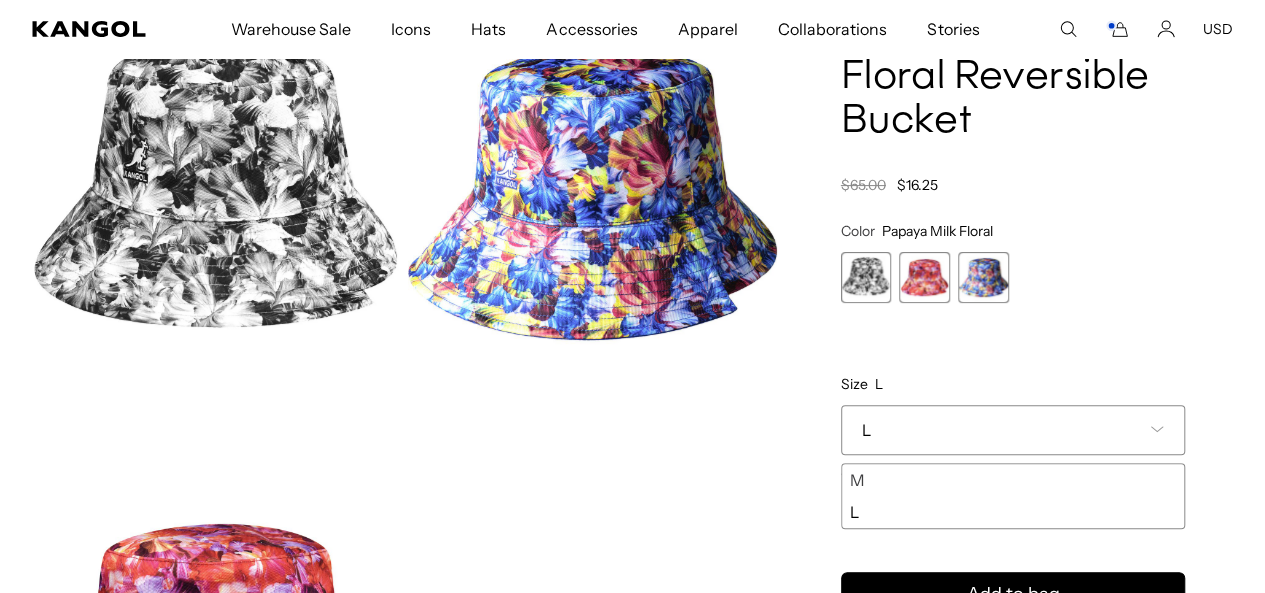 click at bounding box center [924, 277] 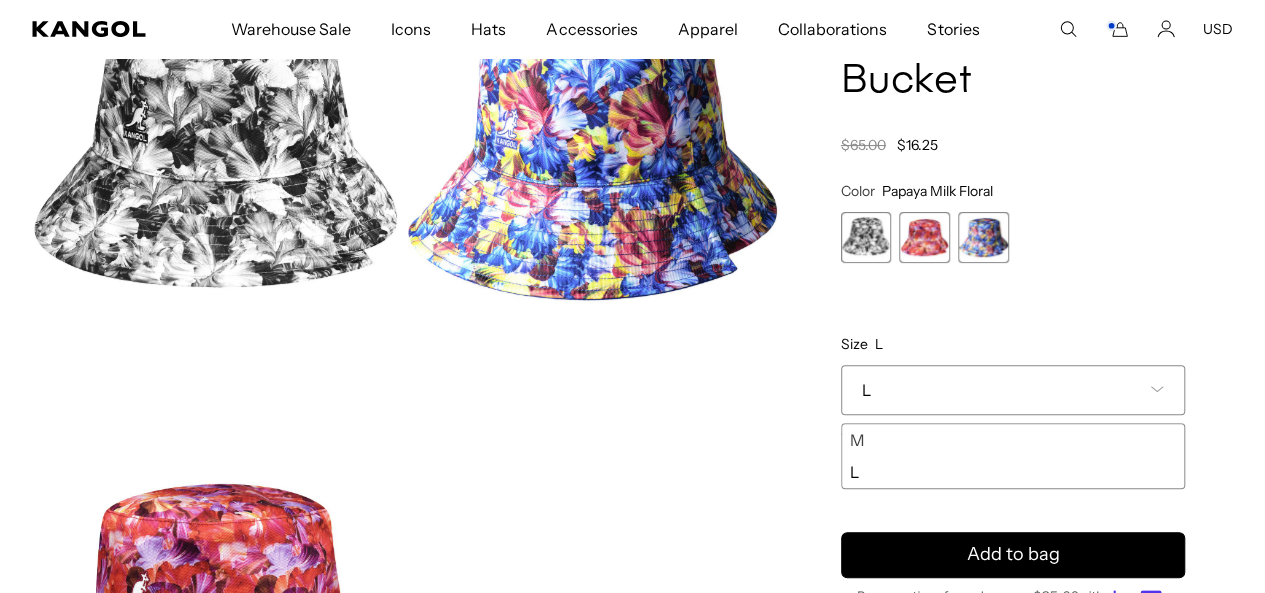 scroll, scrollTop: 299, scrollLeft: 0, axis: vertical 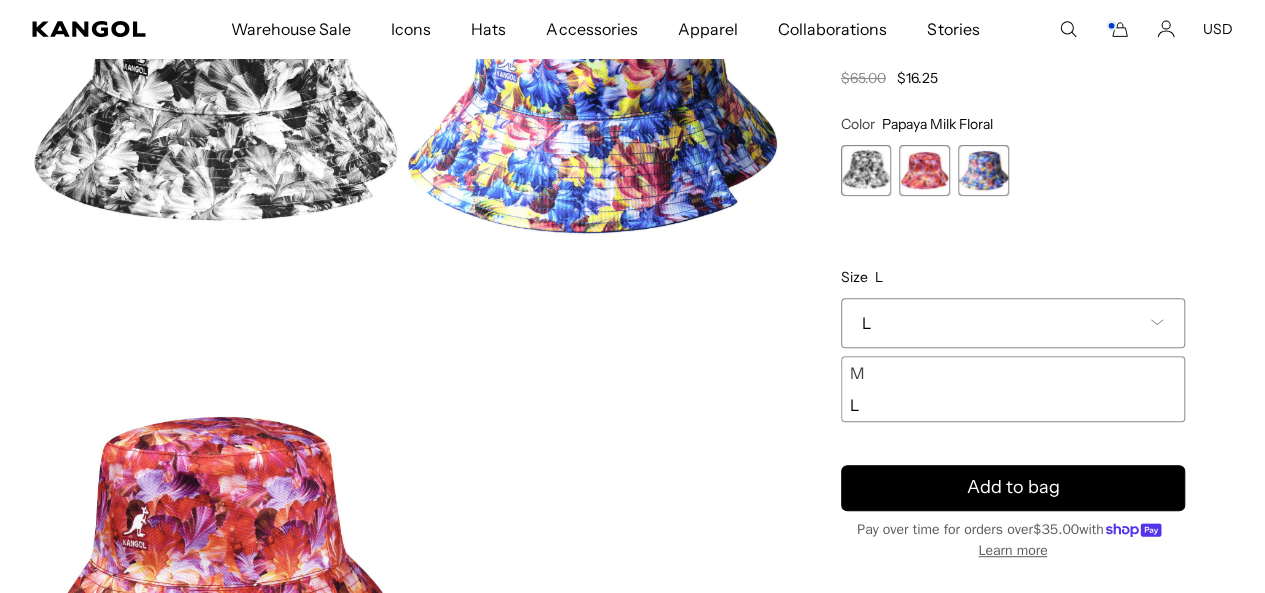 click at bounding box center (983, 170) 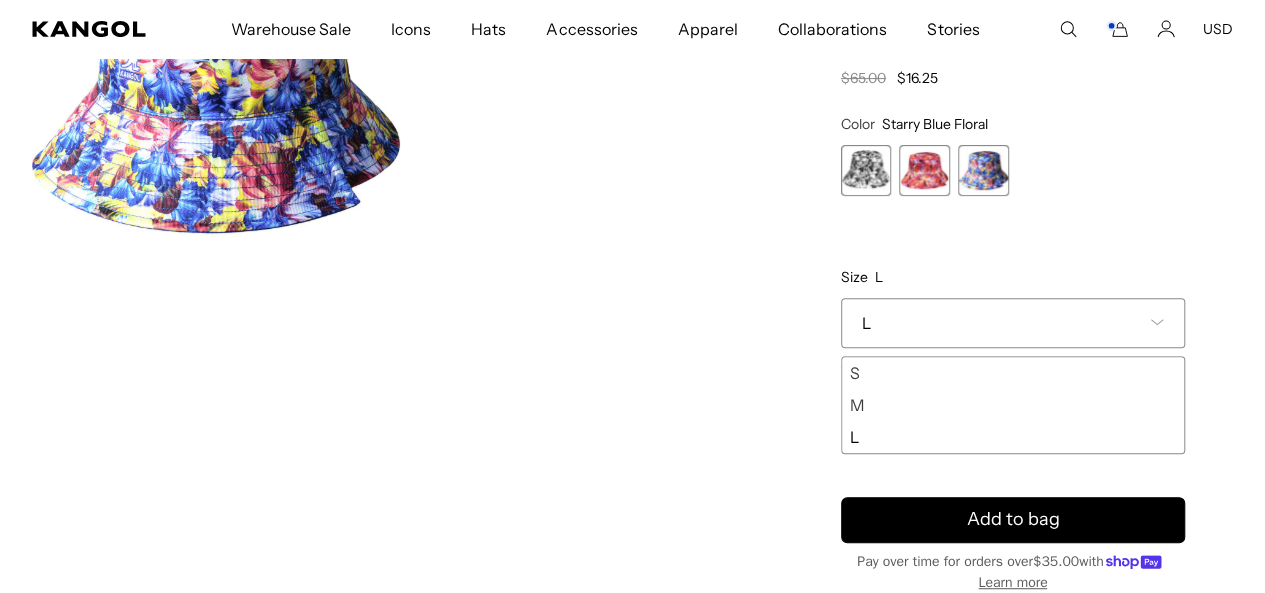 scroll, scrollTop: 0, scrollLeft: 0, axis: both 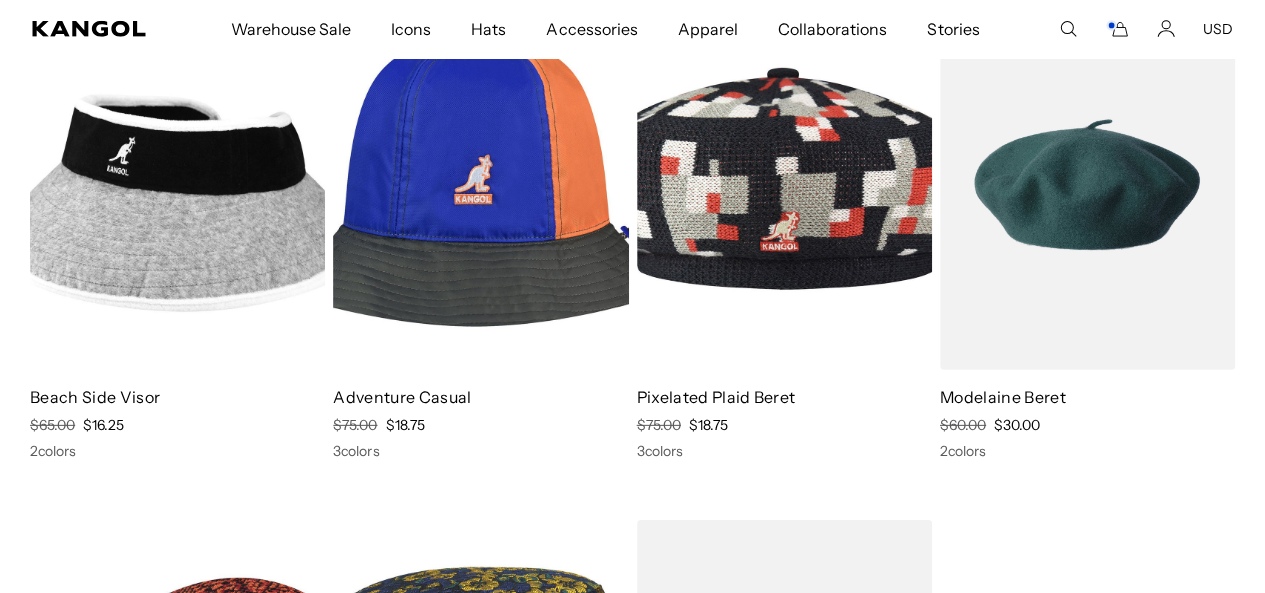 click on "Adventure Casual" at bounding box center (402, 397) 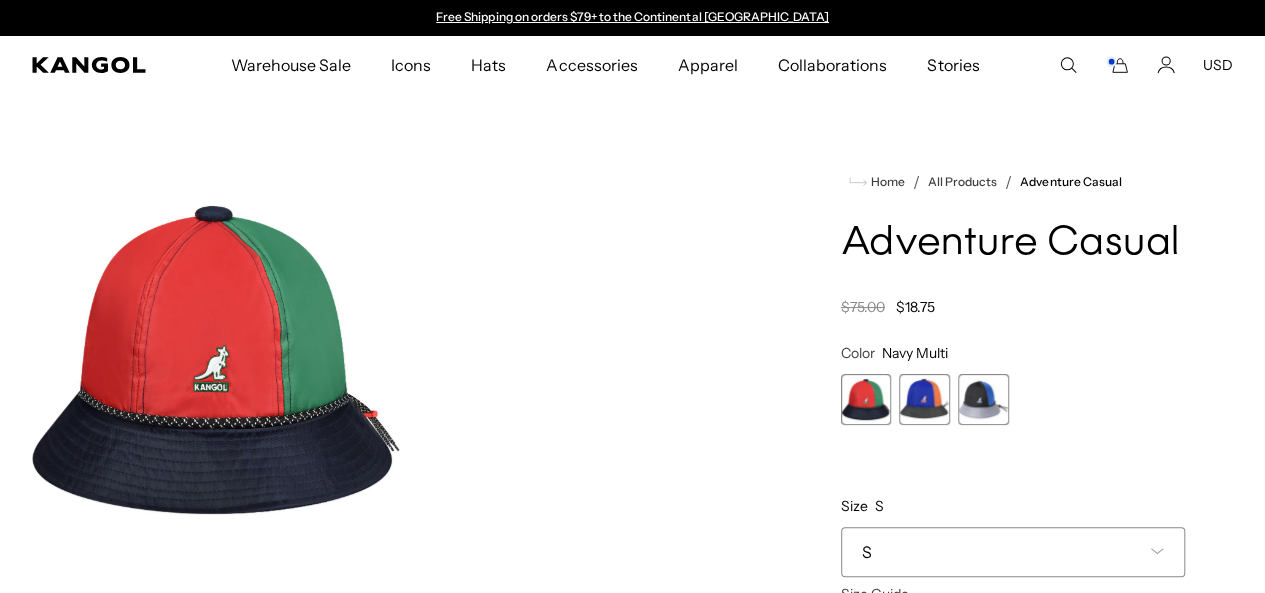 scroll, scrollTop: 0, scrollLeft: 0, axis: both 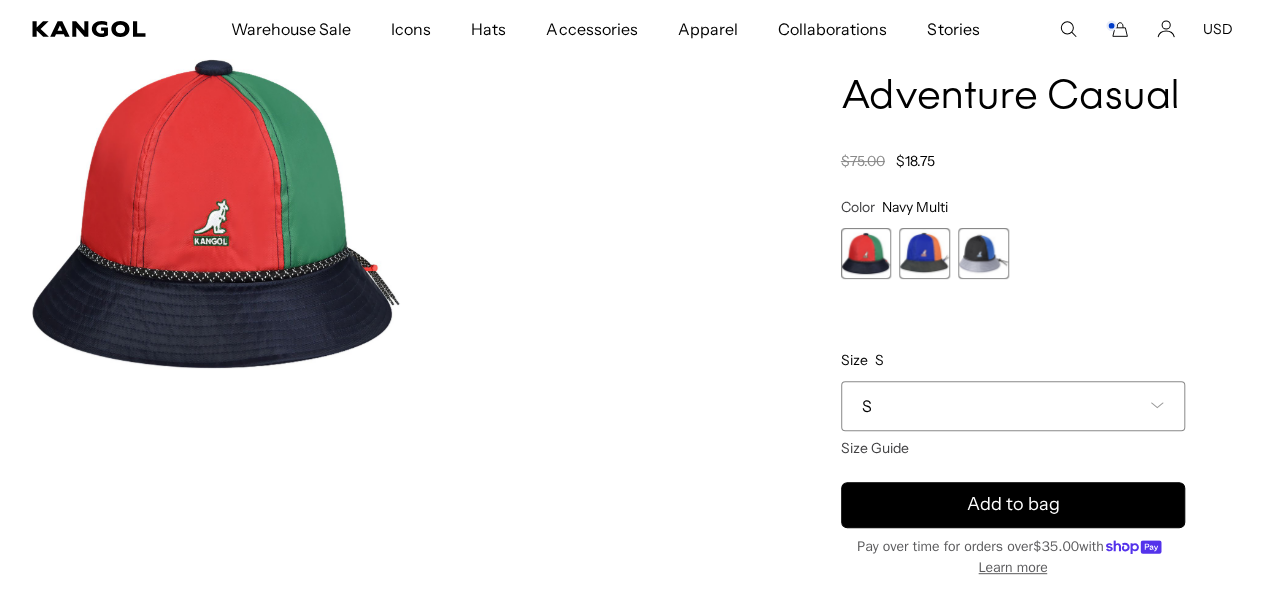 click at bounding box center [866, 253] 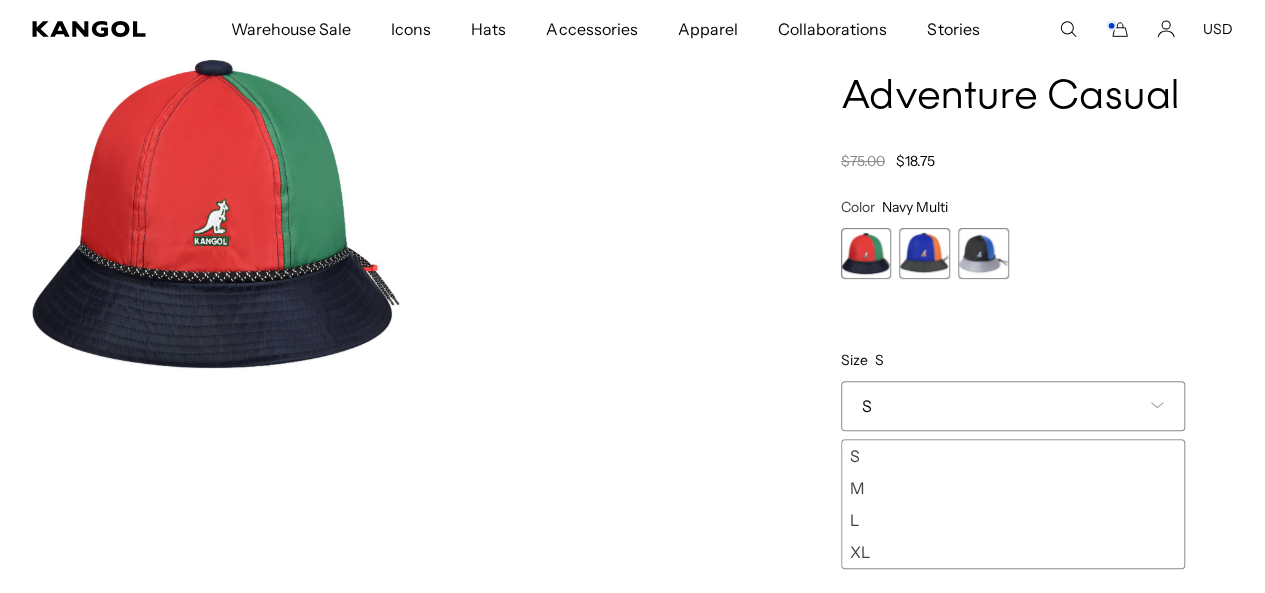 scroll, scrollTop: 0, scrollLeft: 412, axis: horizontal 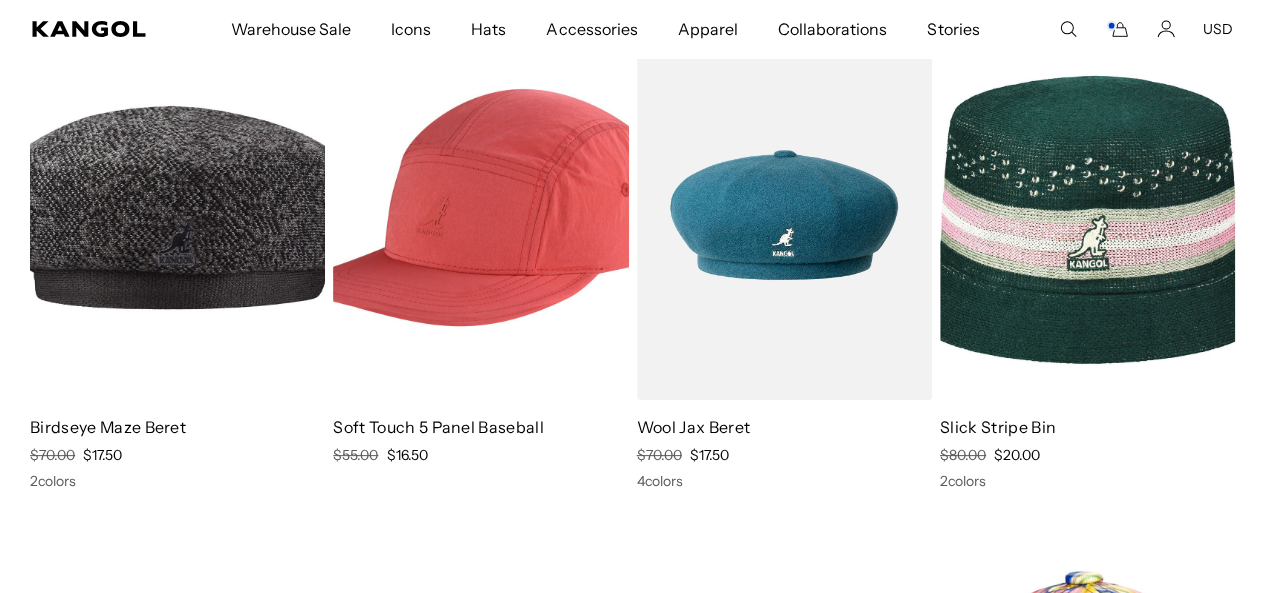 click on "Soft Touch 5 Panel Baseball" at bounding box center [438, 427] 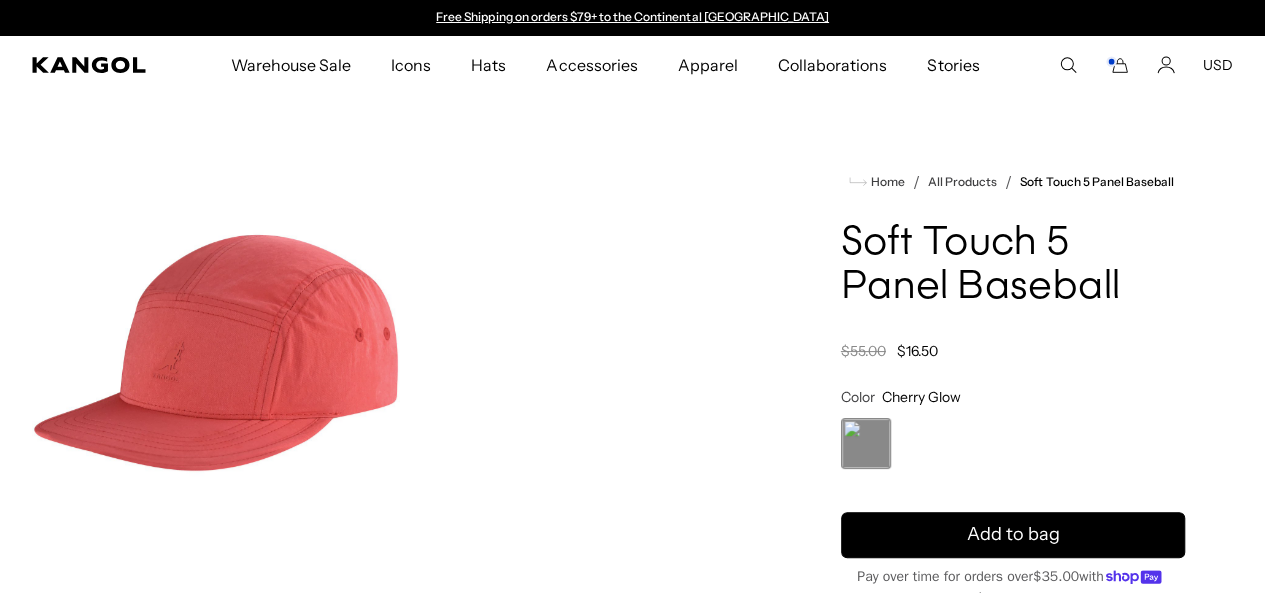 scroll, scrollTop: 0, scrollLeft: 0, axis: both 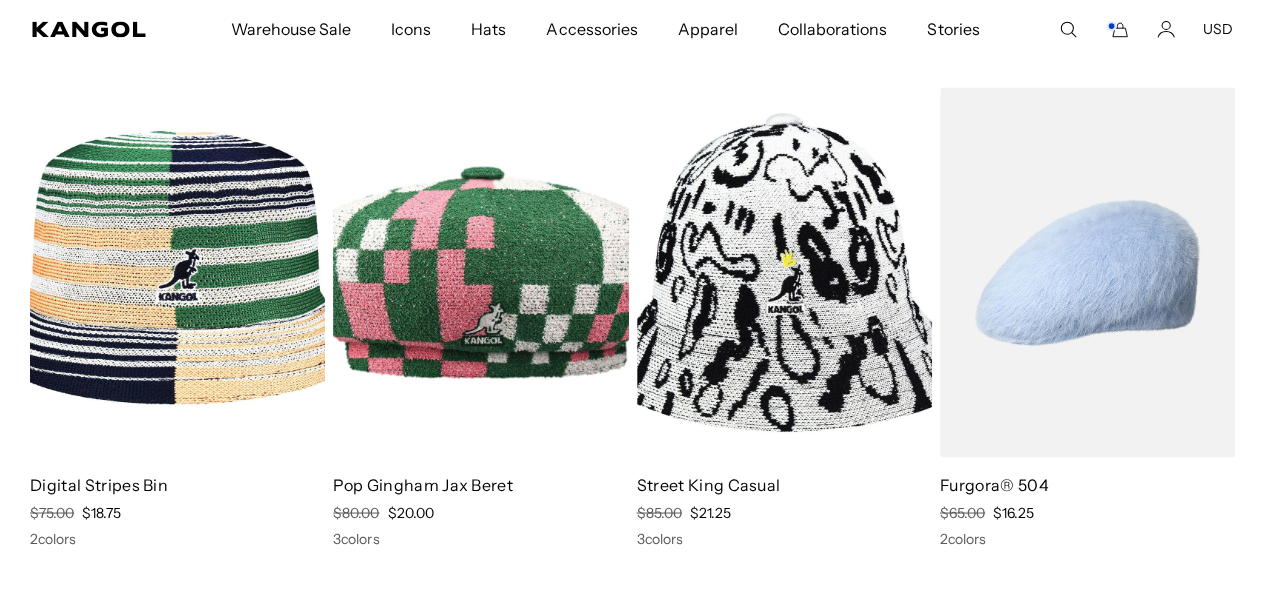 click on "Furgora® 504 Regular Price $65.00 Sale Price $16.25 2  colors" at bounding box center (1087, 510) 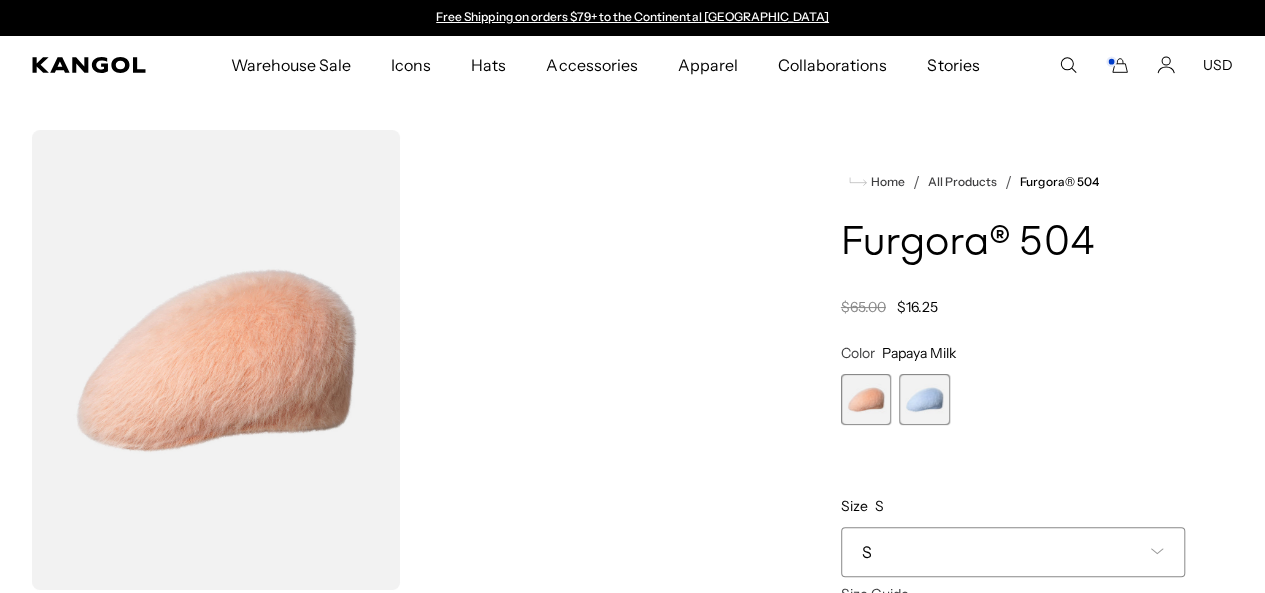 scroll, scrollTop: 0, scrollLeft: 0, axis: both 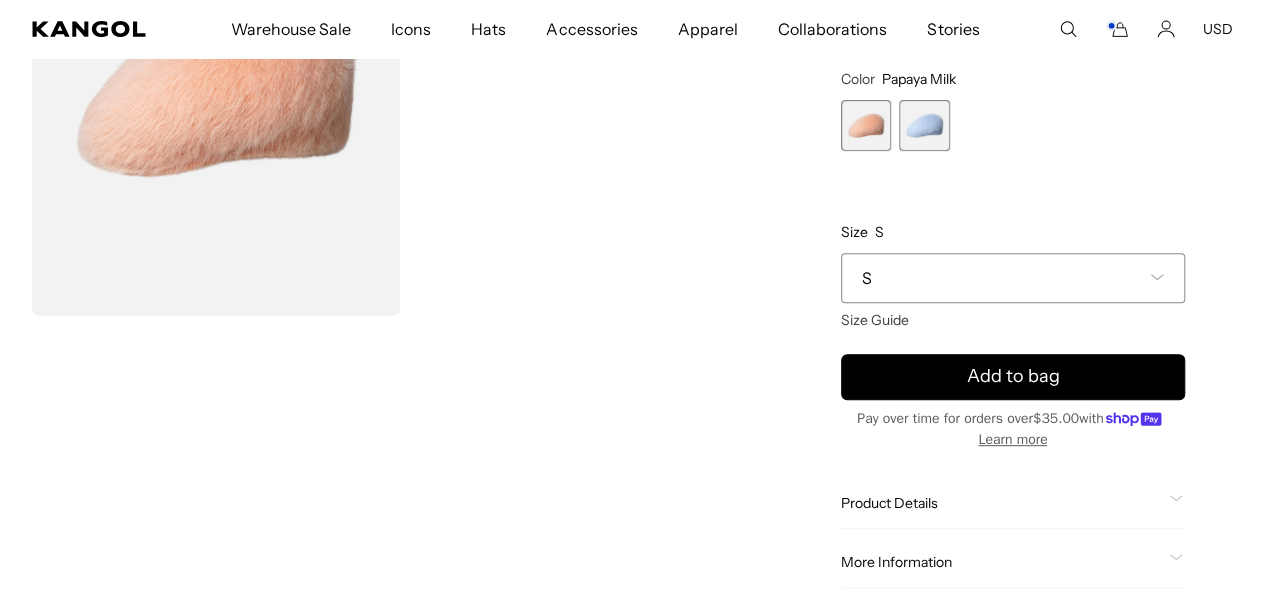 click 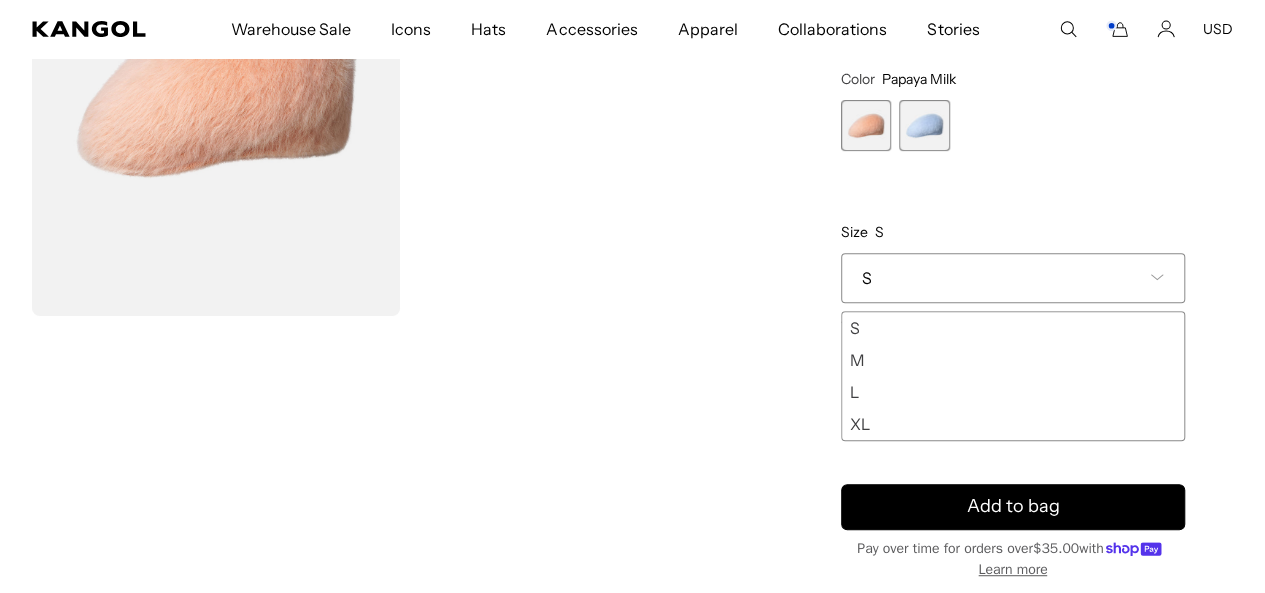 scroll, scrollTop: 0, scrollLeft: 412, axis: horizontal 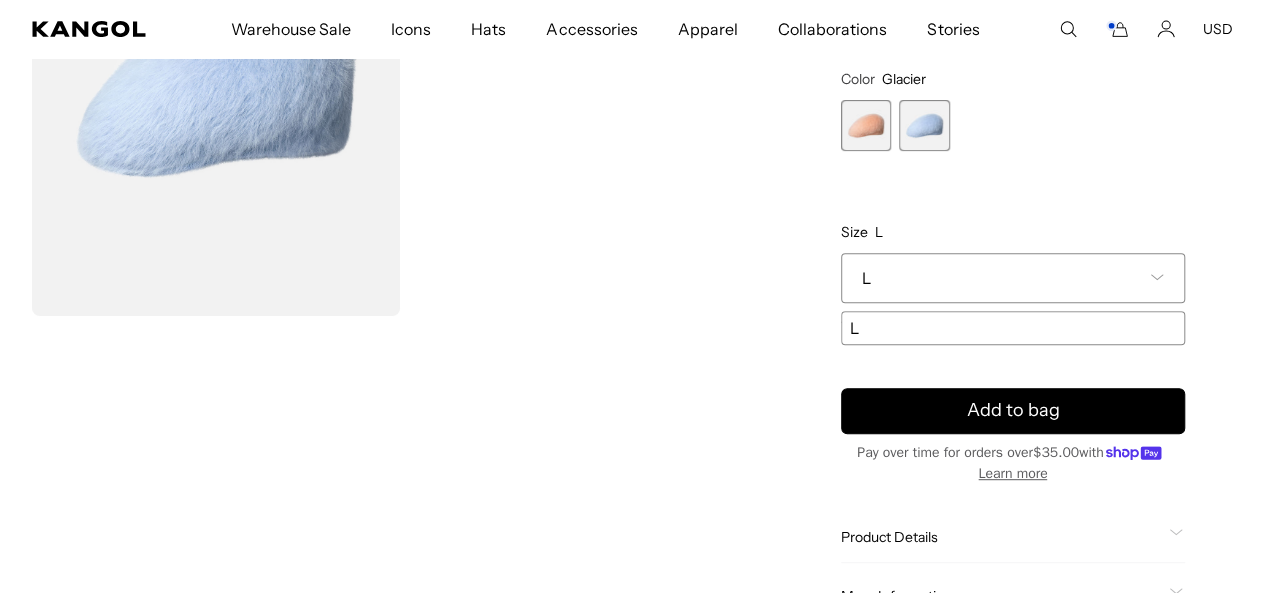 click on "L" at bounding box center (1013, 278) 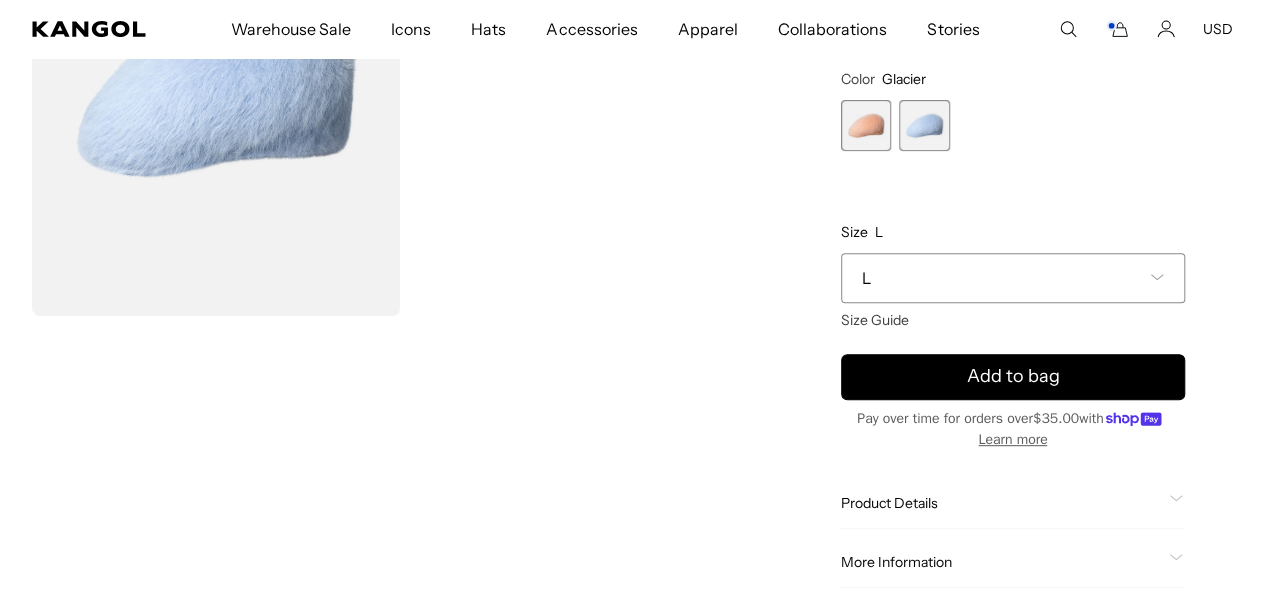 scroll, scrollTop: 0, scrollLeft: 0, axis: both 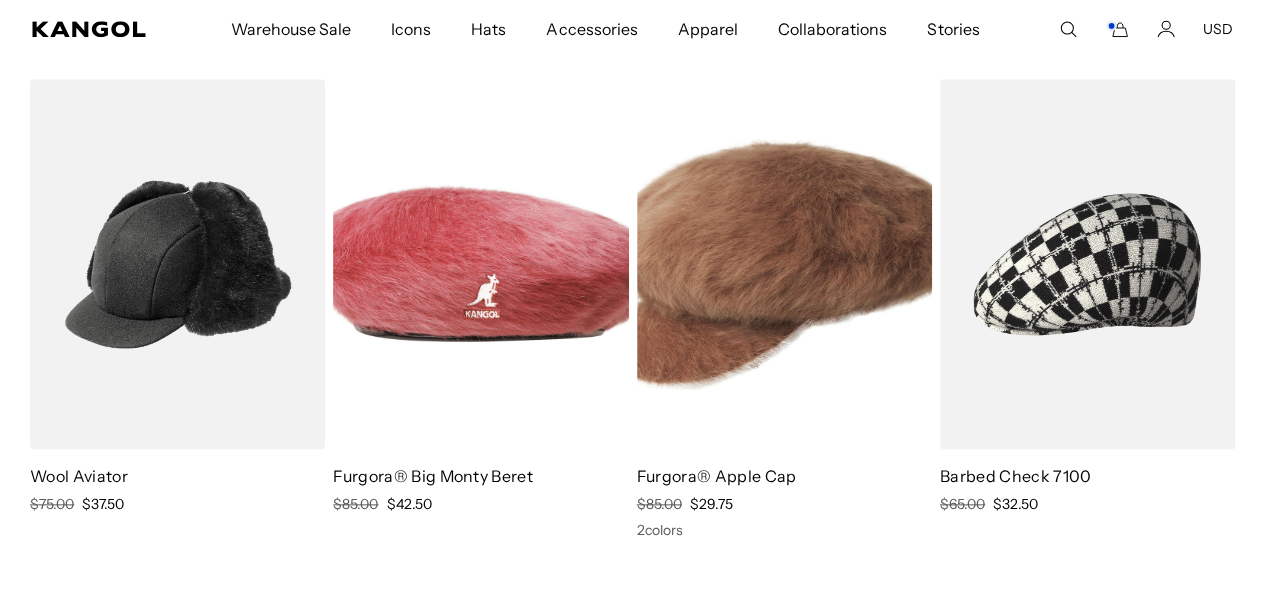 click on "Furgora® Apple Cap" at bounding box center (717, 476) 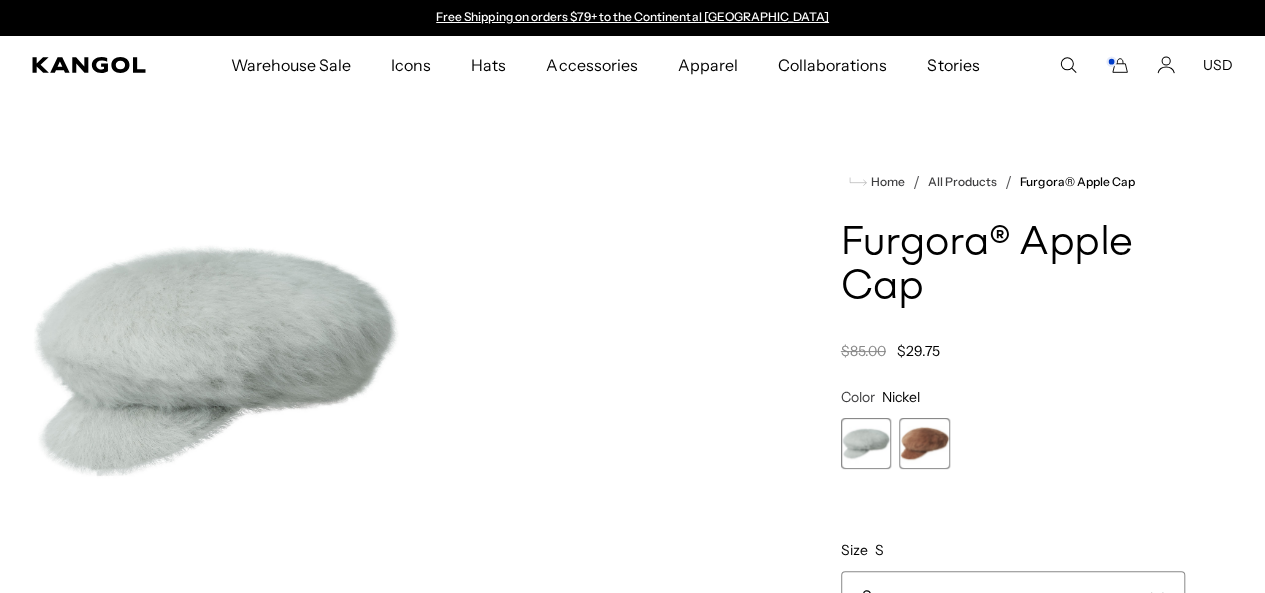 scroll, scrollTop: 0, scrollLeft: 0, axis: both 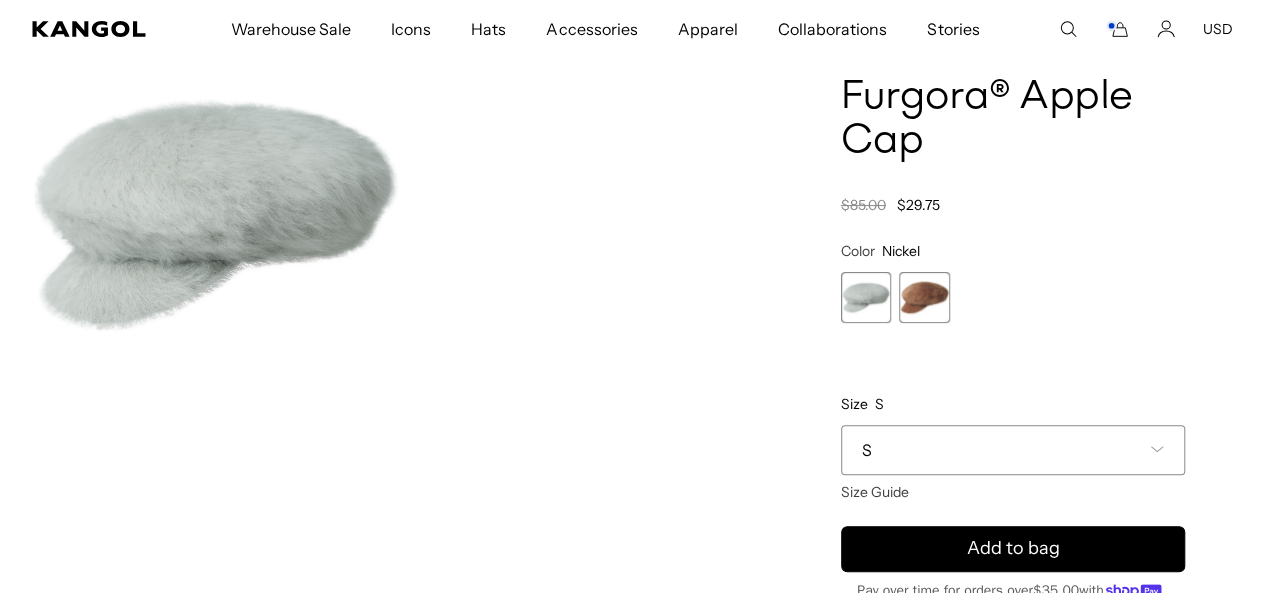 click at bounding box center [924, 297] 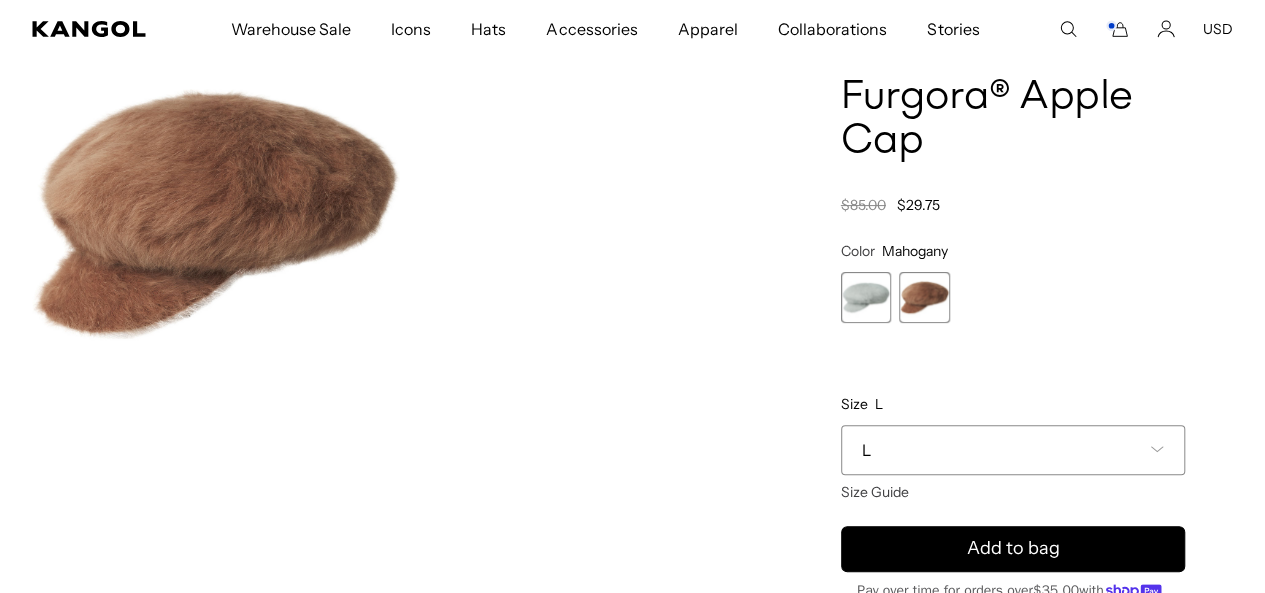 scroll, scrollTop: 0, scrollLeft: 0, axis: both 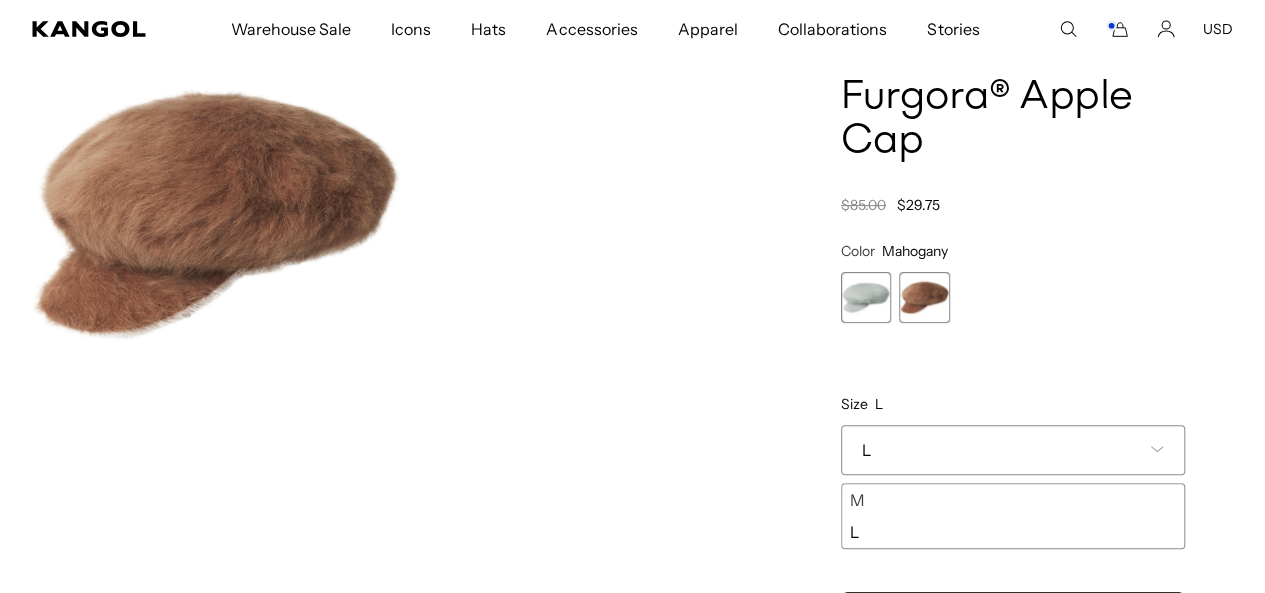 click on "M" at bounding box center (1013, 500) 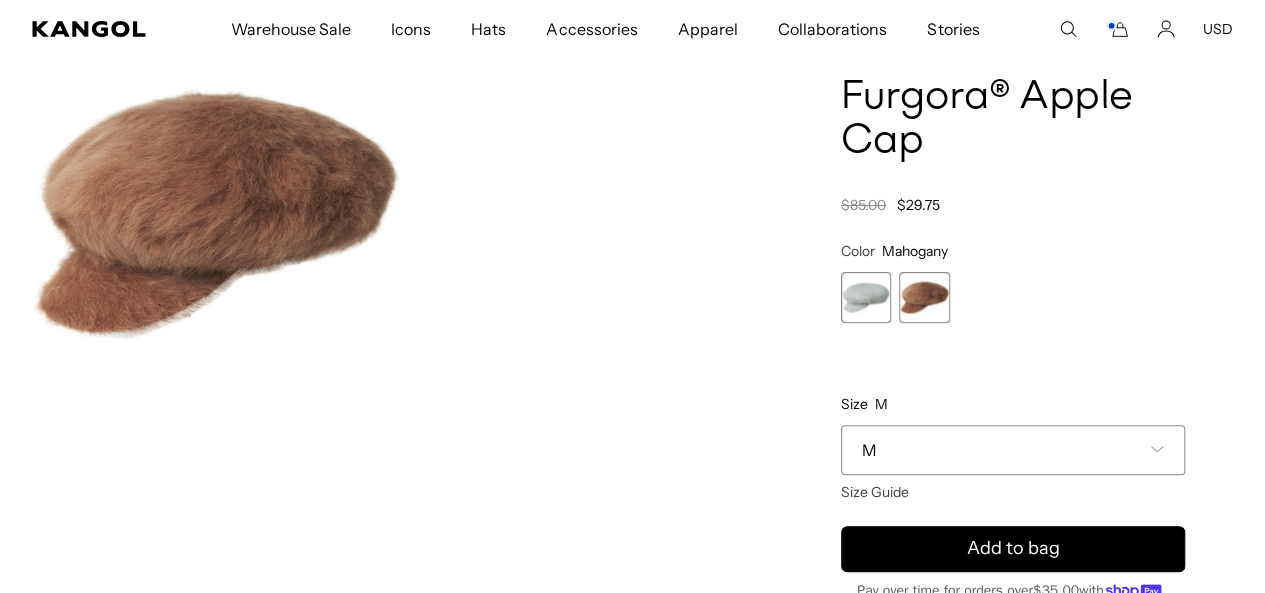 scroll, scrollTop: 0, scrollLeft: 412, axis: horizontal 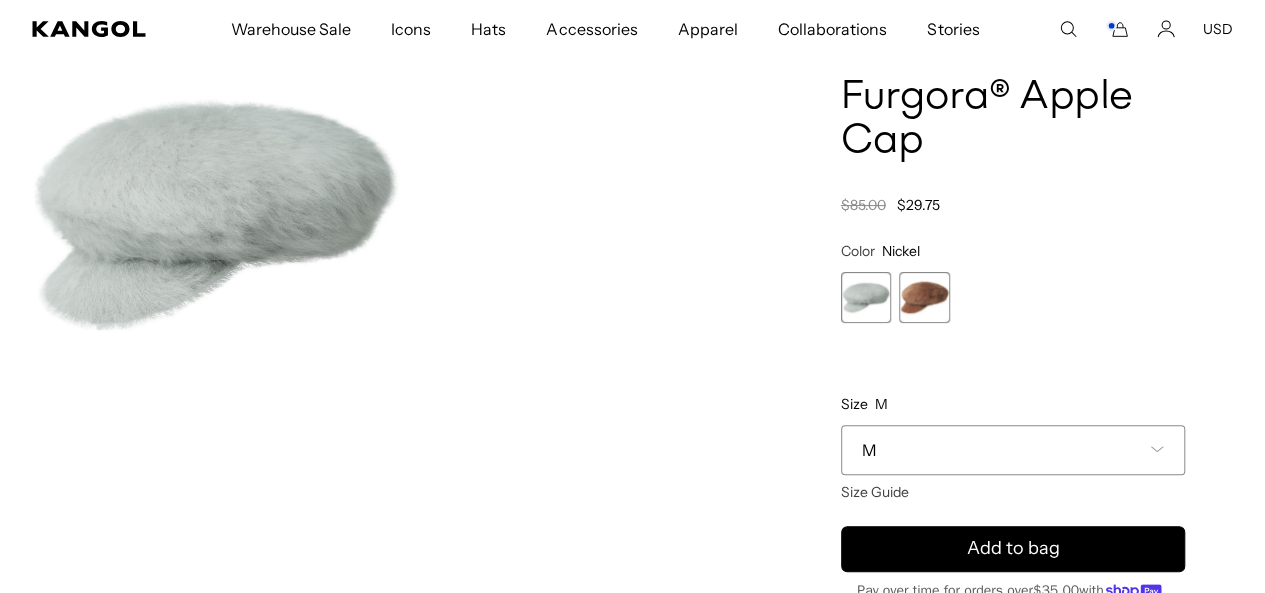click at bounding box center (924, 297) 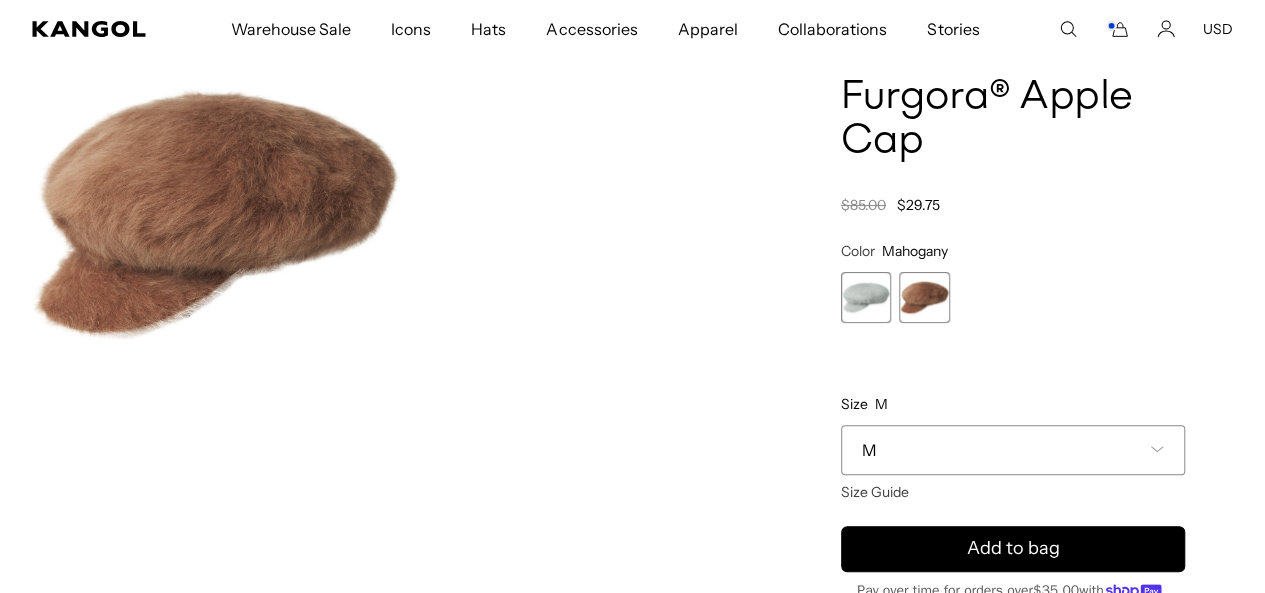scroll, scrollTop: 0, scrollLeft: 412, axis: horizontal 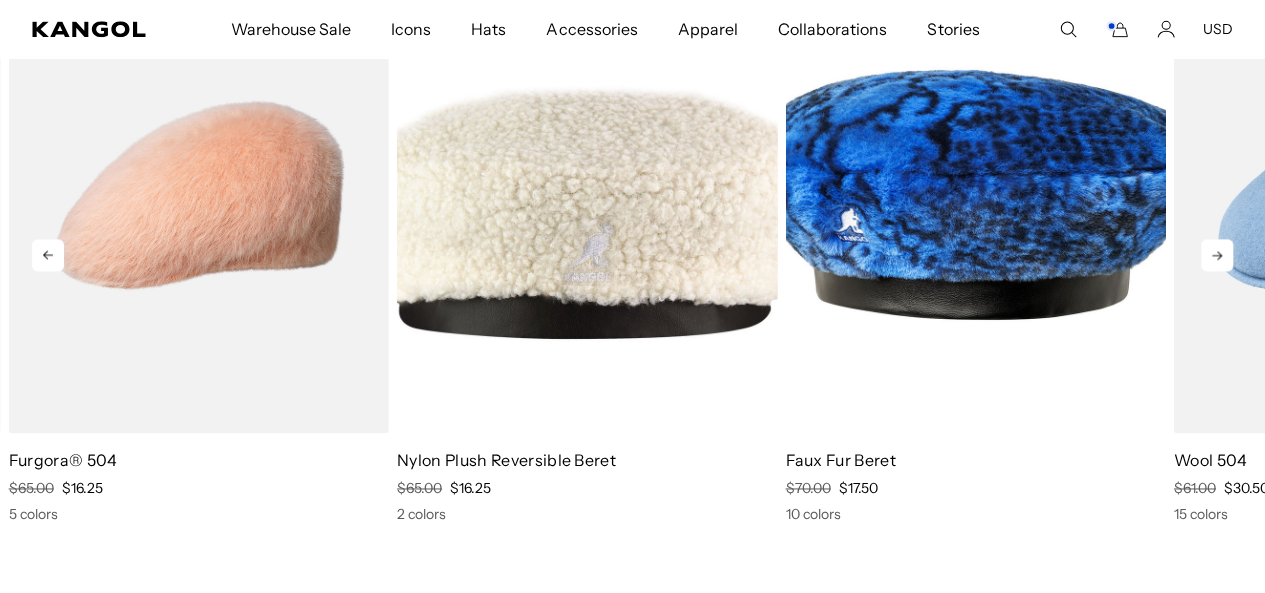 click 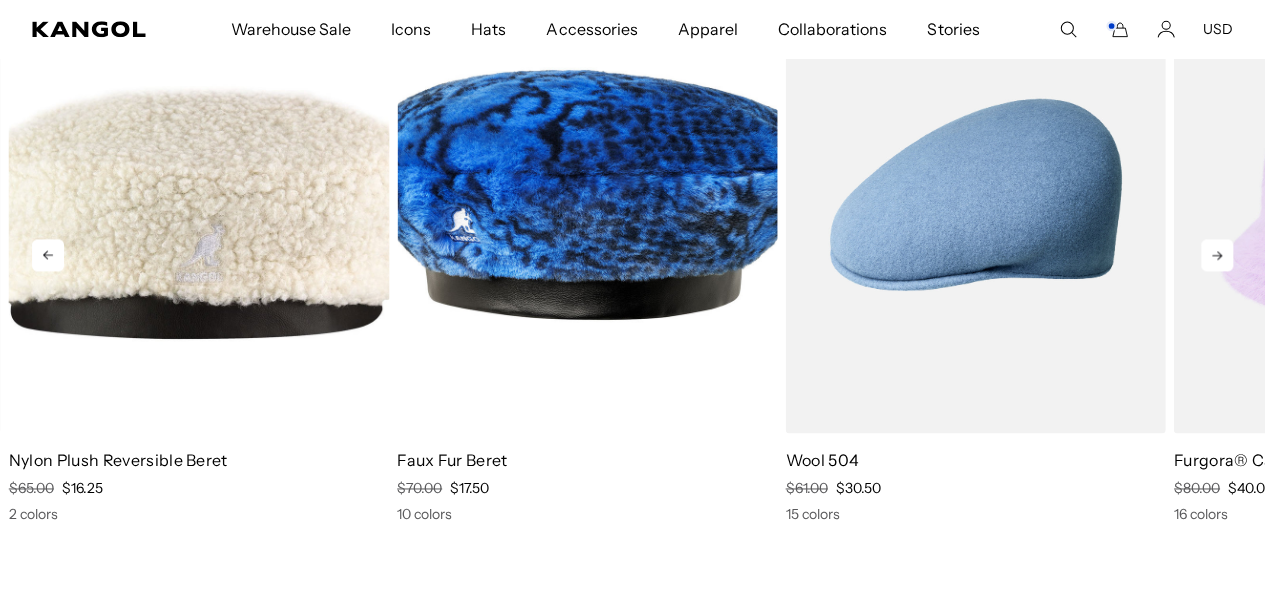 scroll, scrollTop: 0, scrollLeft: 412, axis: horizontal 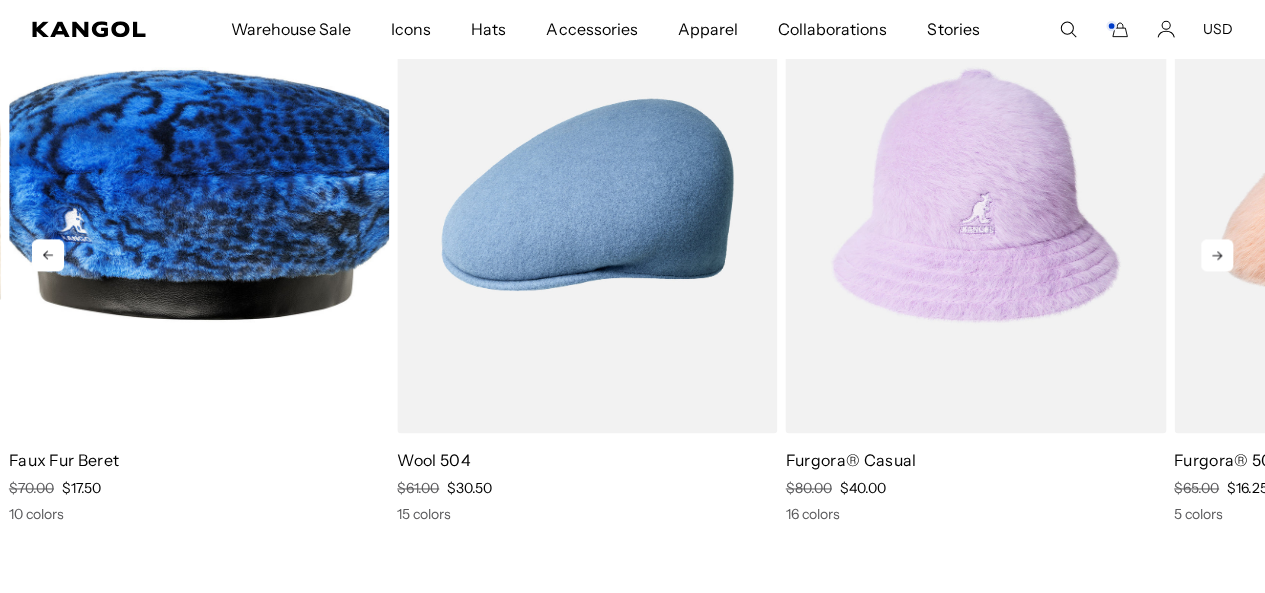 click 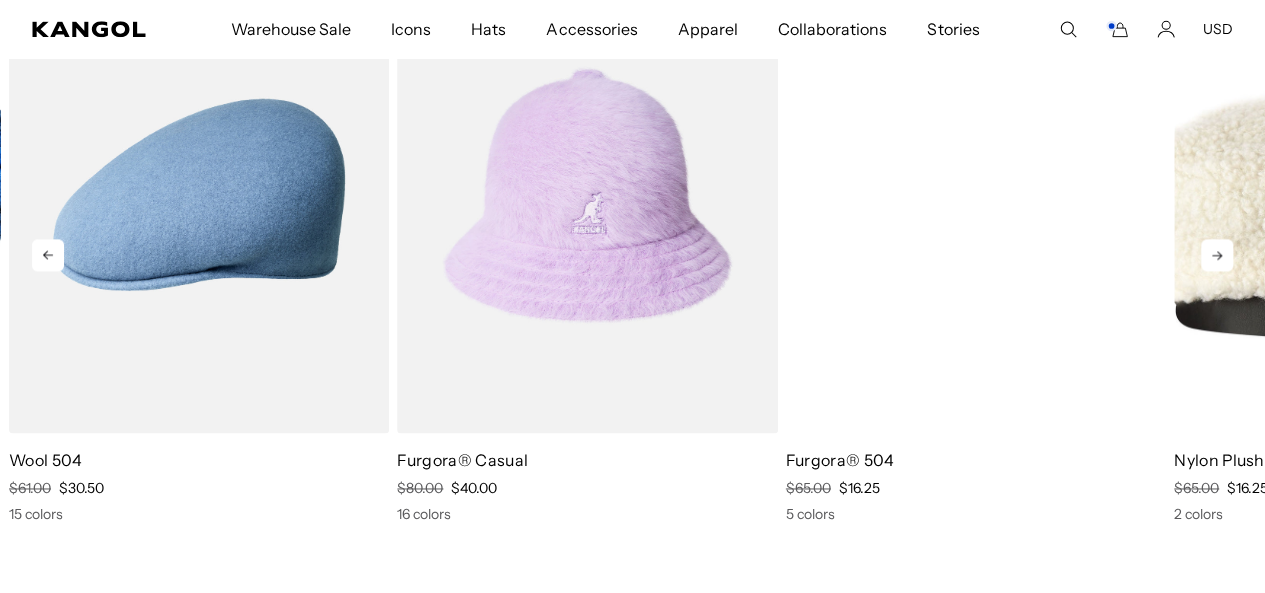 scroll, scrollTop: 0, scrollLeft: 0, axis: both 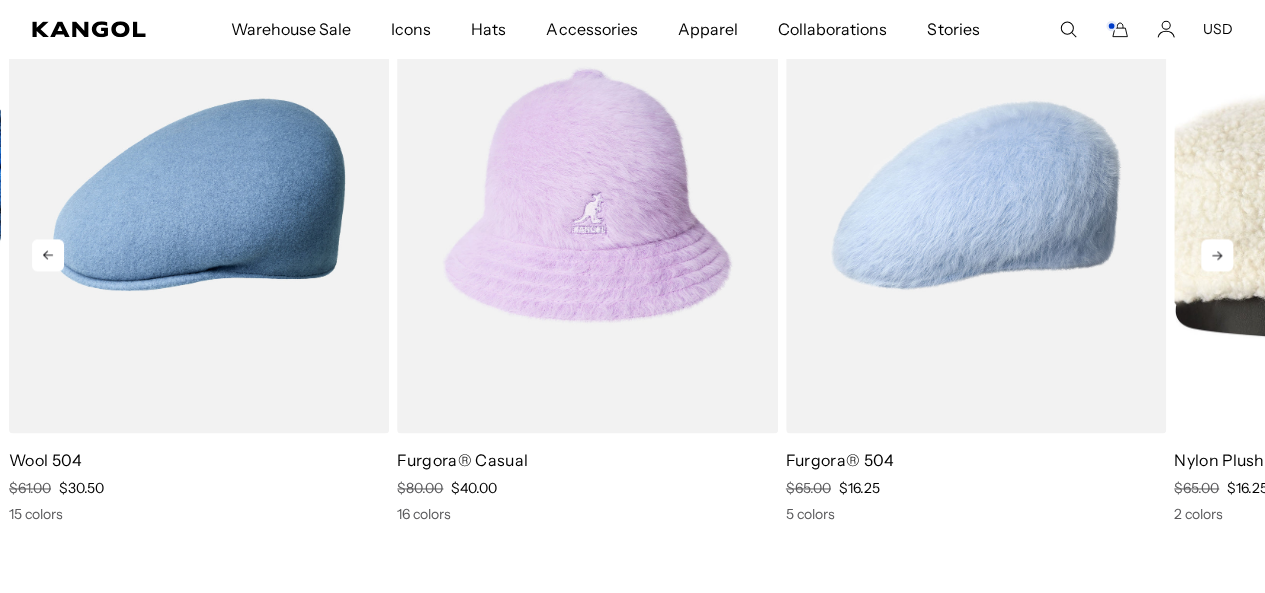 click at bounding box center (976, 194) 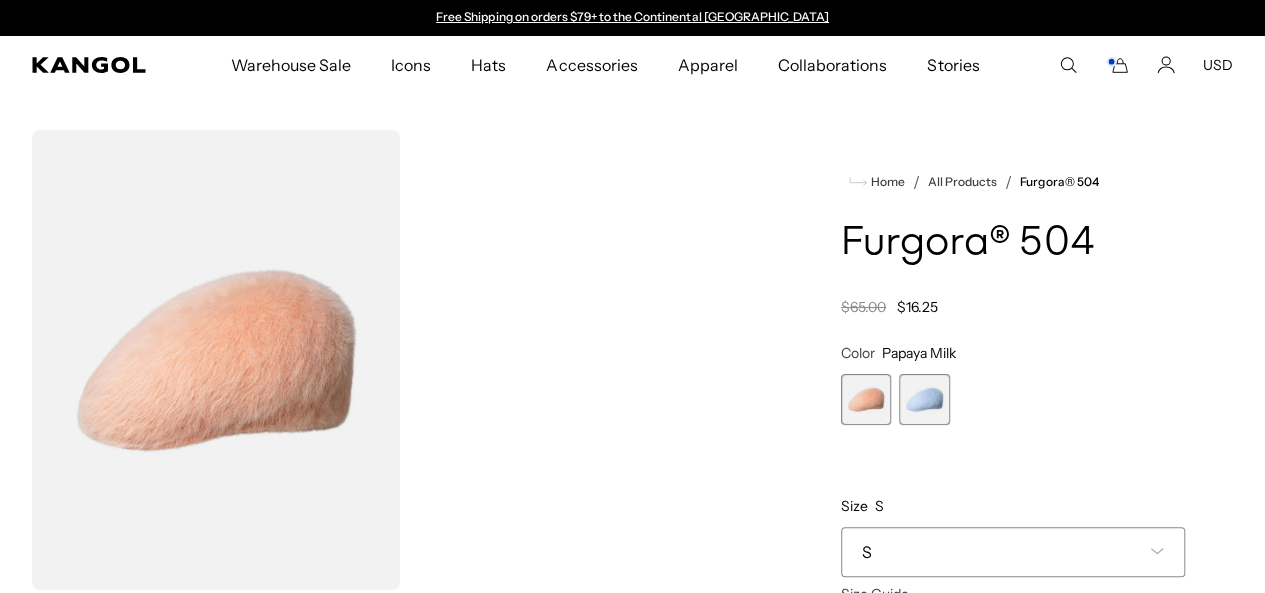 scroll, scrollTop: 0, scrollLeft: 0, axis: both 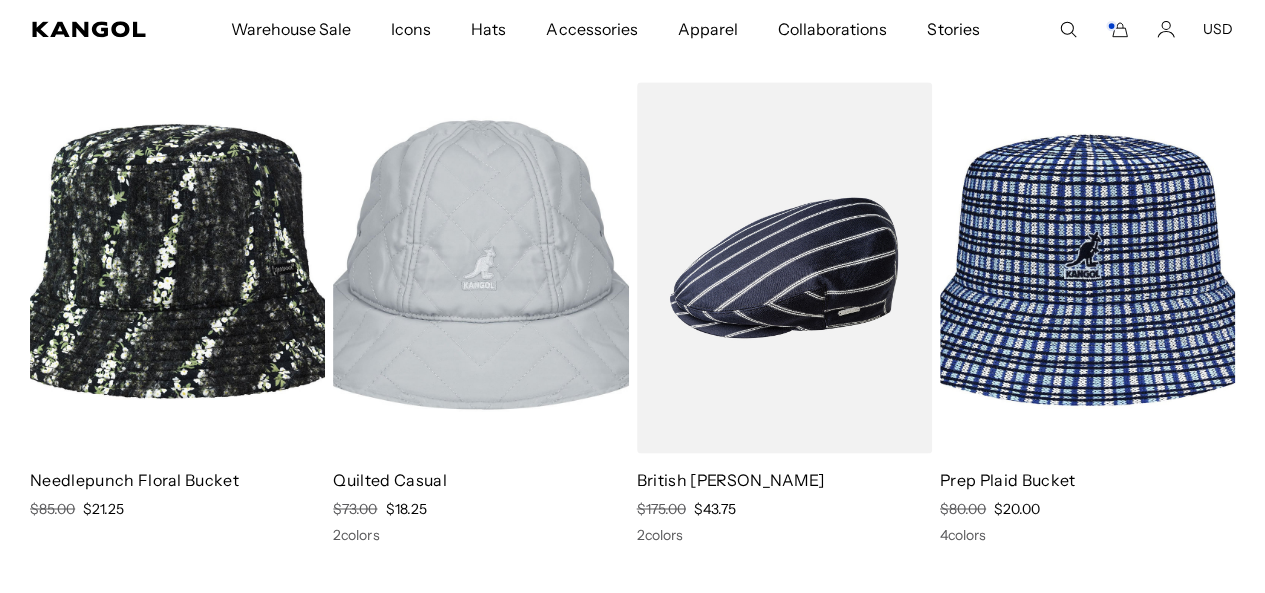 click on "Prep Plaid Bucket" at bounding box center [1007, 480] 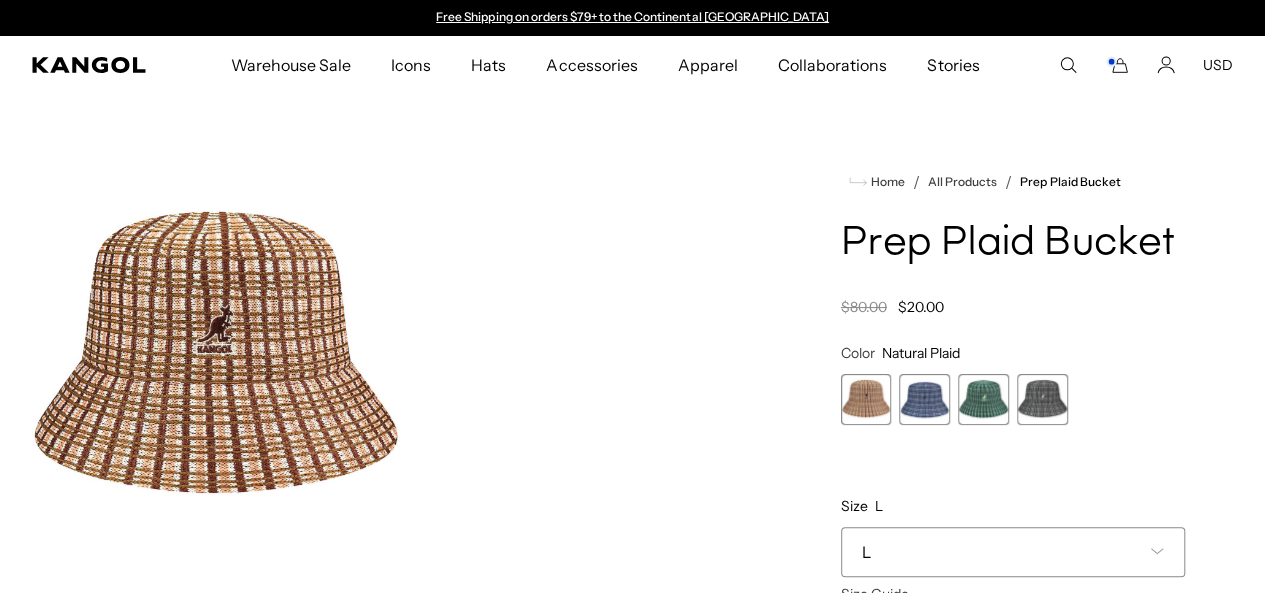 scroll, scrollTop: 0, scrollLeft: 0, axis: both 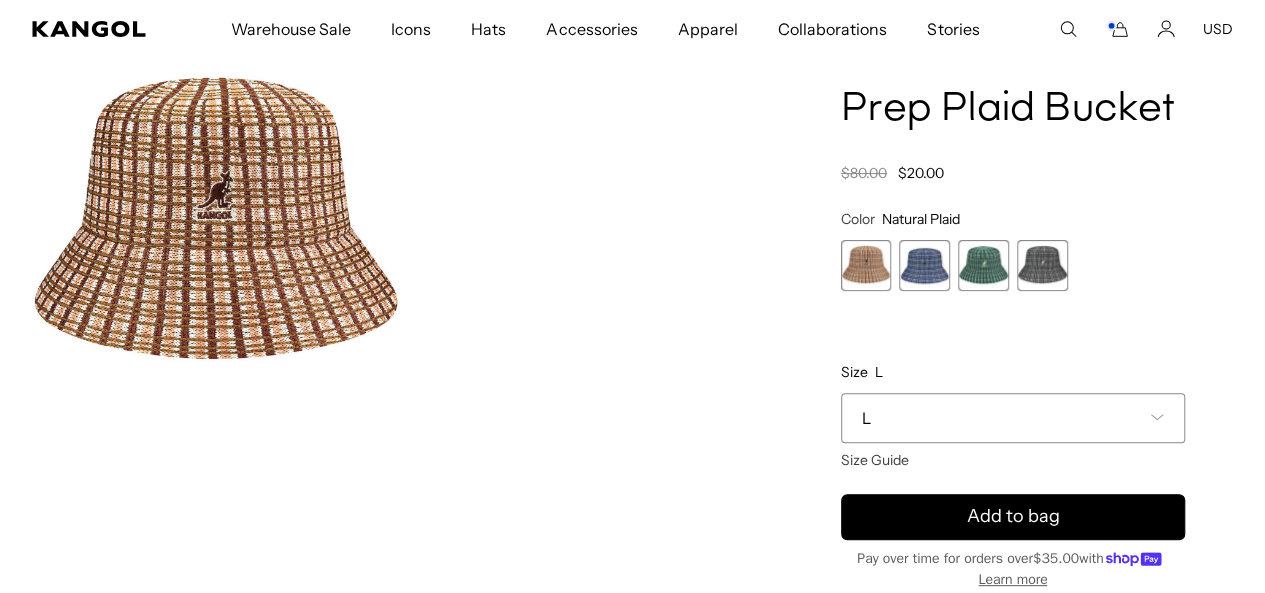 click on "L" at bounding box center (1013, 418) 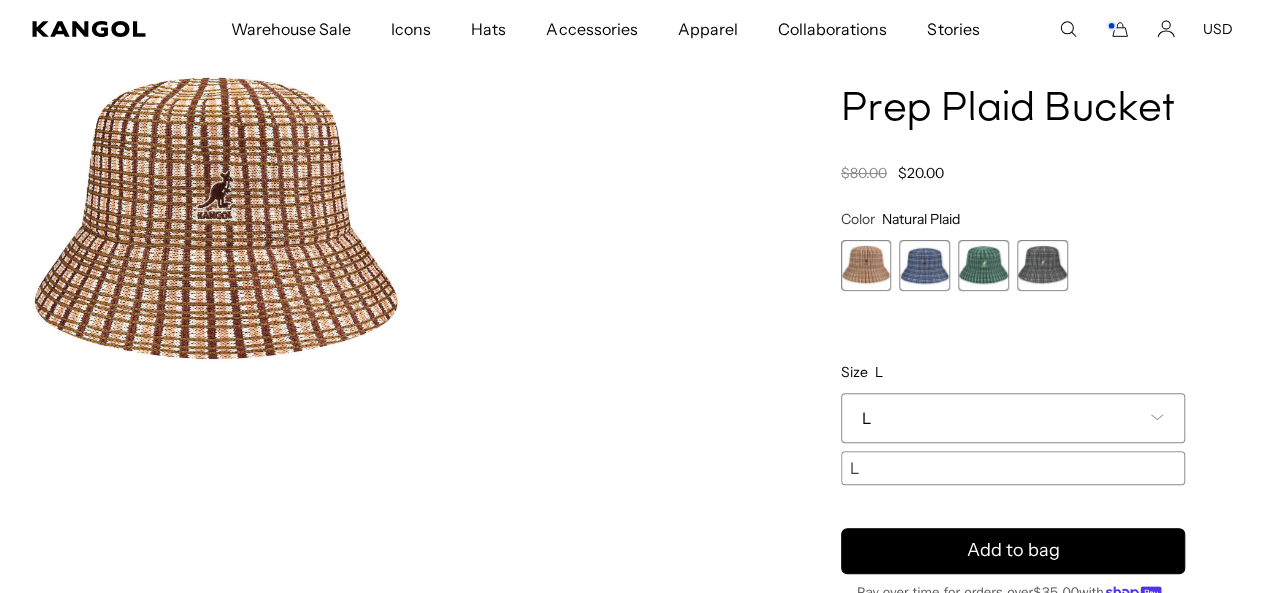 click at bounding box center [924, 265] 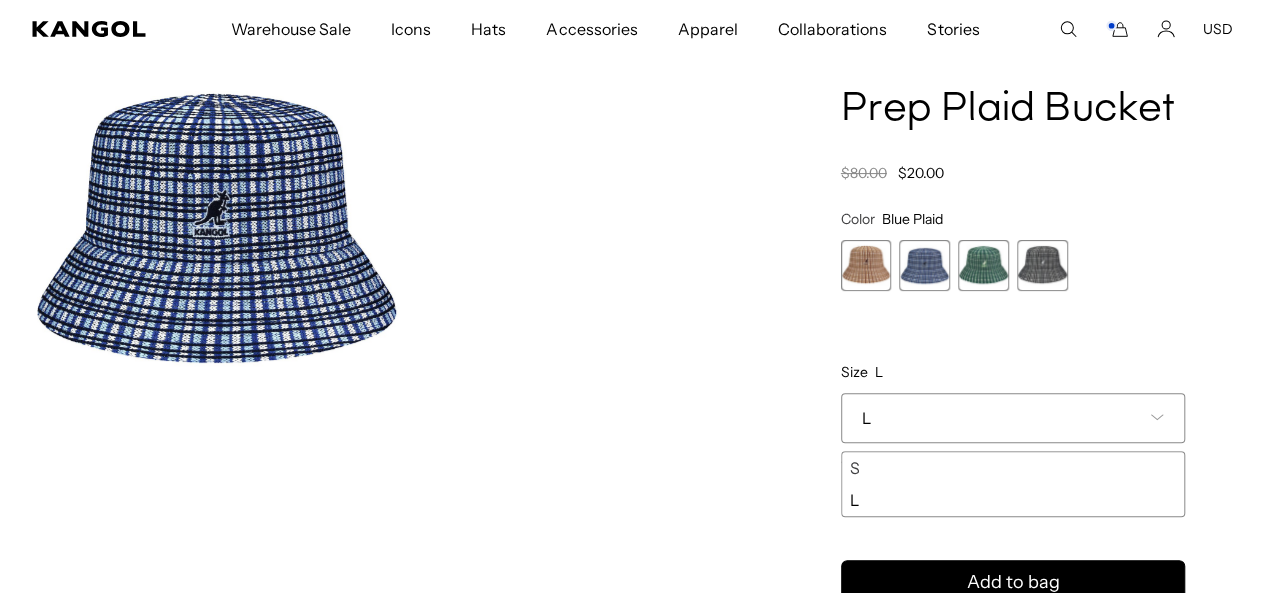 scroll, scrollTop: 0, scrollLeft: 412, axis: horizontal 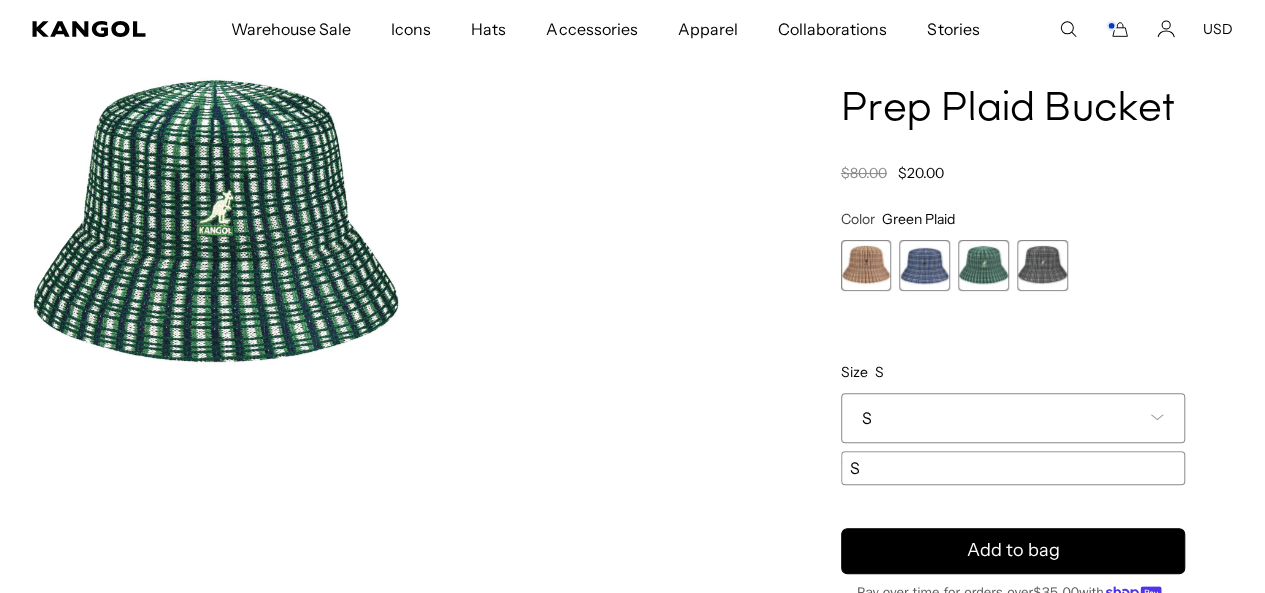 click at bounding box center (1042, 265) 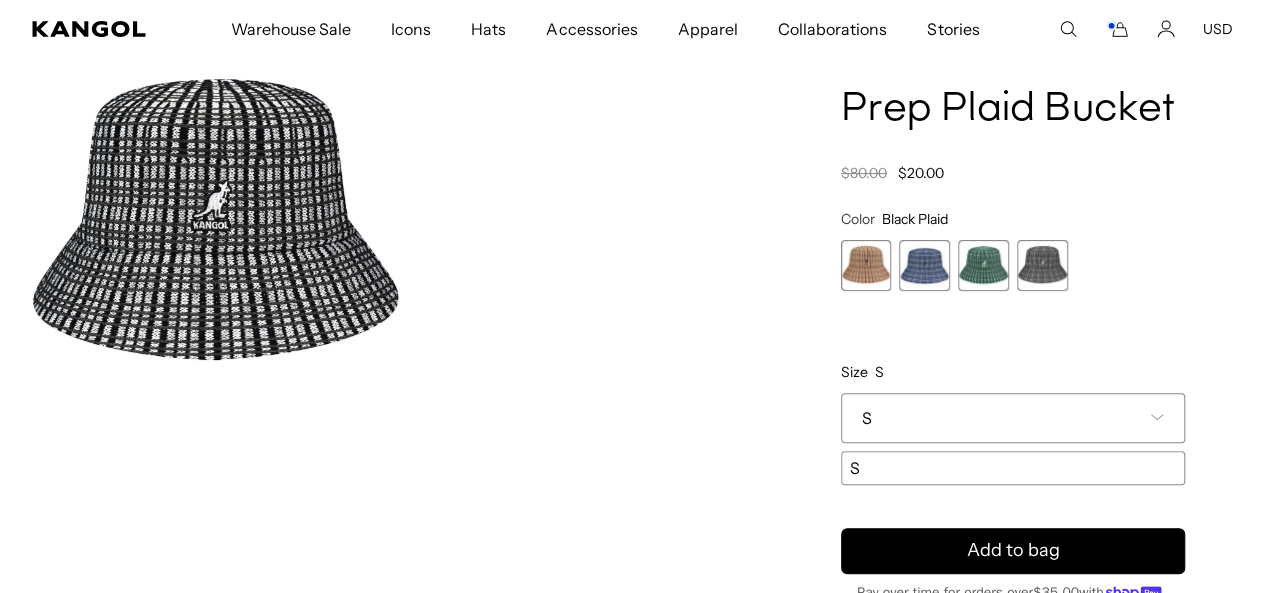 scroll, scrollTop: 0, scrollLeft: 0, axis: both 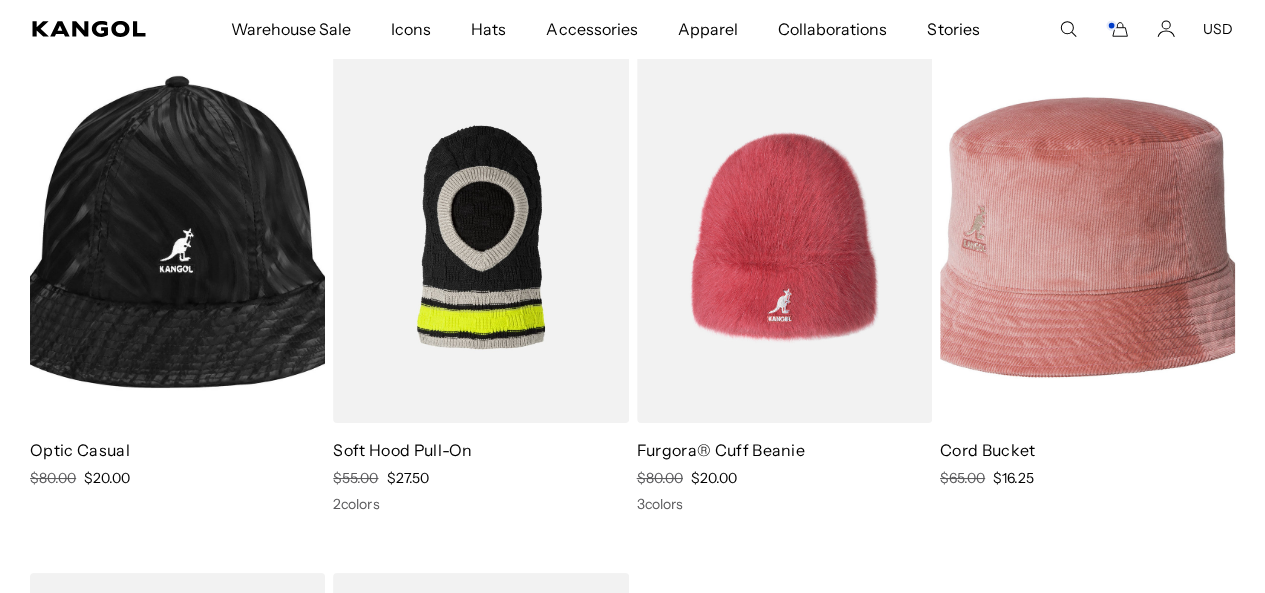 click at bounding box center (1087, 237) 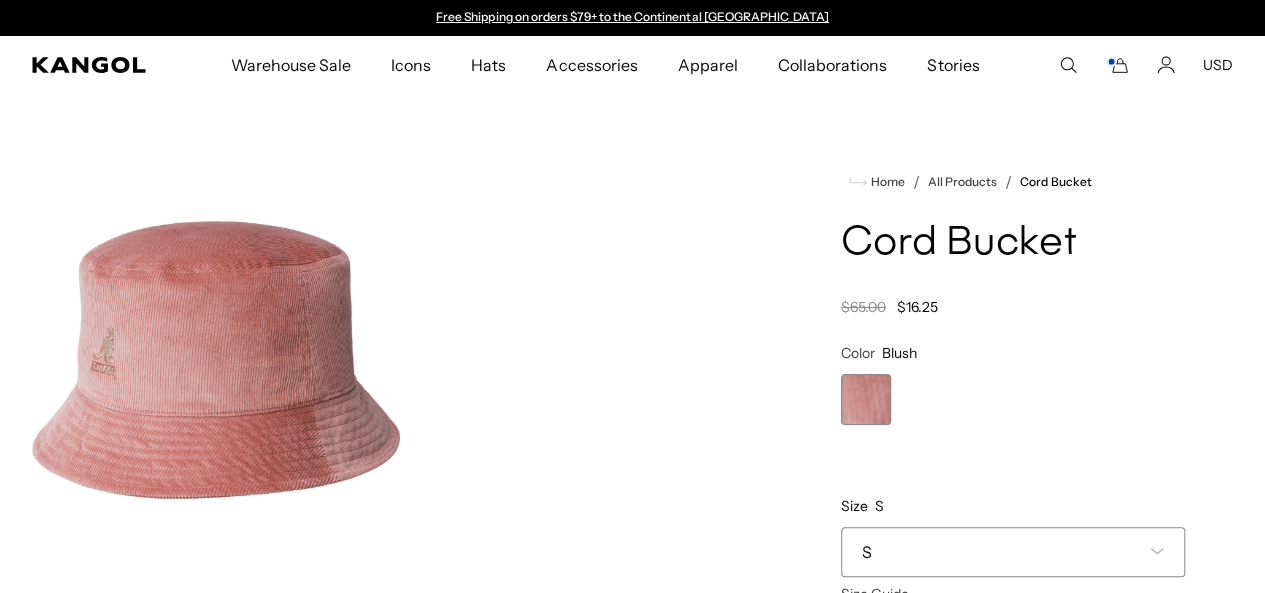 scroll, scrollTop: 0, scrollLeft: 0, axis: both 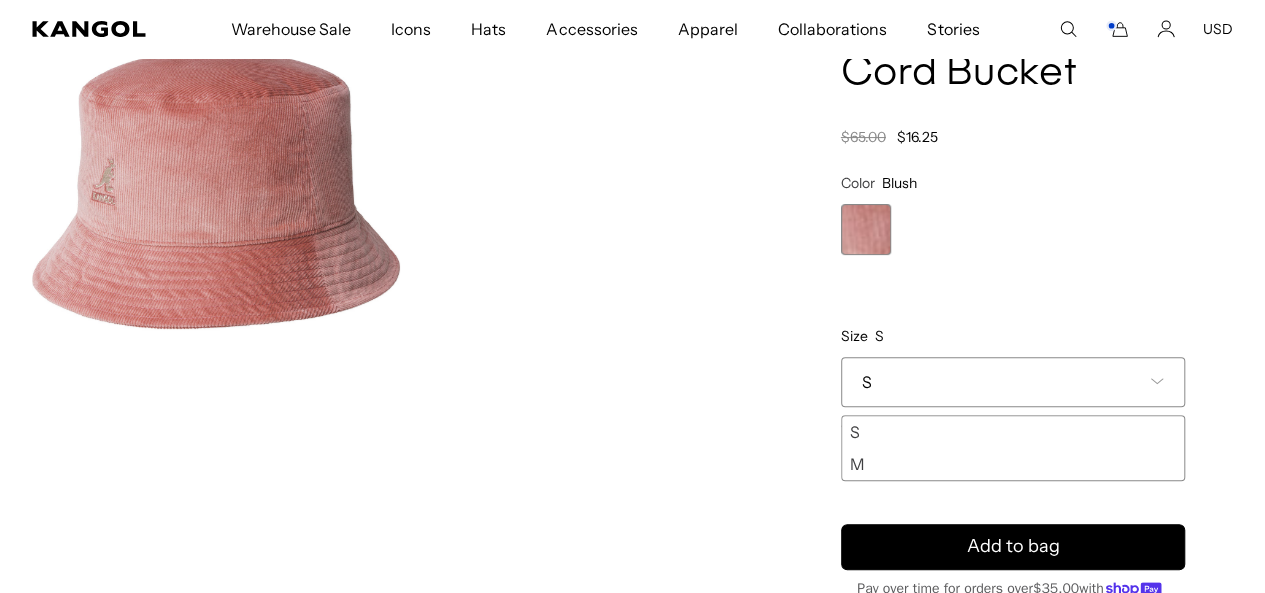 click on "M" at bounding box center [1013, 464] 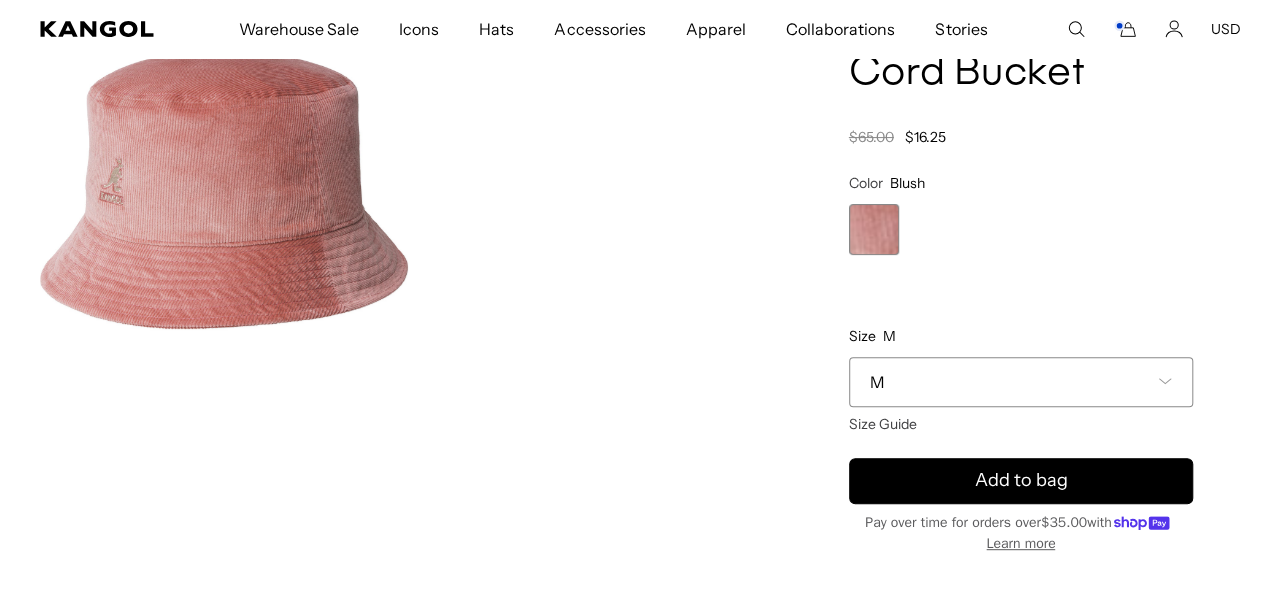 scroll, scrollTop: 0, scrollLeft: 0, axis: both 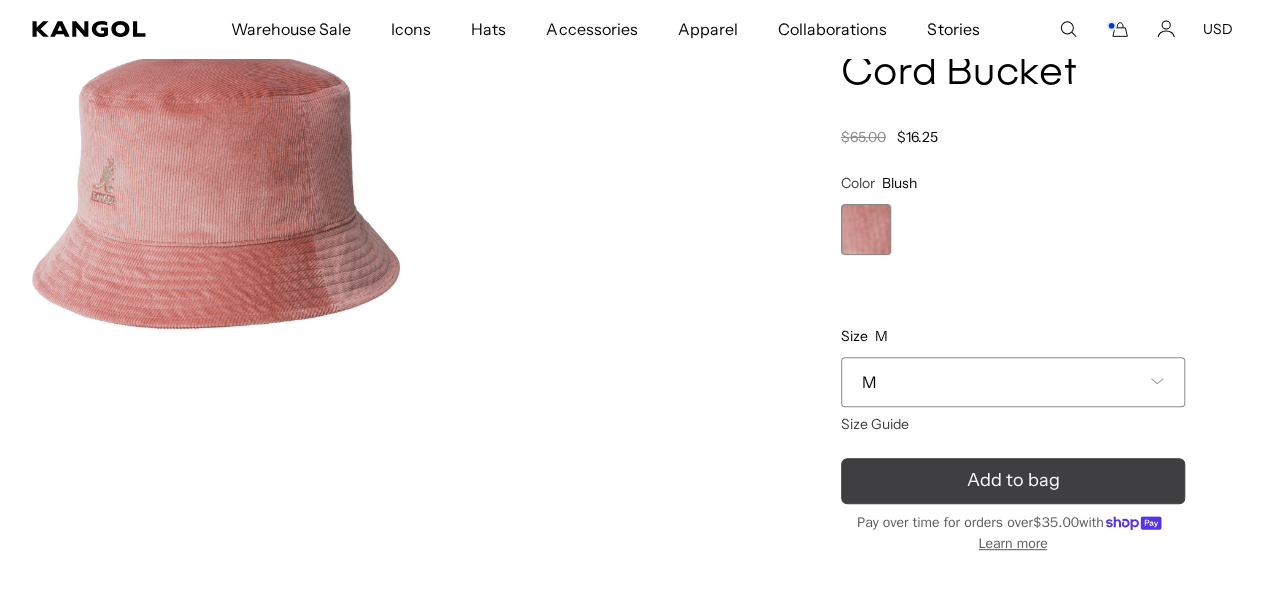 click on "Add to bag" at bounding box center (1012, 480) 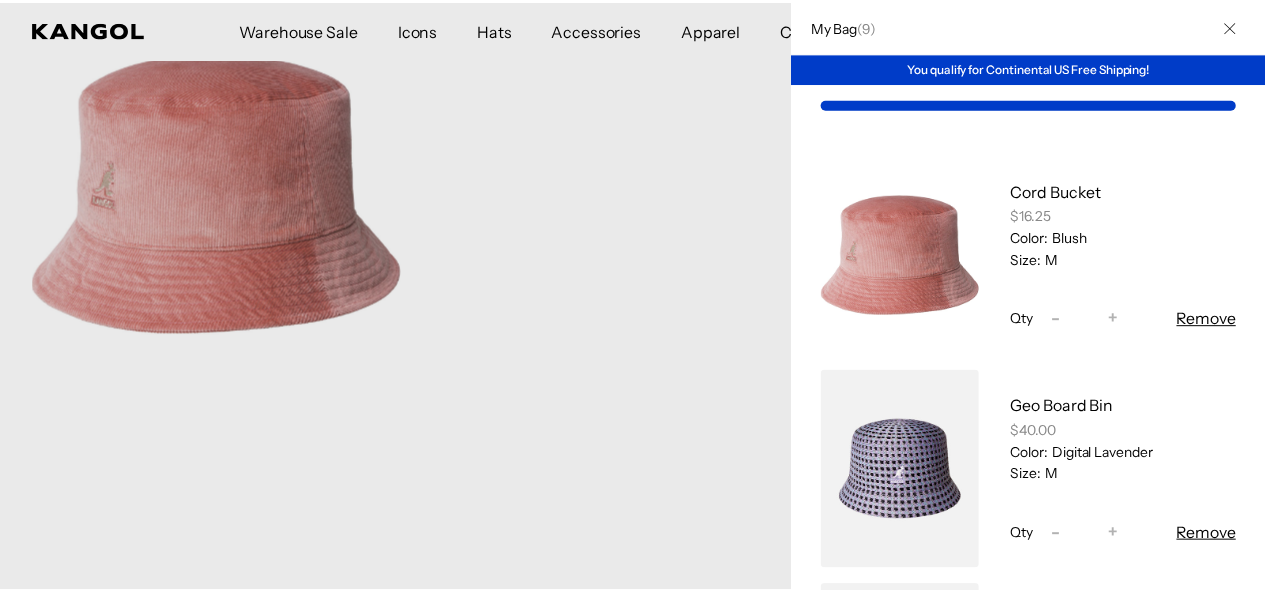 scroll, scrollTop: 0, scrollLeft: 412, axis: horizontal 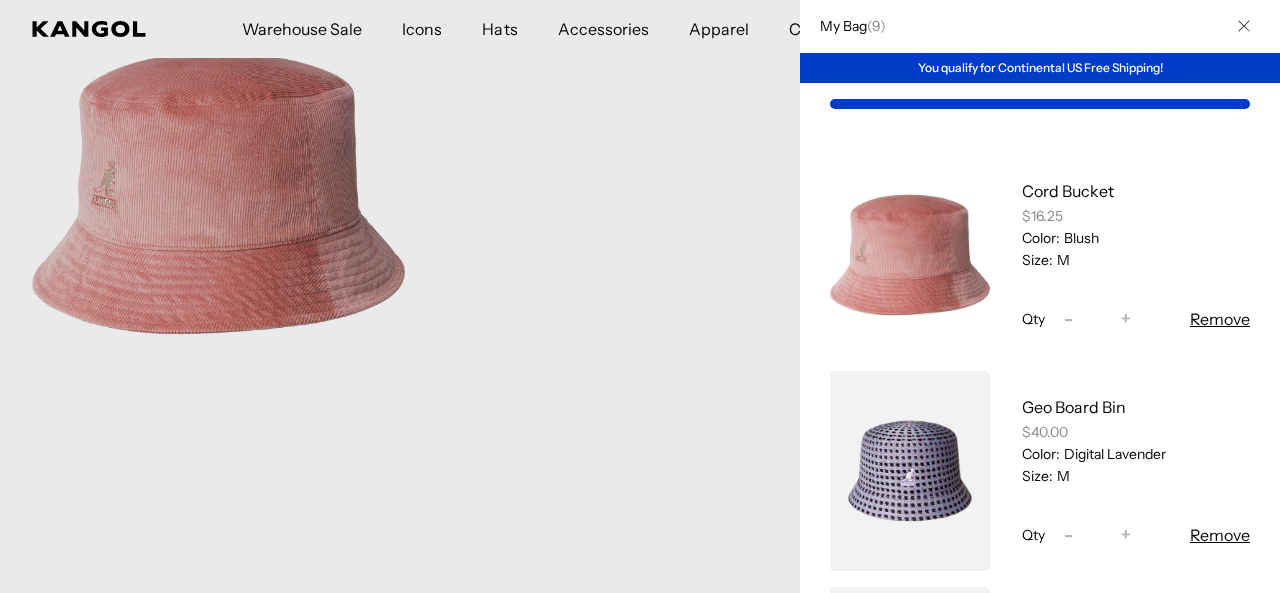 click 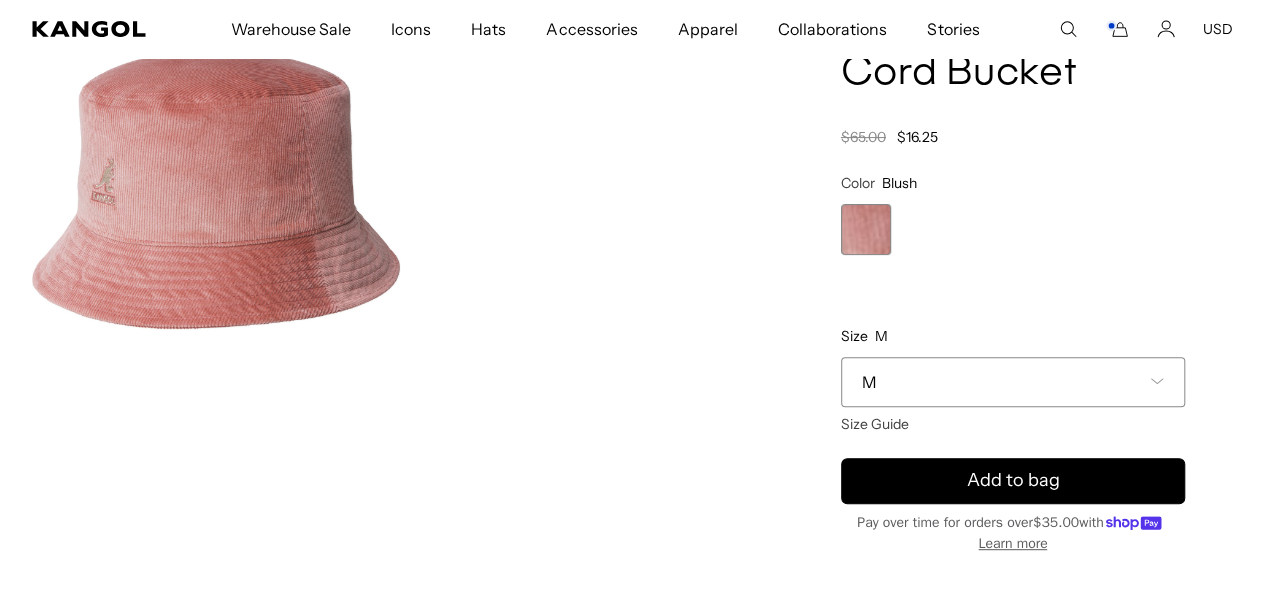 scroll, scrollTop: 0, scrollLeft: 0, axis: both 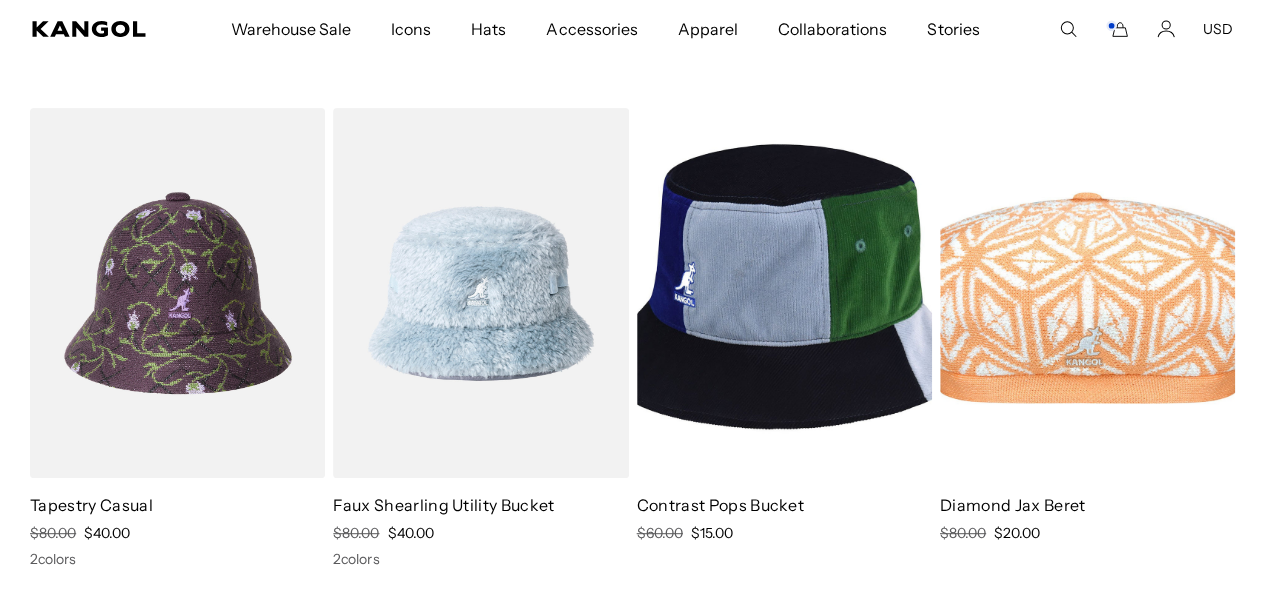 click on "Contrast Pops Bucket" at bounding box center [720, 505] 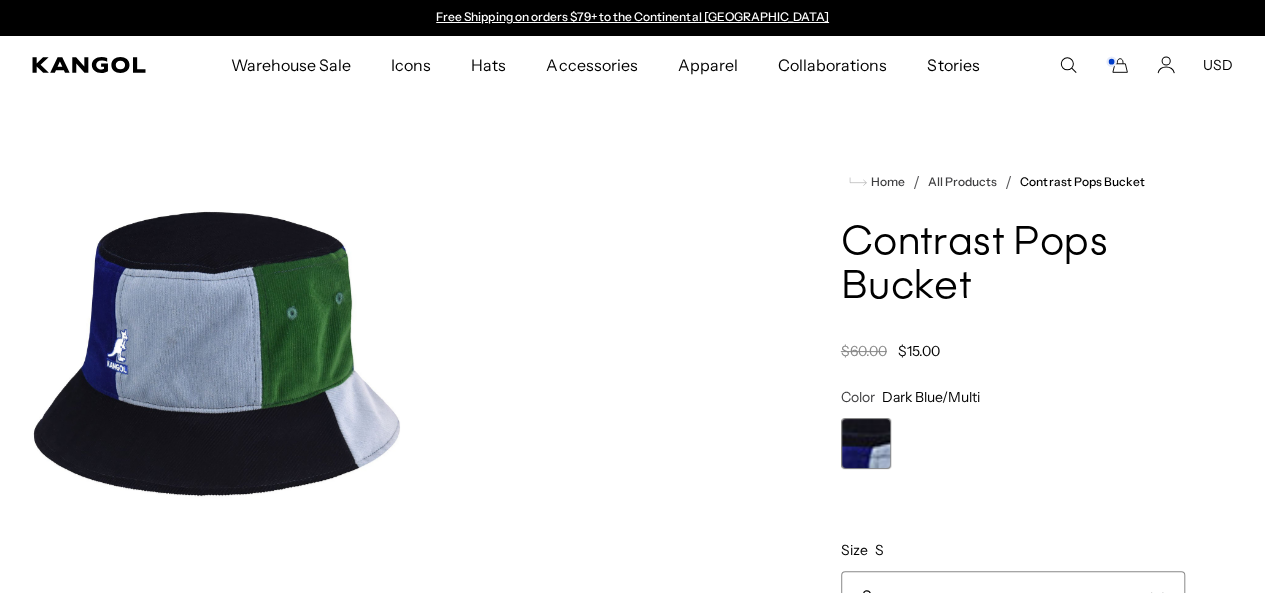 scroll, scrollTop: 0, scrollLeft: 0, axis: both 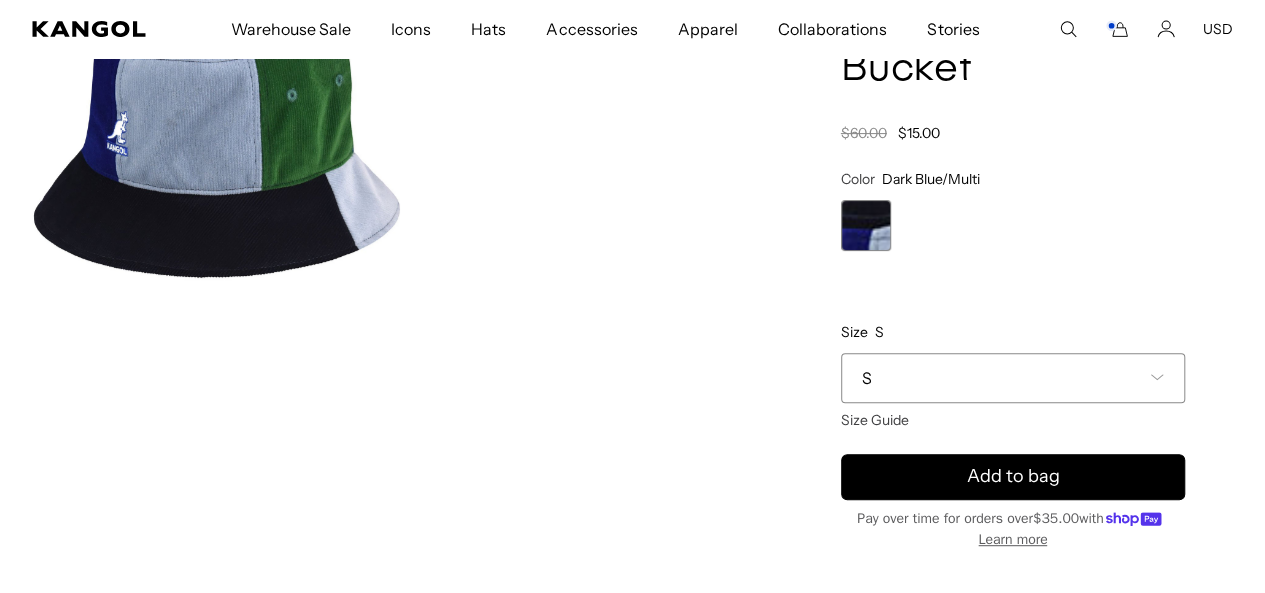 click on "S" at bounding box center (1013, 378) 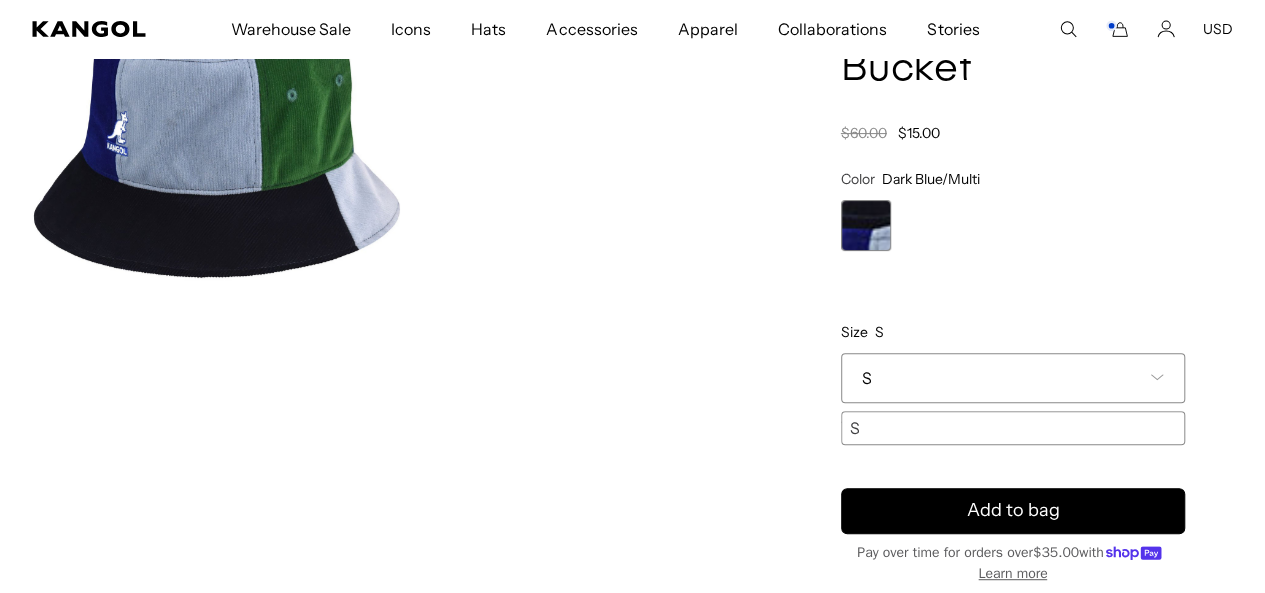 scroll, scrollTop: 0, scrollLeft: 0, axis: both 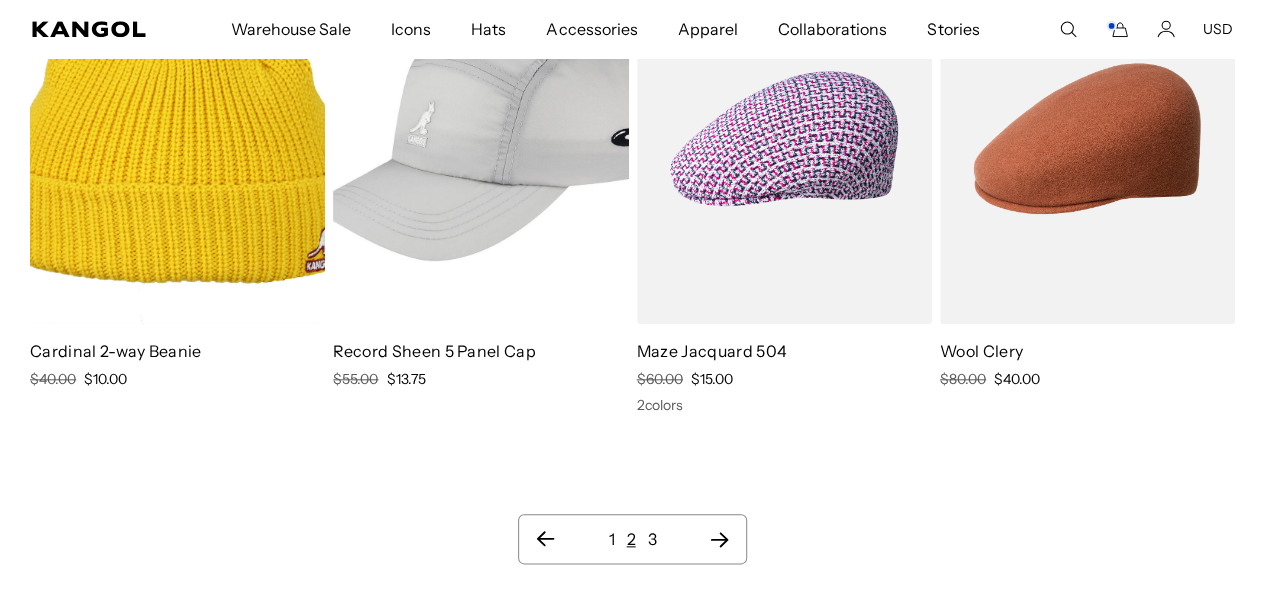 click on "3" at bounding box center [652, 539] 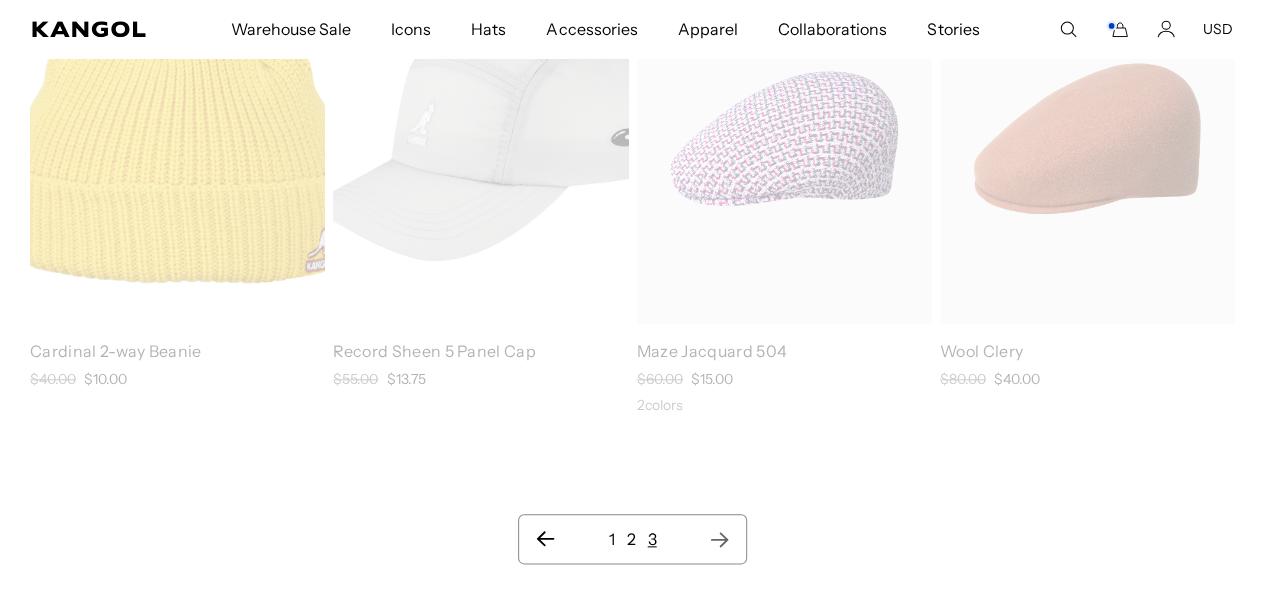 scroll, scrollTop: 0, scrollLeft: 412, axis: horizontal 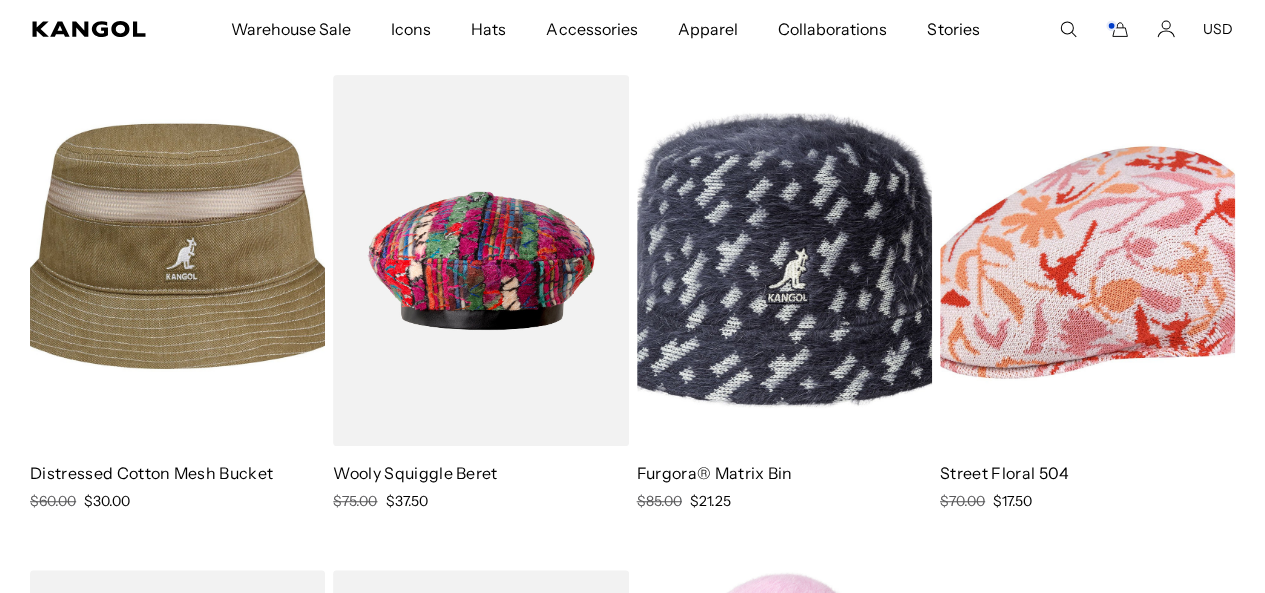 click at bounding box center (784, 260) 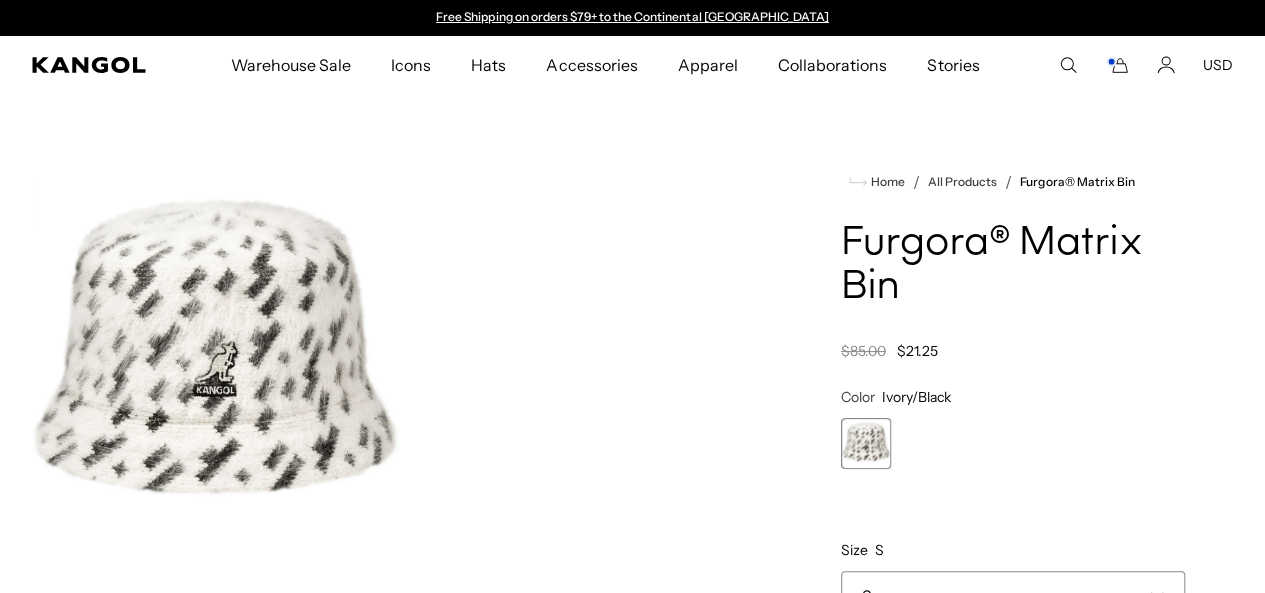 scroll, scrollTop: 0, scrollLeft: 0, axis: both 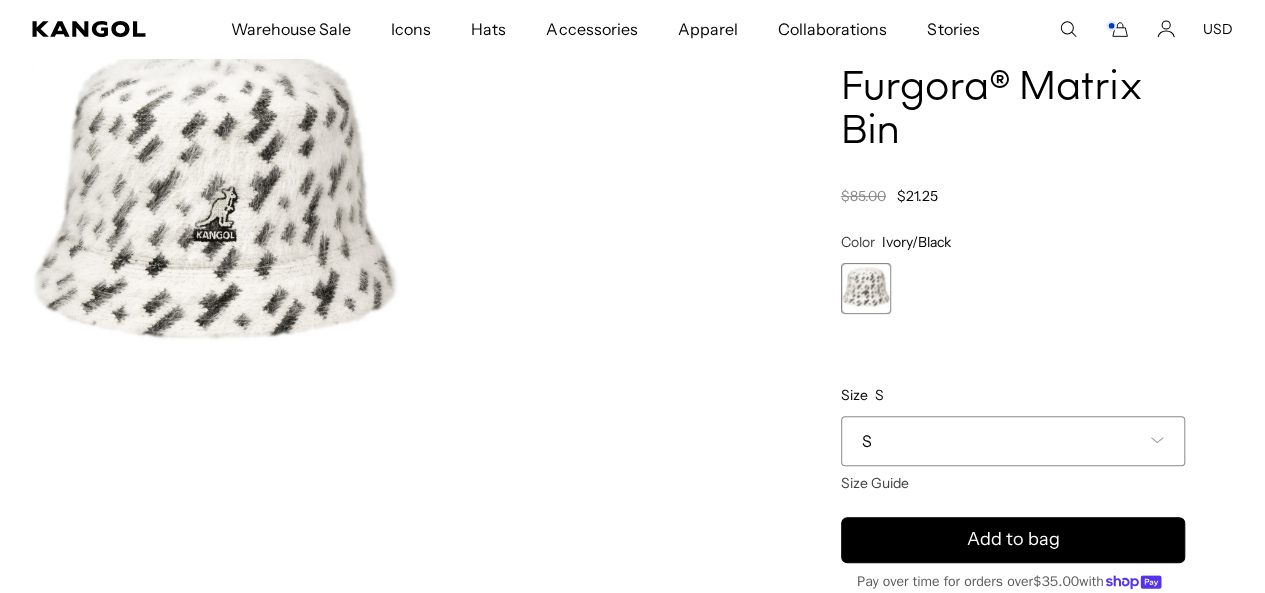 click 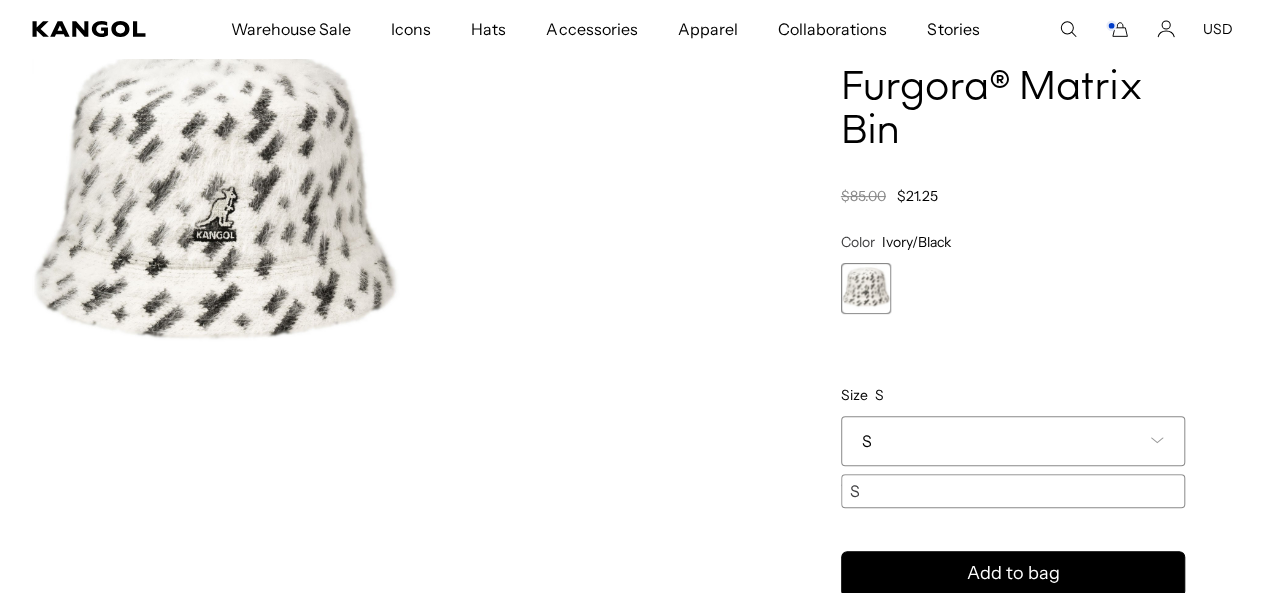 click 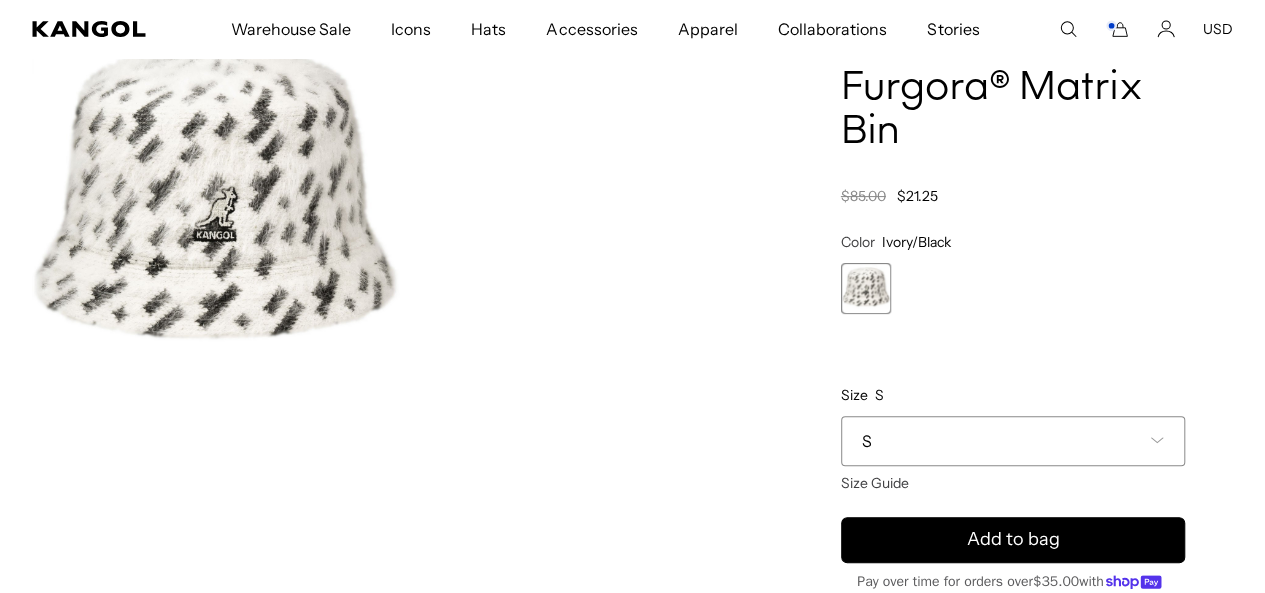 scroll, scrollTop: 0, scrollLeft: 0, axis: both 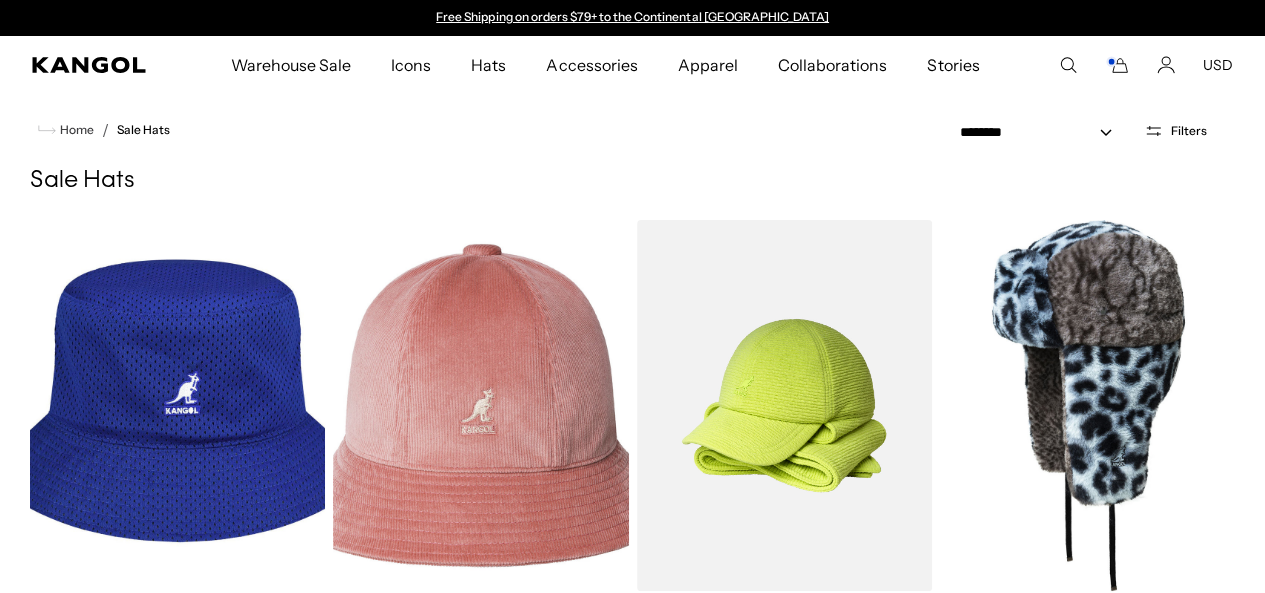 click 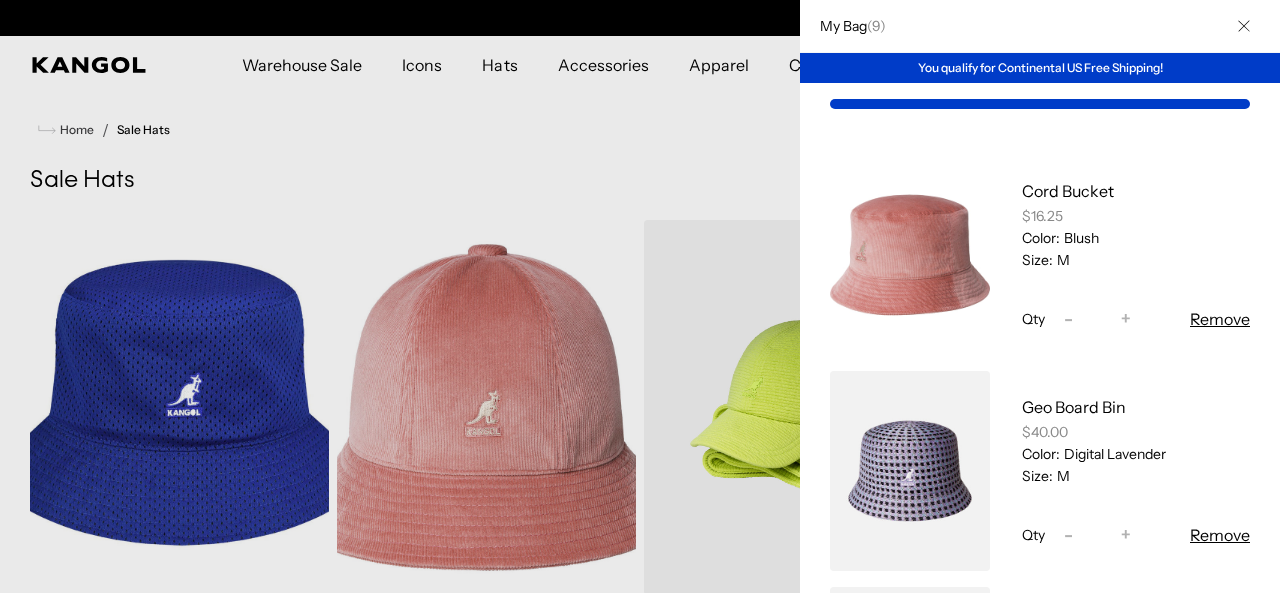 scroll, scrollTop: 0, scrollLeft: 412, axis: horizontal 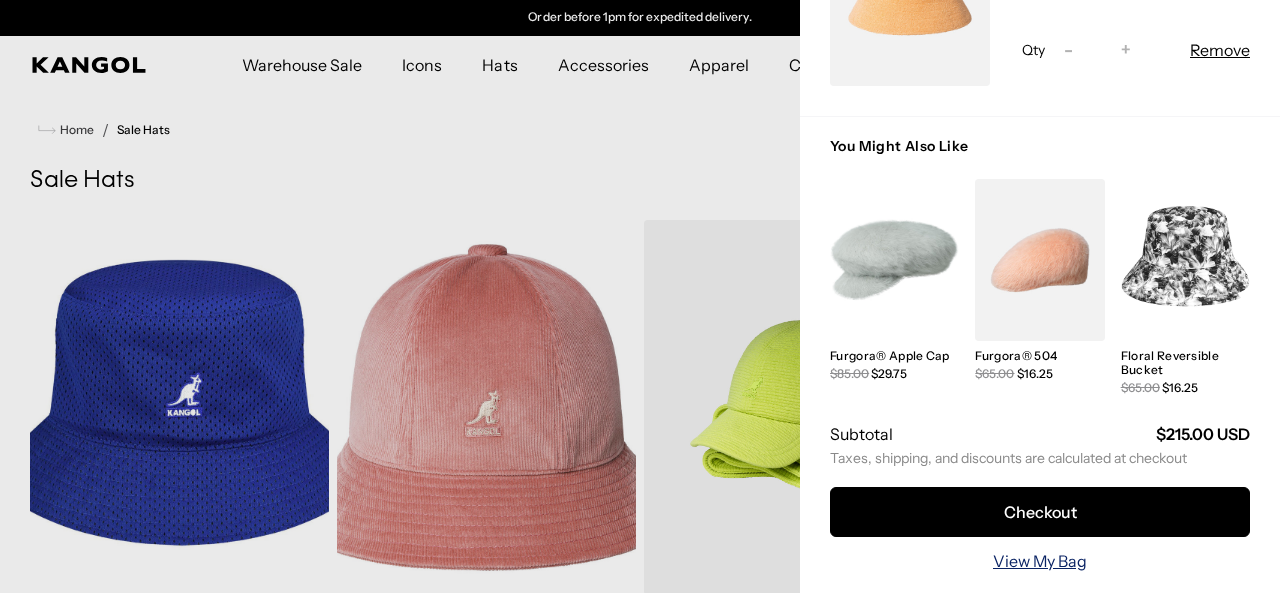 click on "View My Bag" at bounding box center (1040, 561) 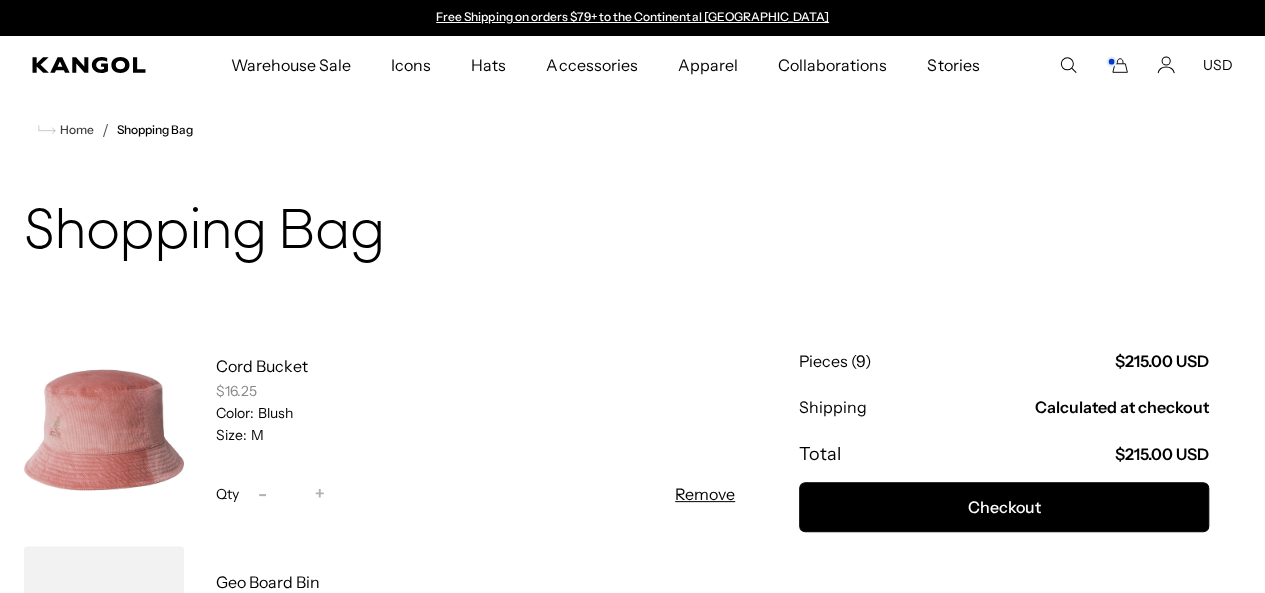 scroll, scrollTop: 0, scrollLeft: 0, axis: both 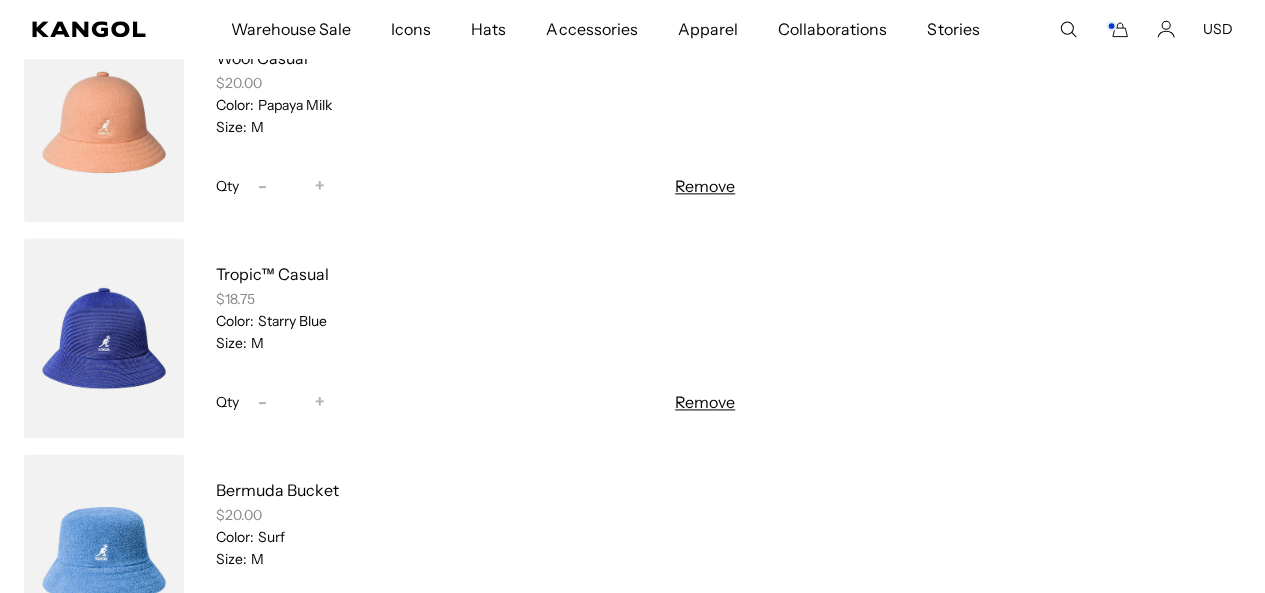 click on "Remove" at bounding box center (705, 186) 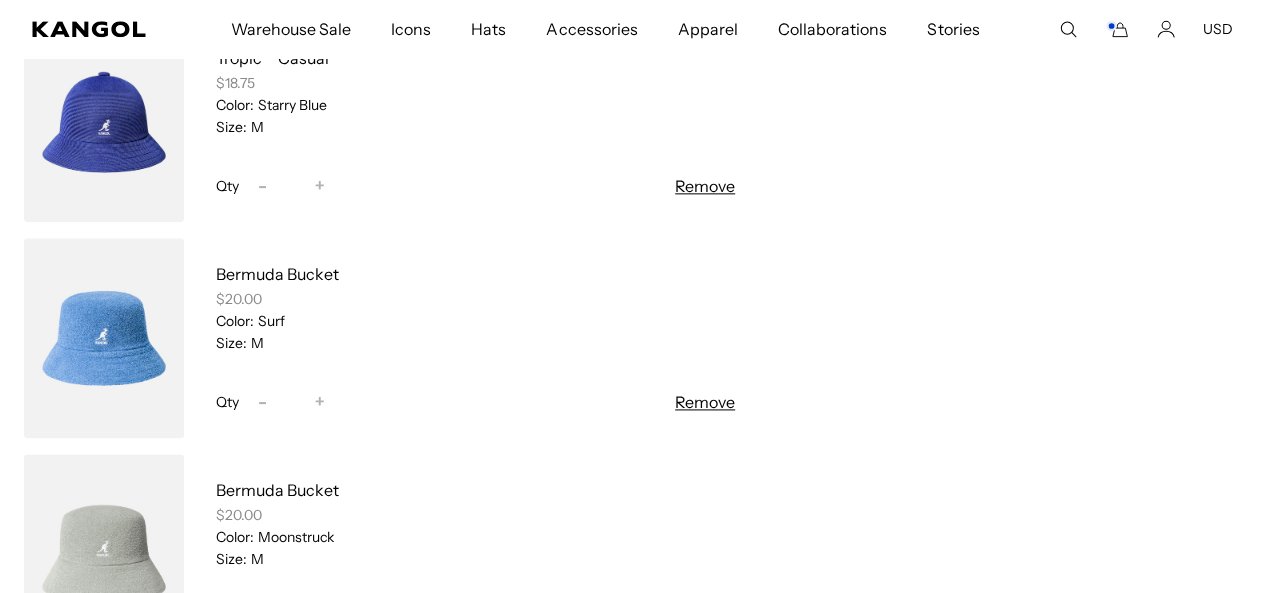 scroll, scrollTop: 0, scrollLeft: 0, axis: both 